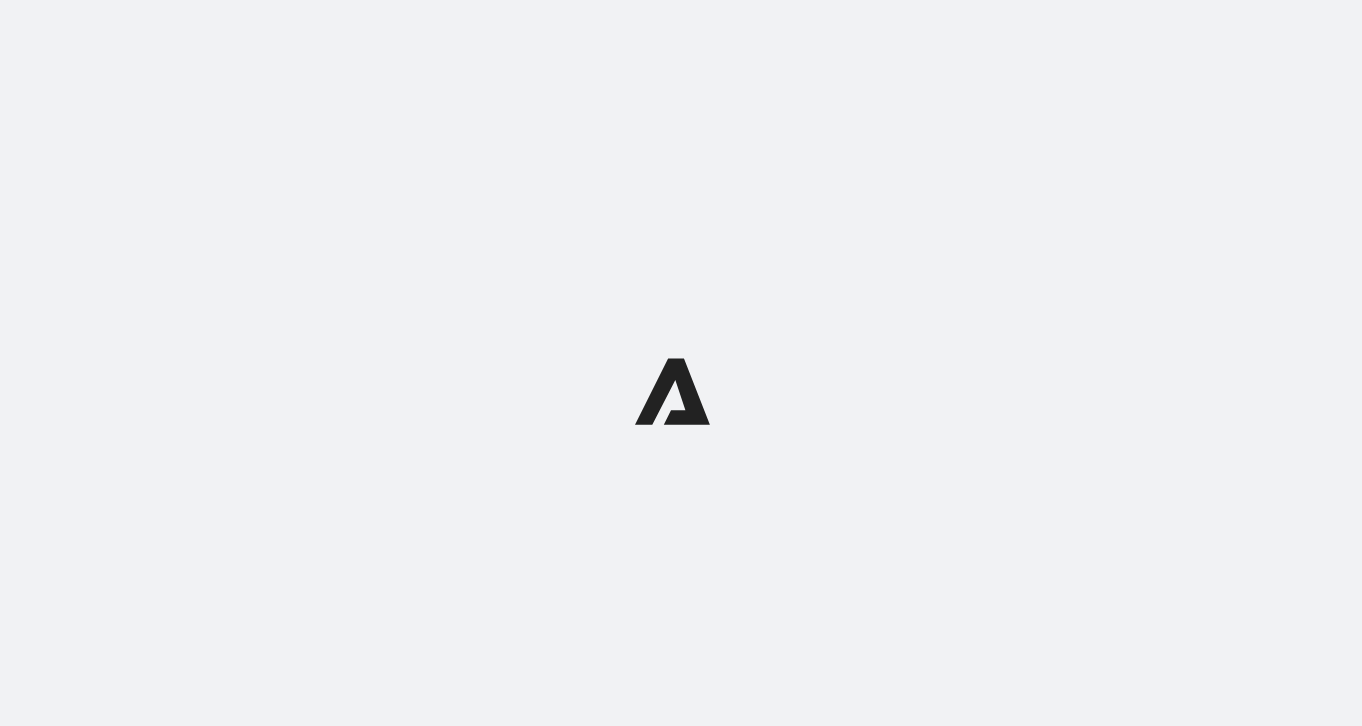 scroll, scrollTop: 0, scrollLeft: 0, axis: both 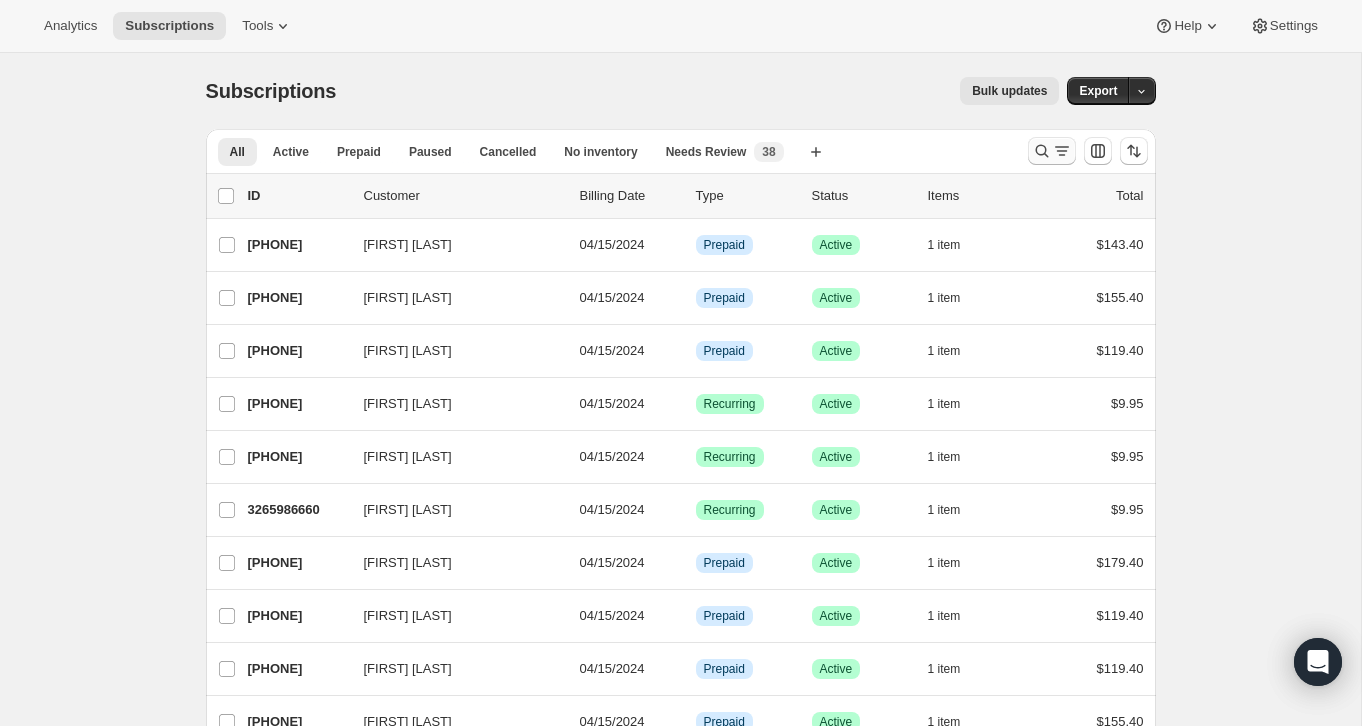 click 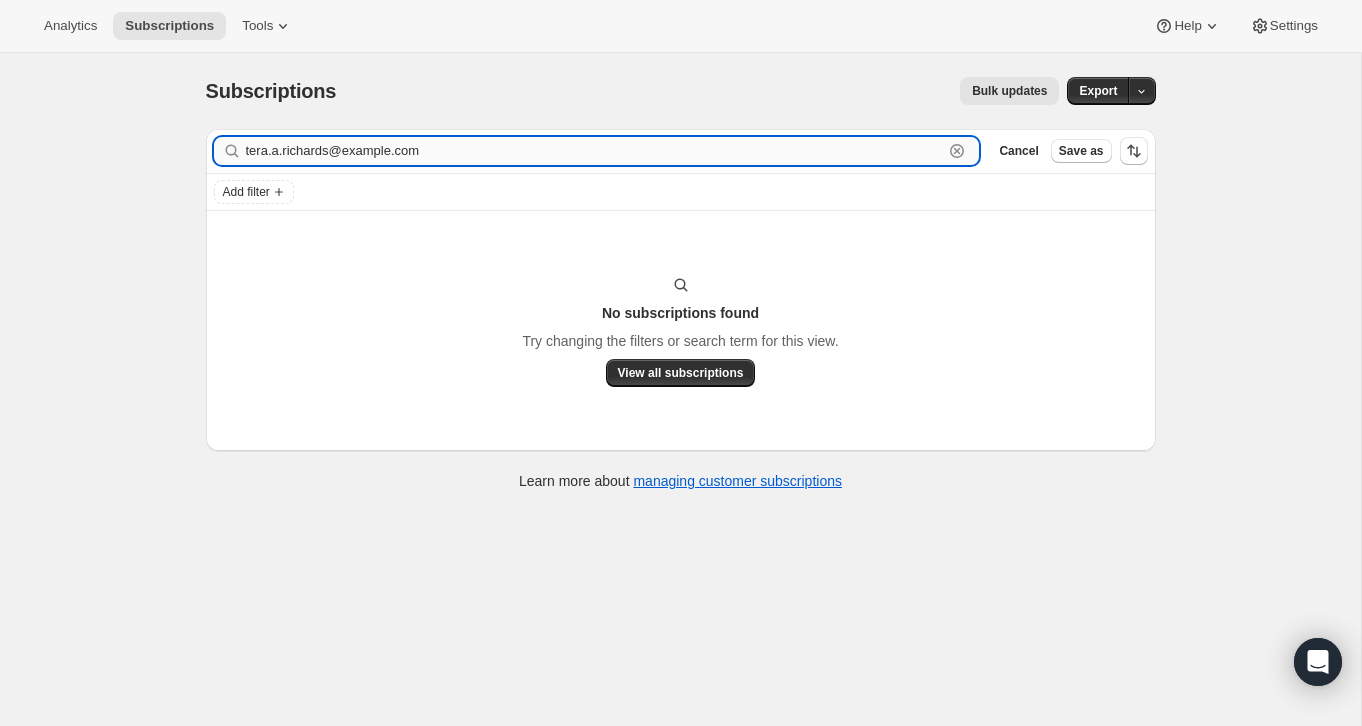click on "tera.a.richards@gmai.com" at bounding box center (595, 151) 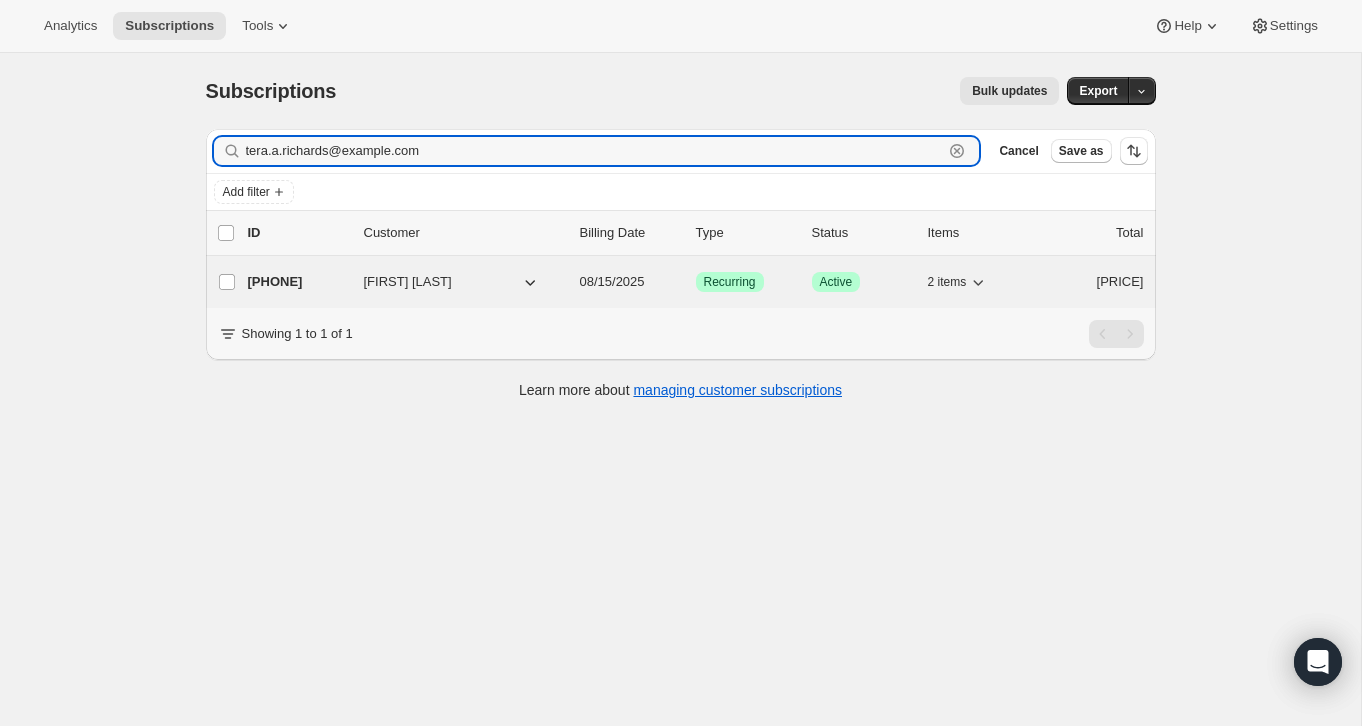 type on "tera.a.richards@gmail.com" 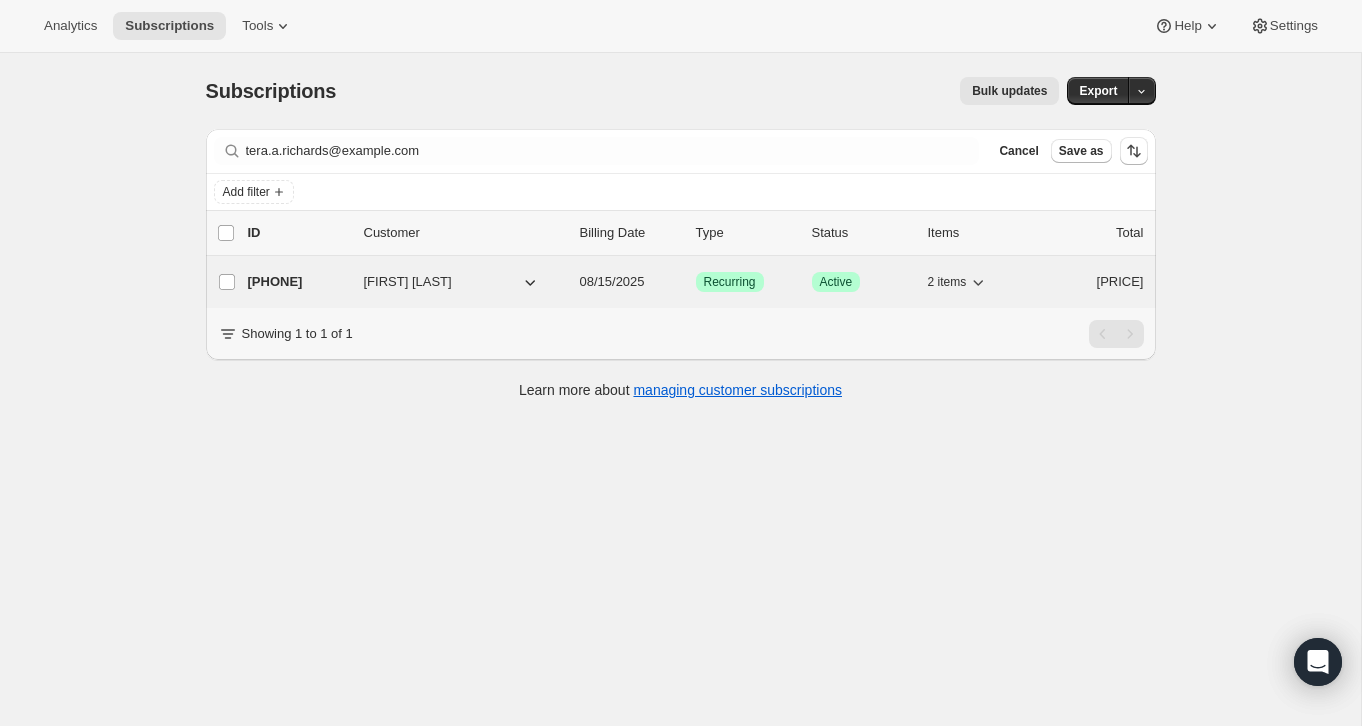 click on "$15.95" at bounding box center [1094, 282] 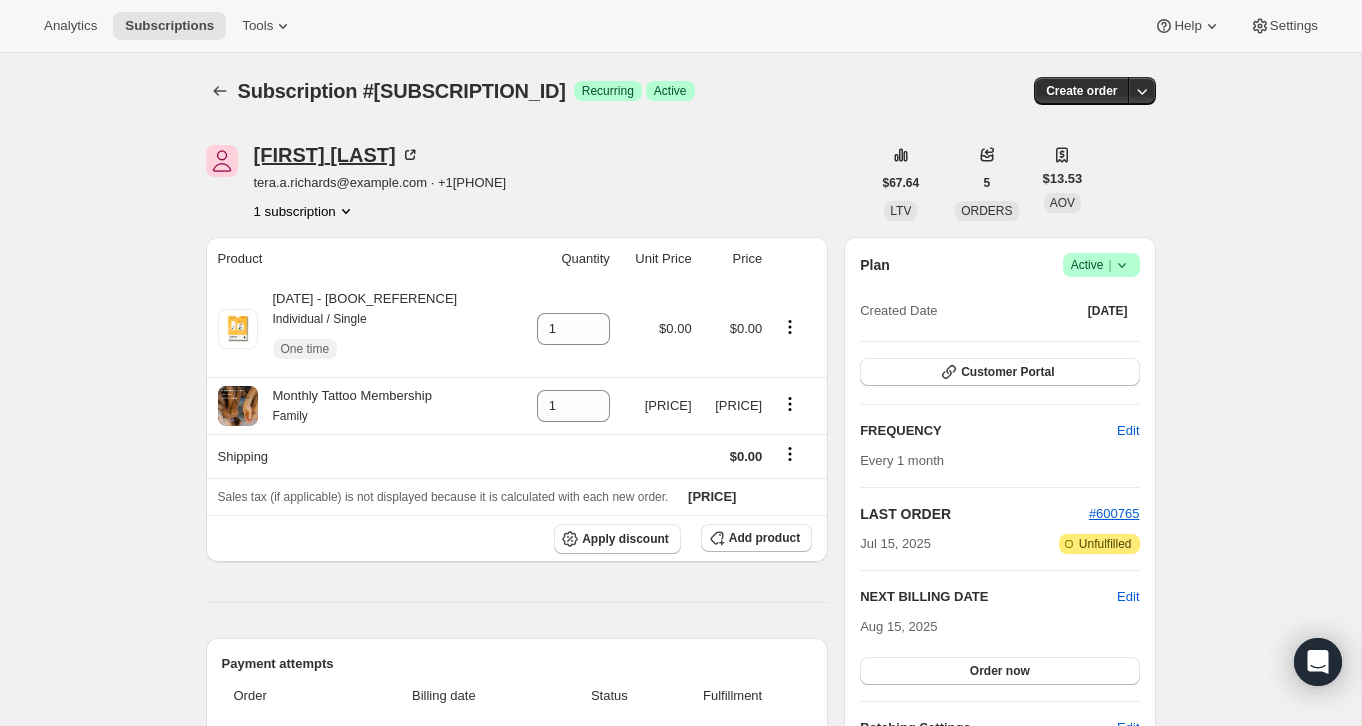 click 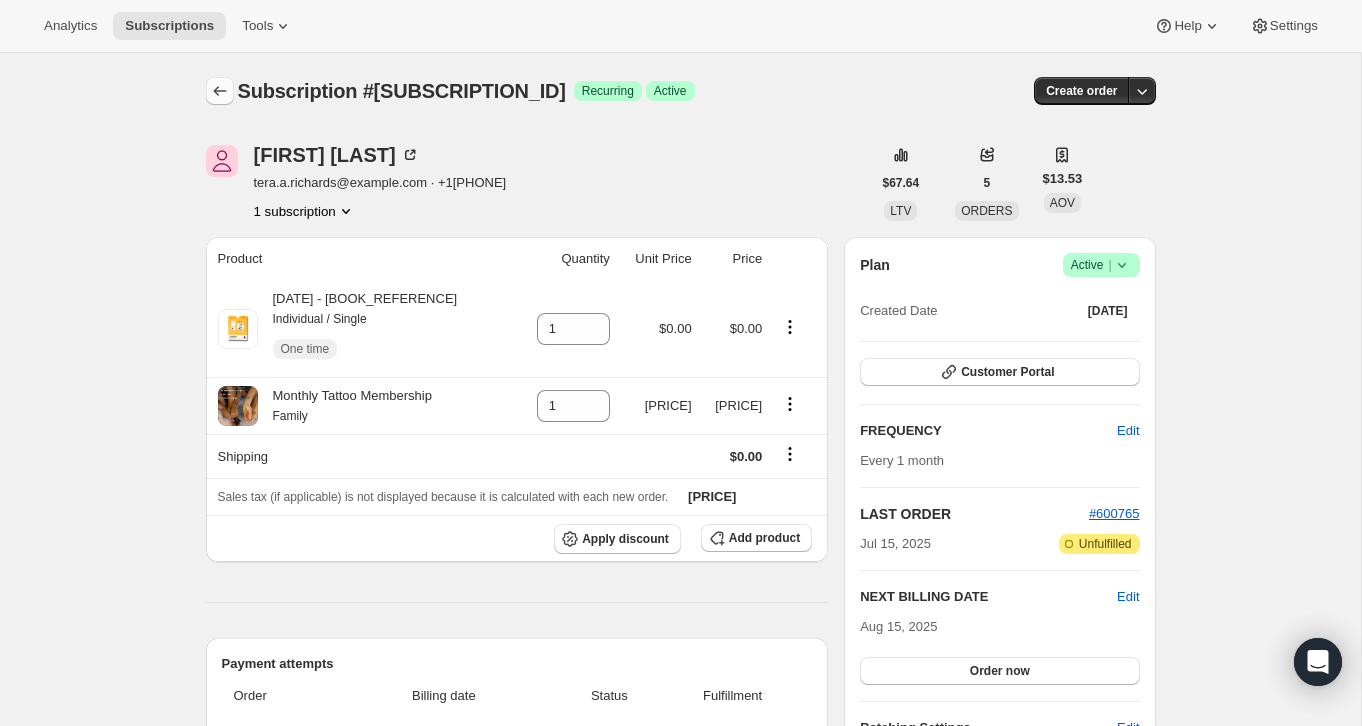 click 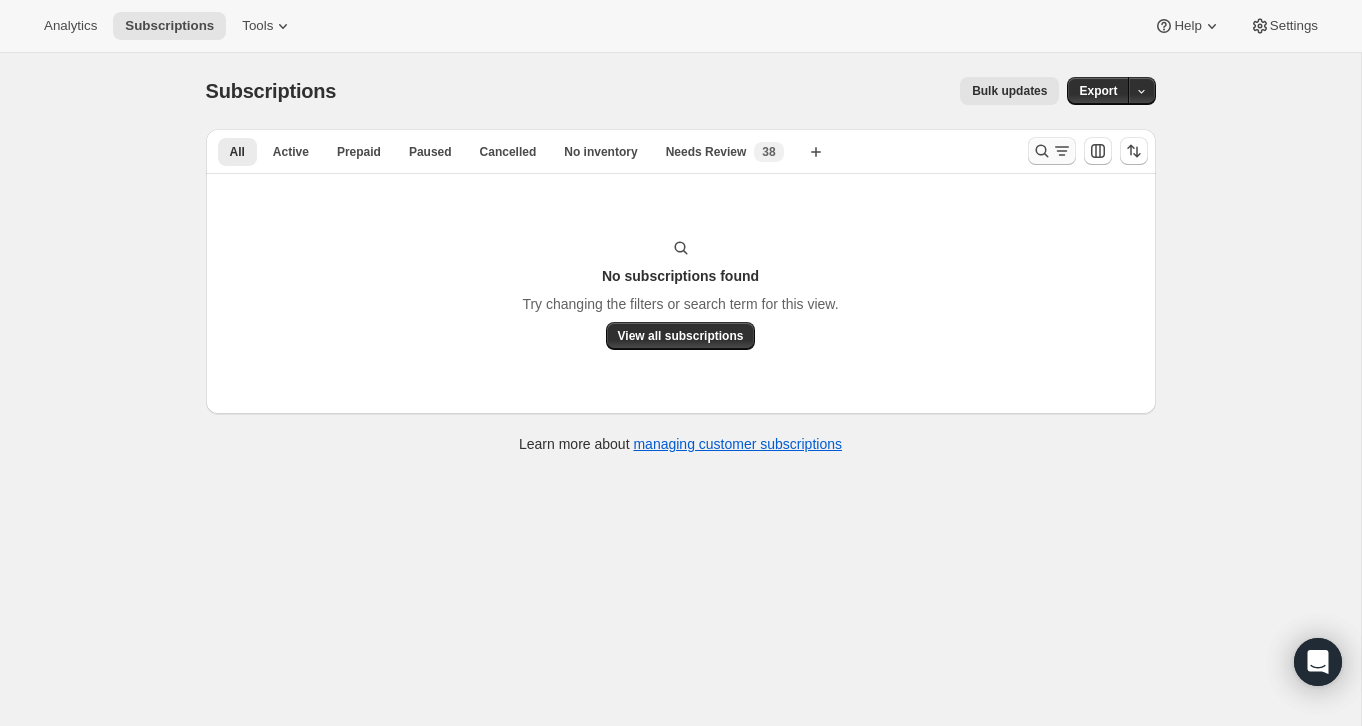 click 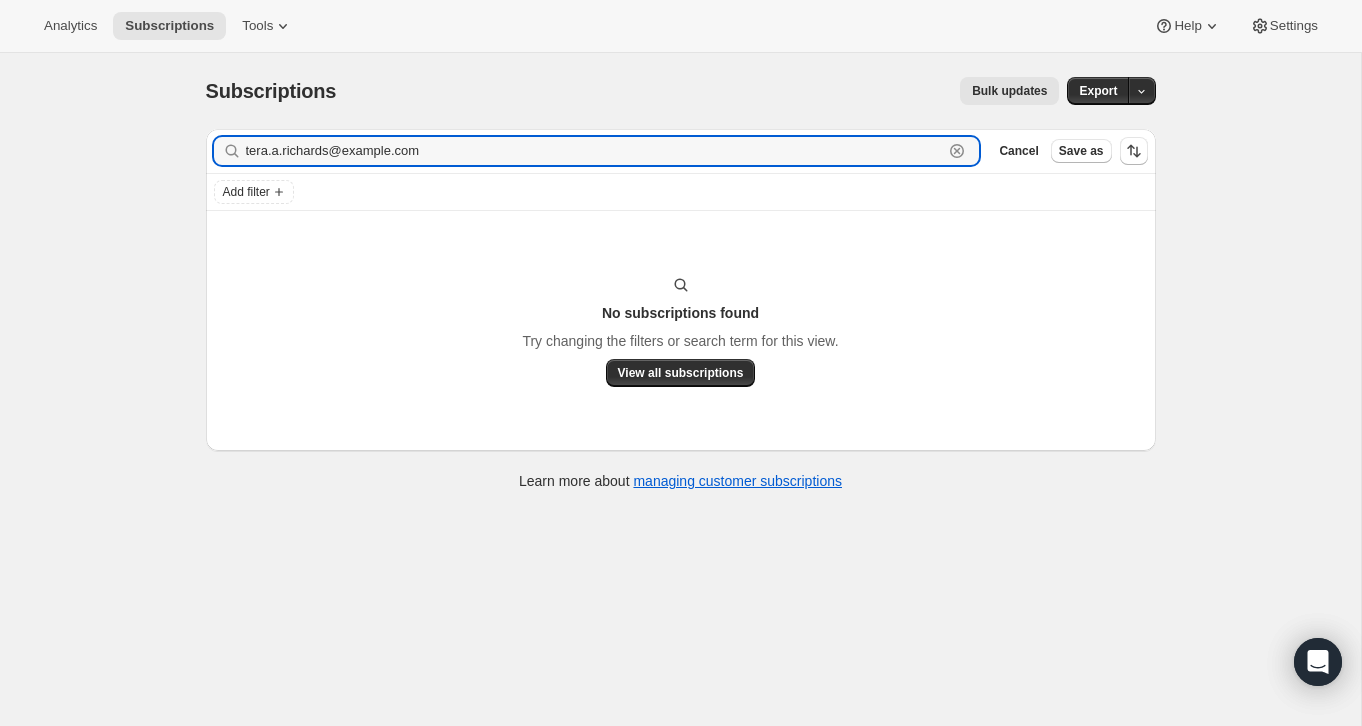 click 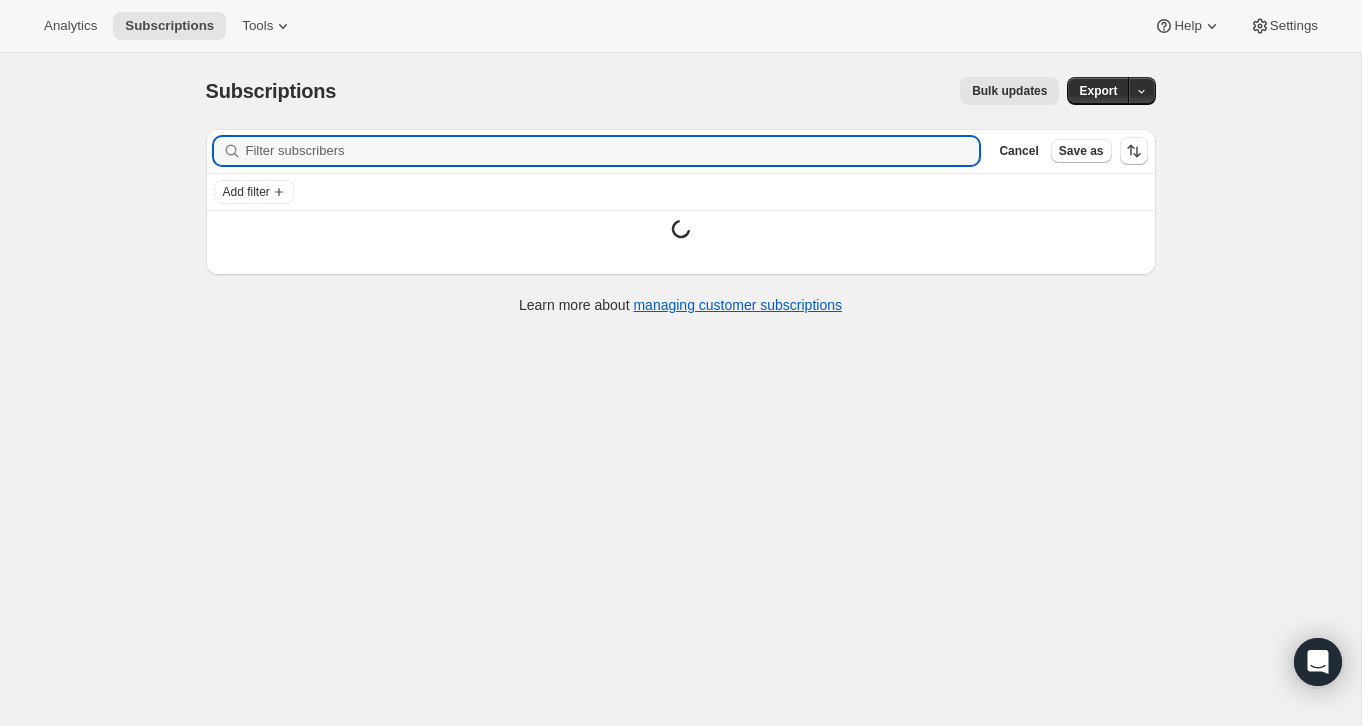 paste on "hannahtopor@yahoo.com" 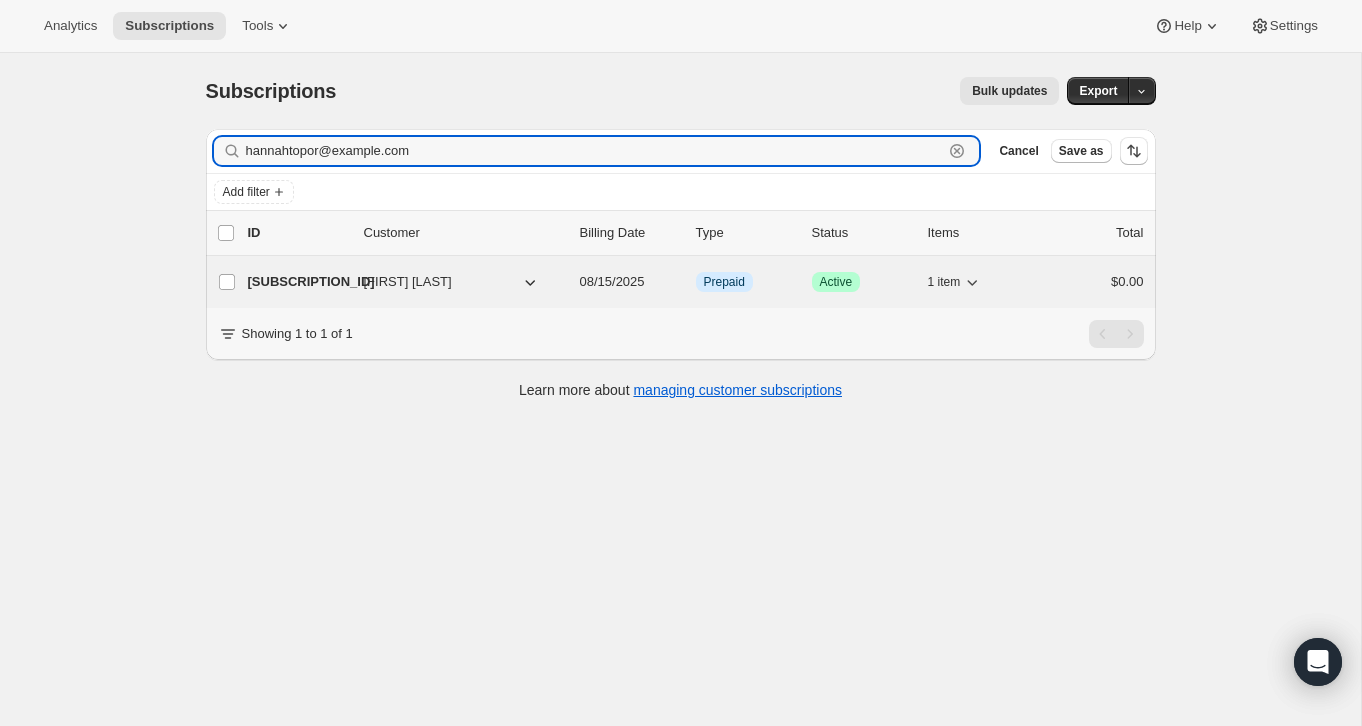 type on "hannahtopor@yahoo.com" 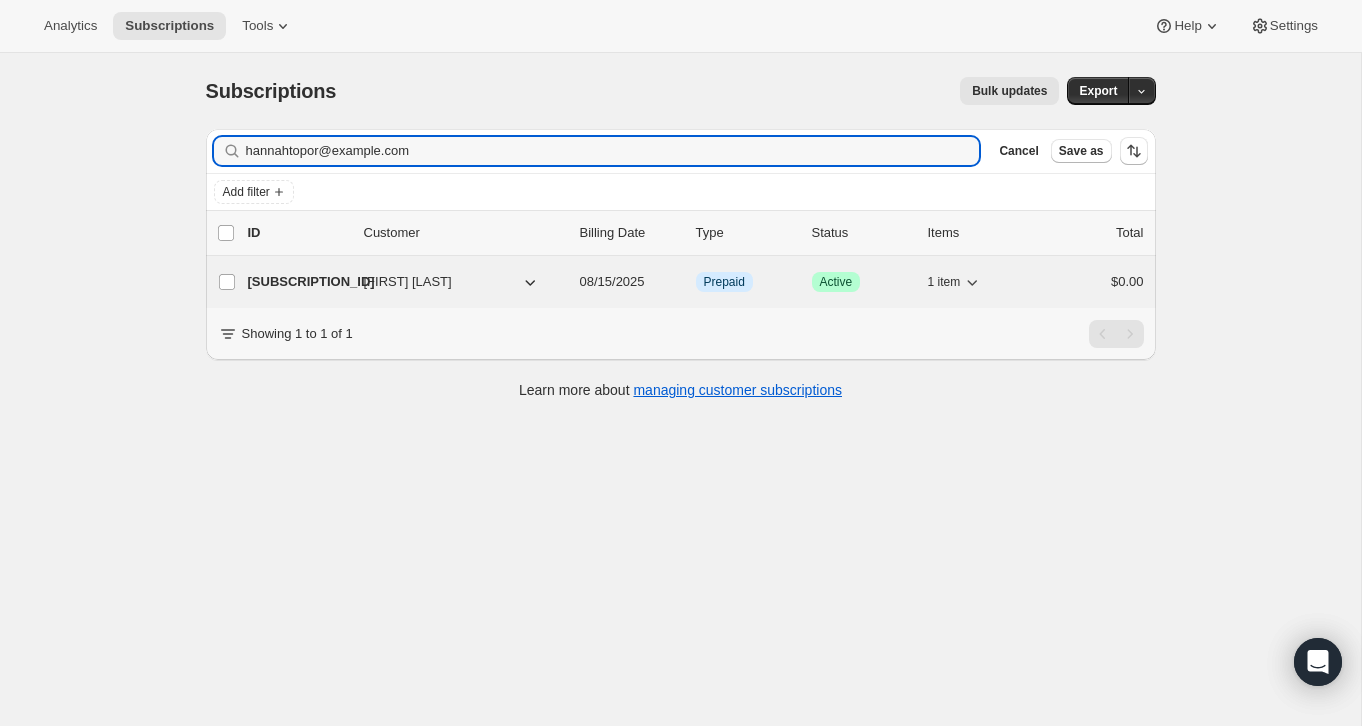 click on "$0.00" at bounding box center [1094, 282] 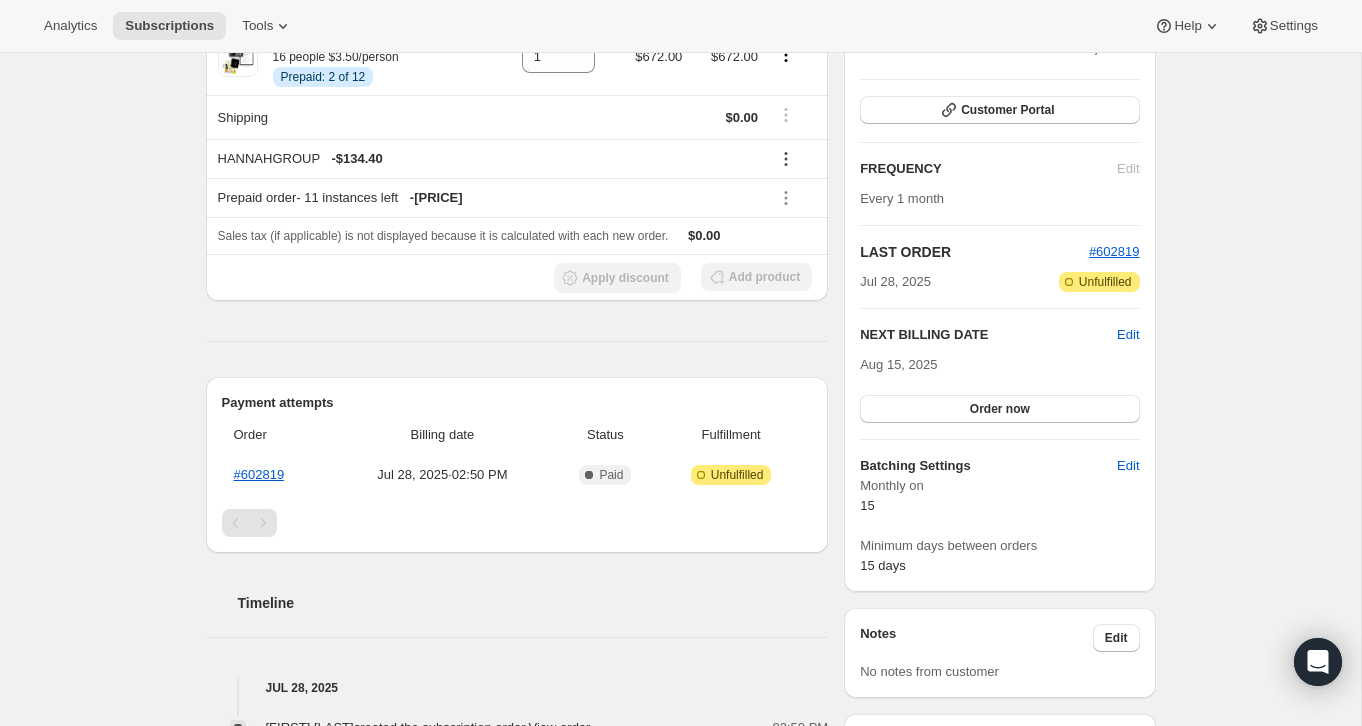 scroll, scrollTop: 0, scrollLeft: 0, axis: both 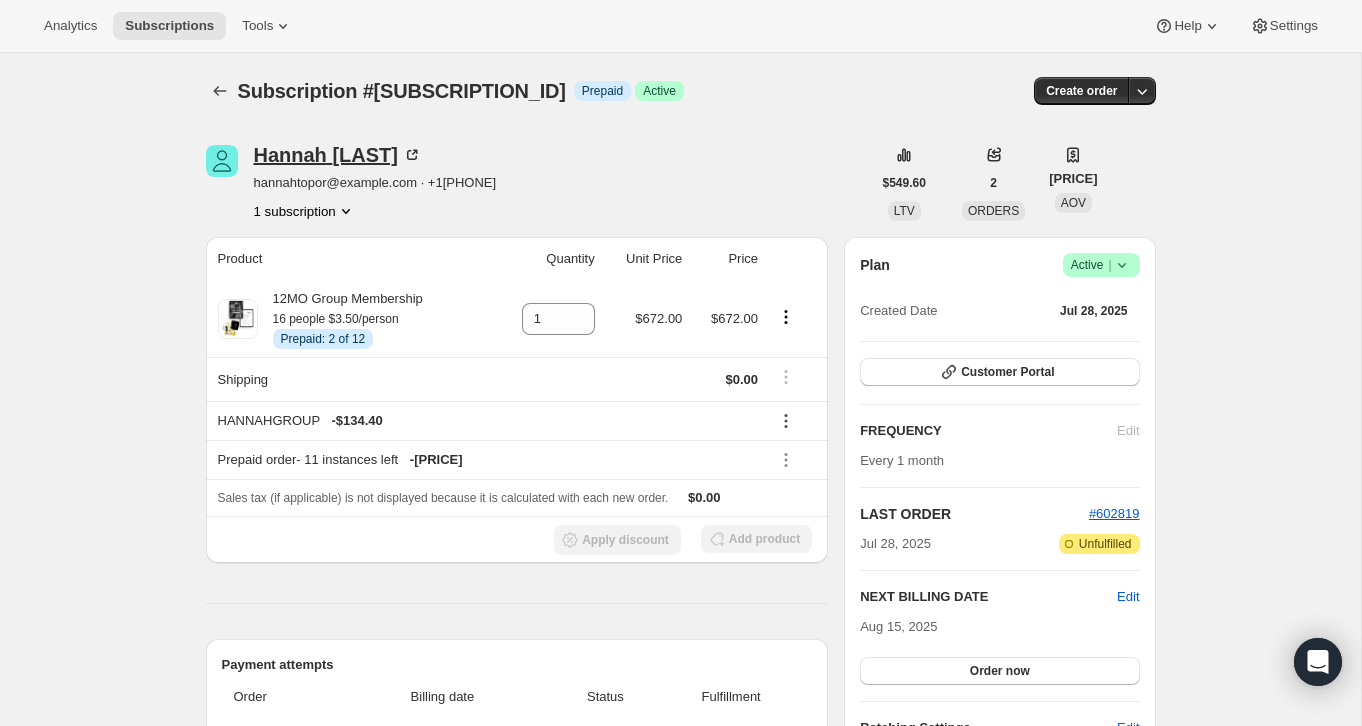 click 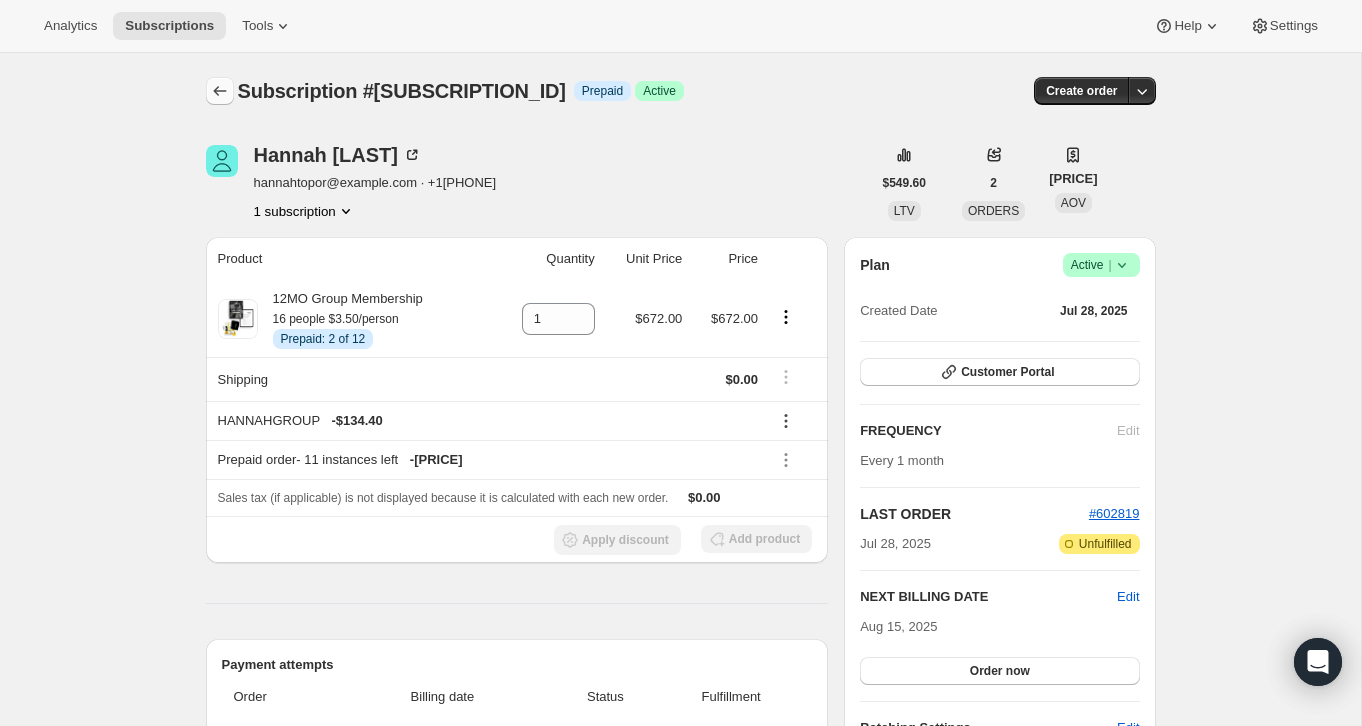 click 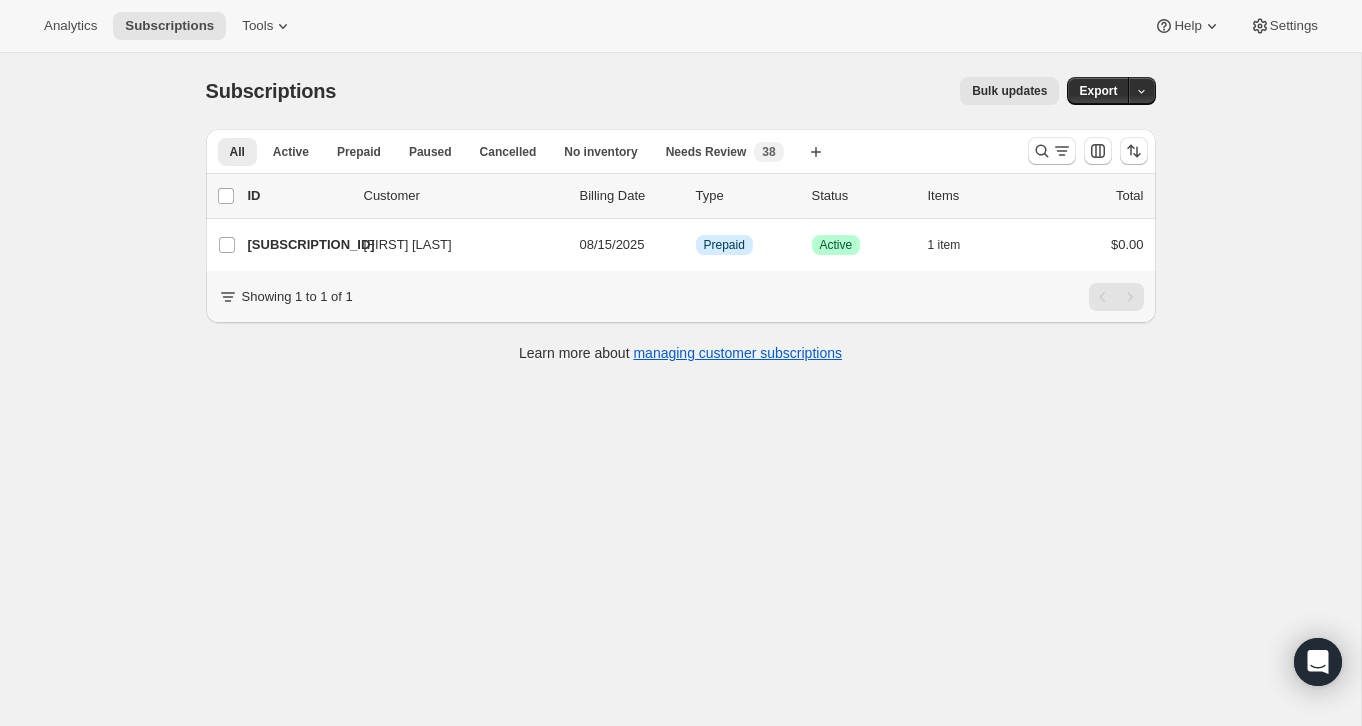 click at bounding box center (1088, 151) 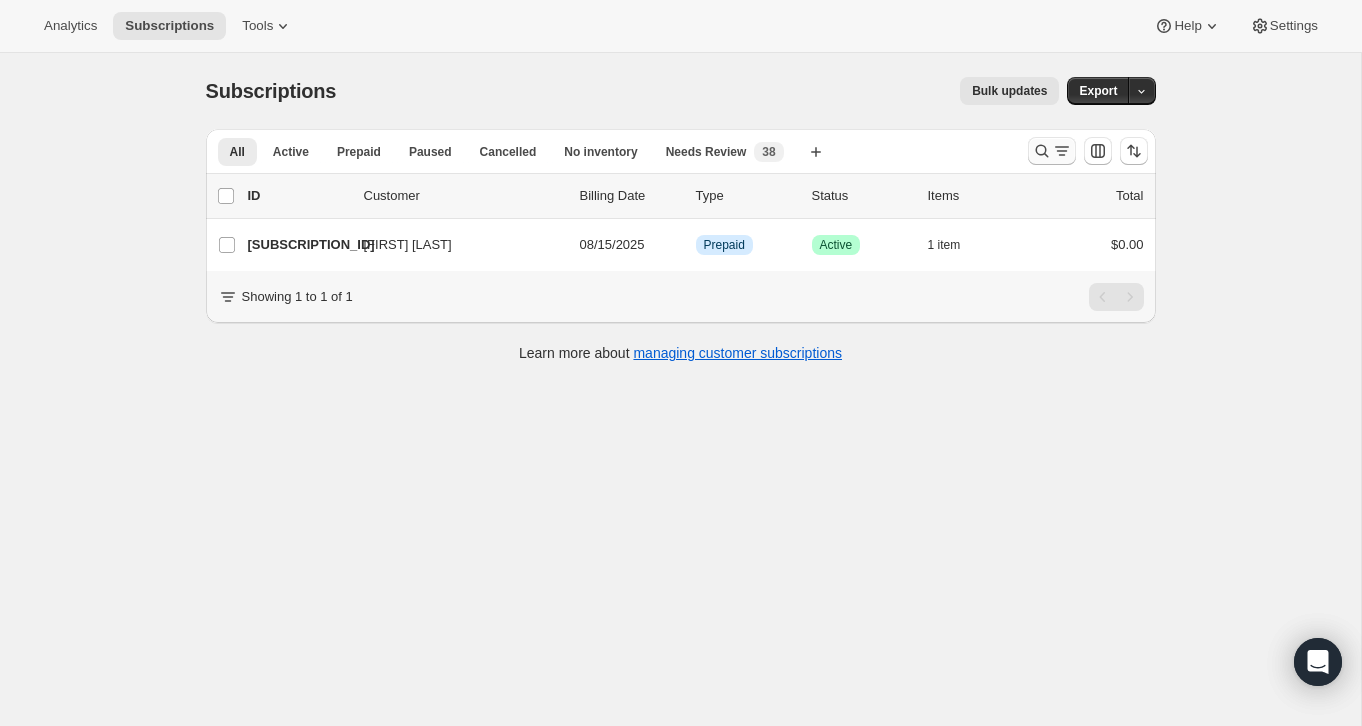 click 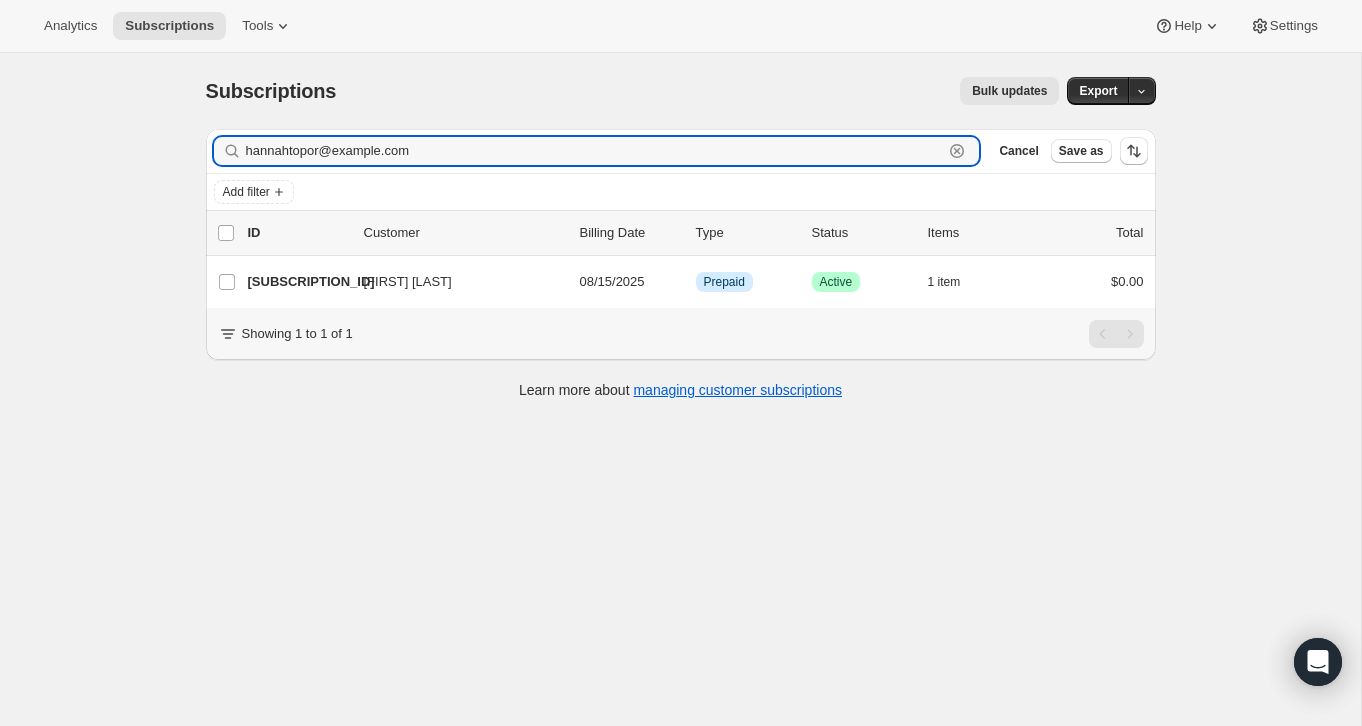 click 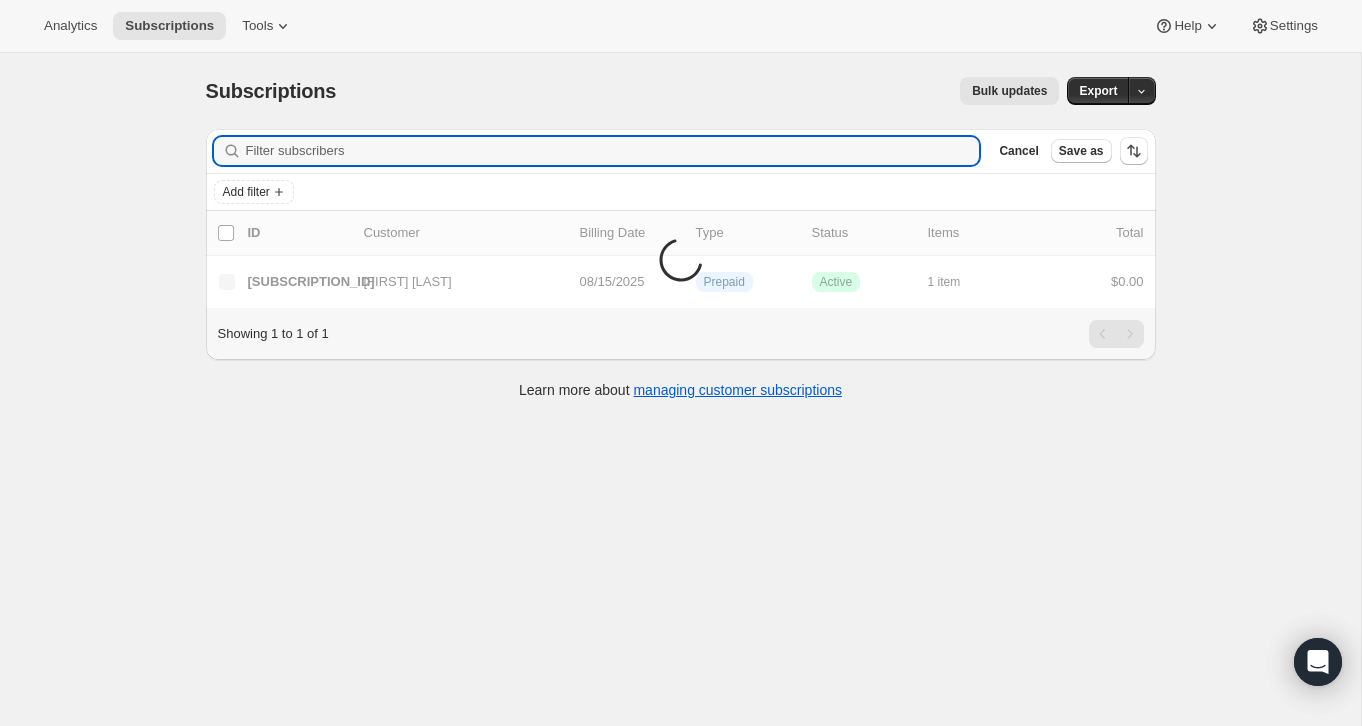 paste on "tracy@example.com" 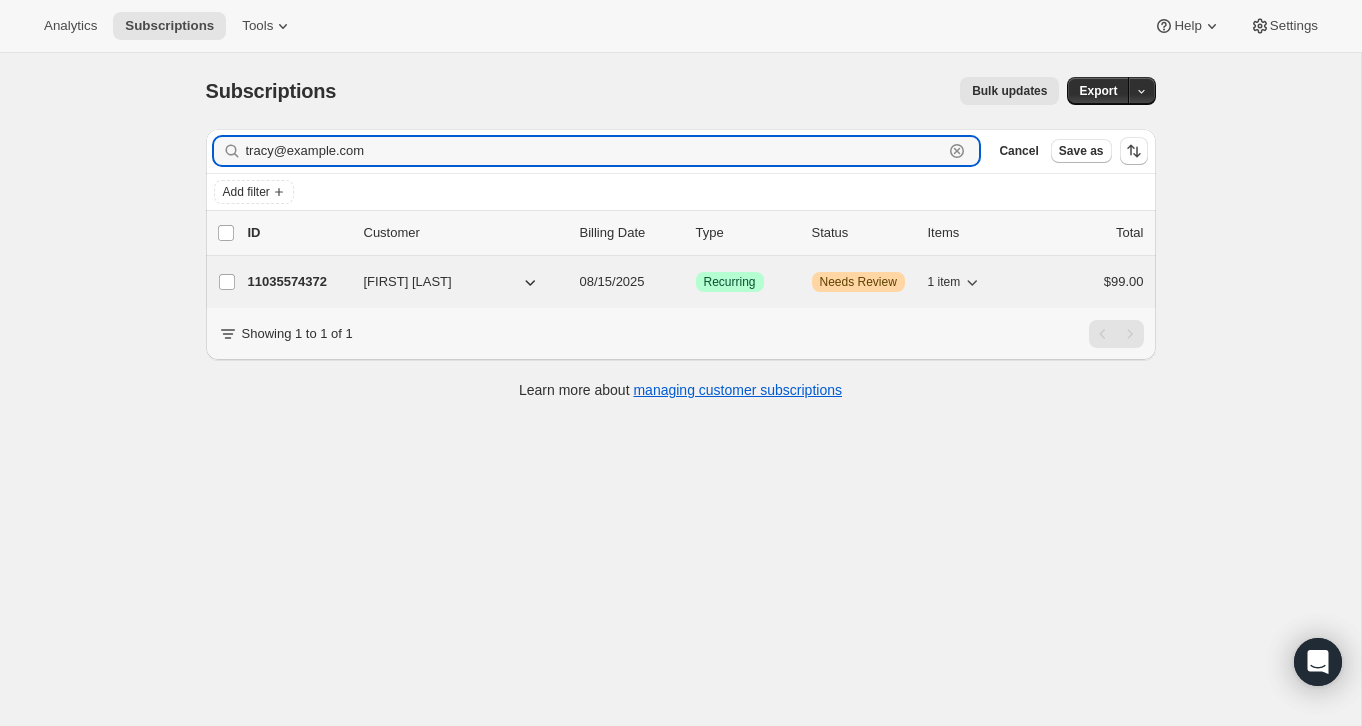type on "tracy@example.com" 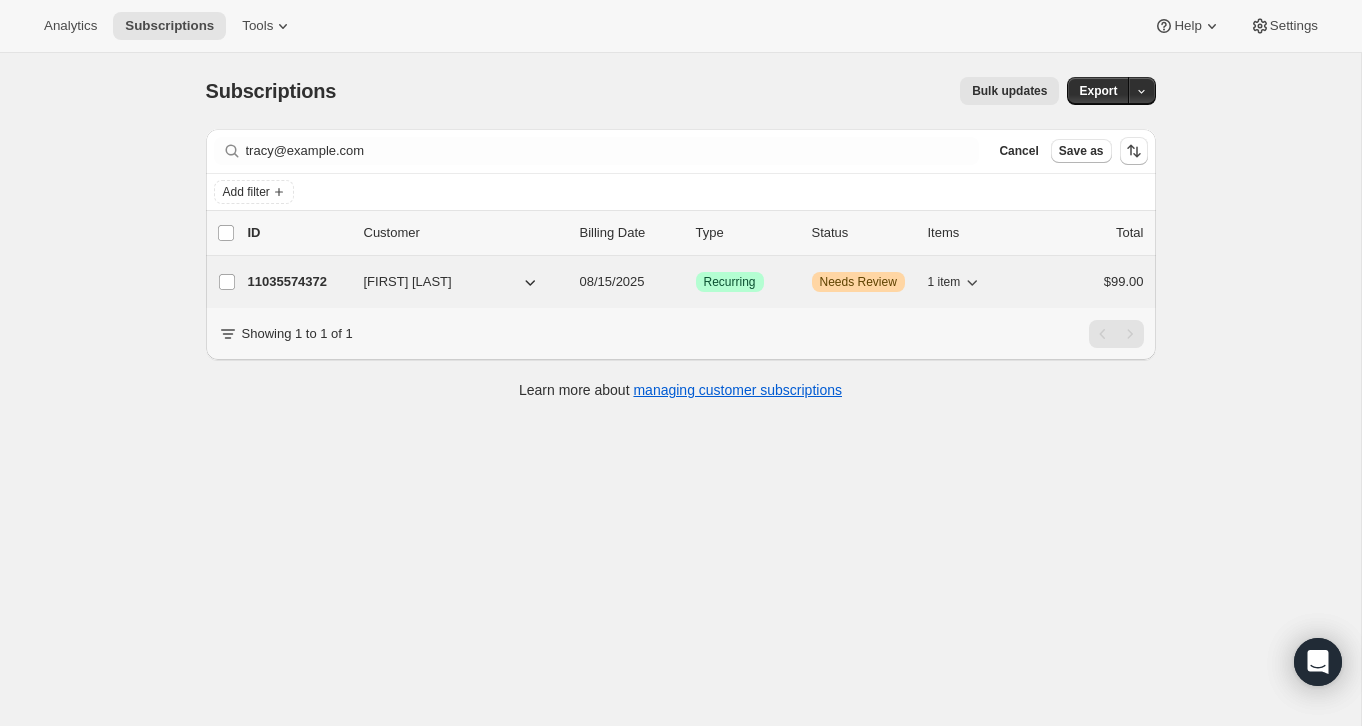 click on "$99.00" at bounding box center (1094, 282) 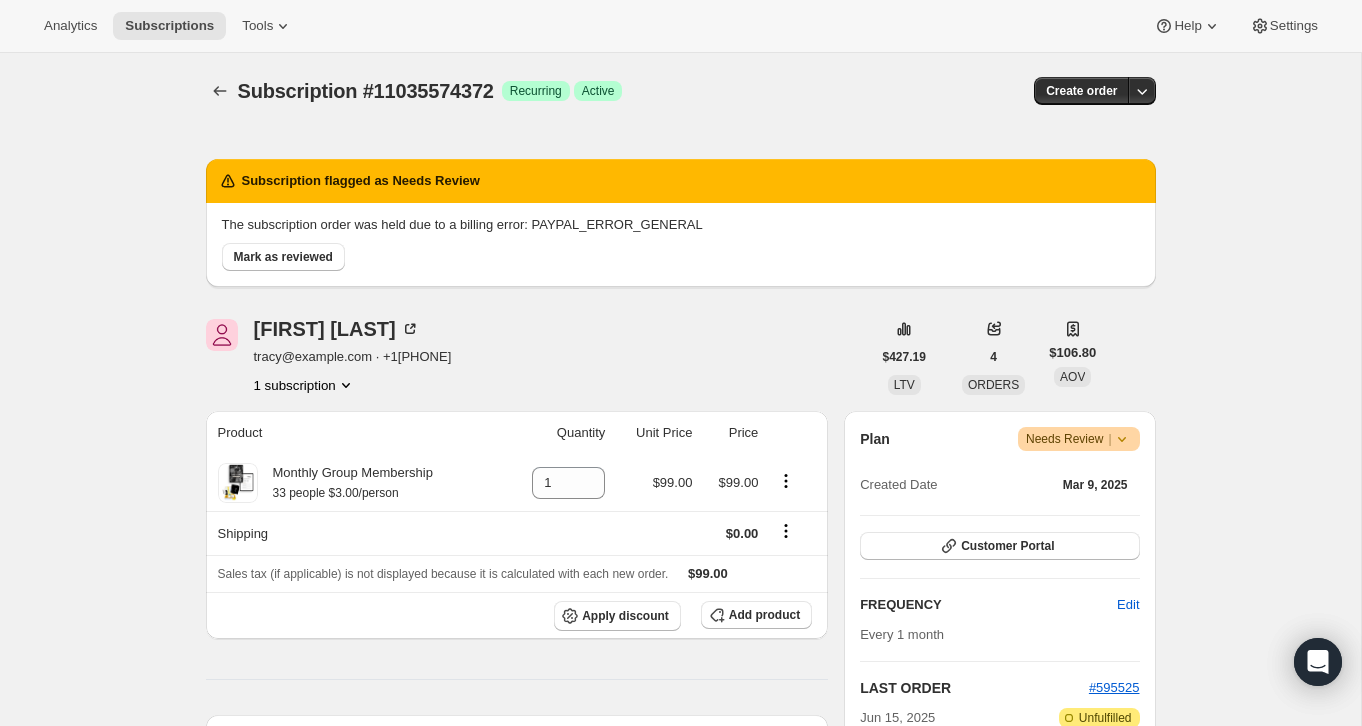 scroll, scrollTop: 7, scrollLeft: 0, axis: vertical 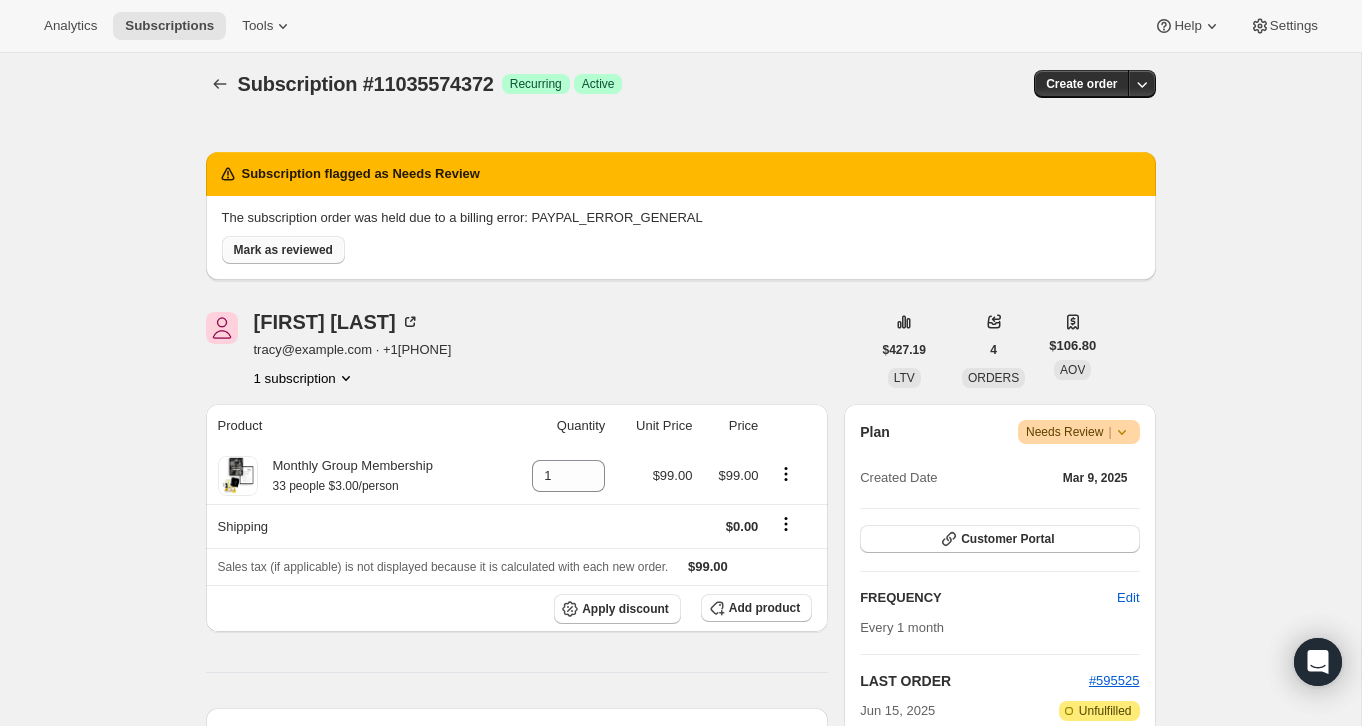 click on "Mark as reviewed" at bounding box center (283, 250) 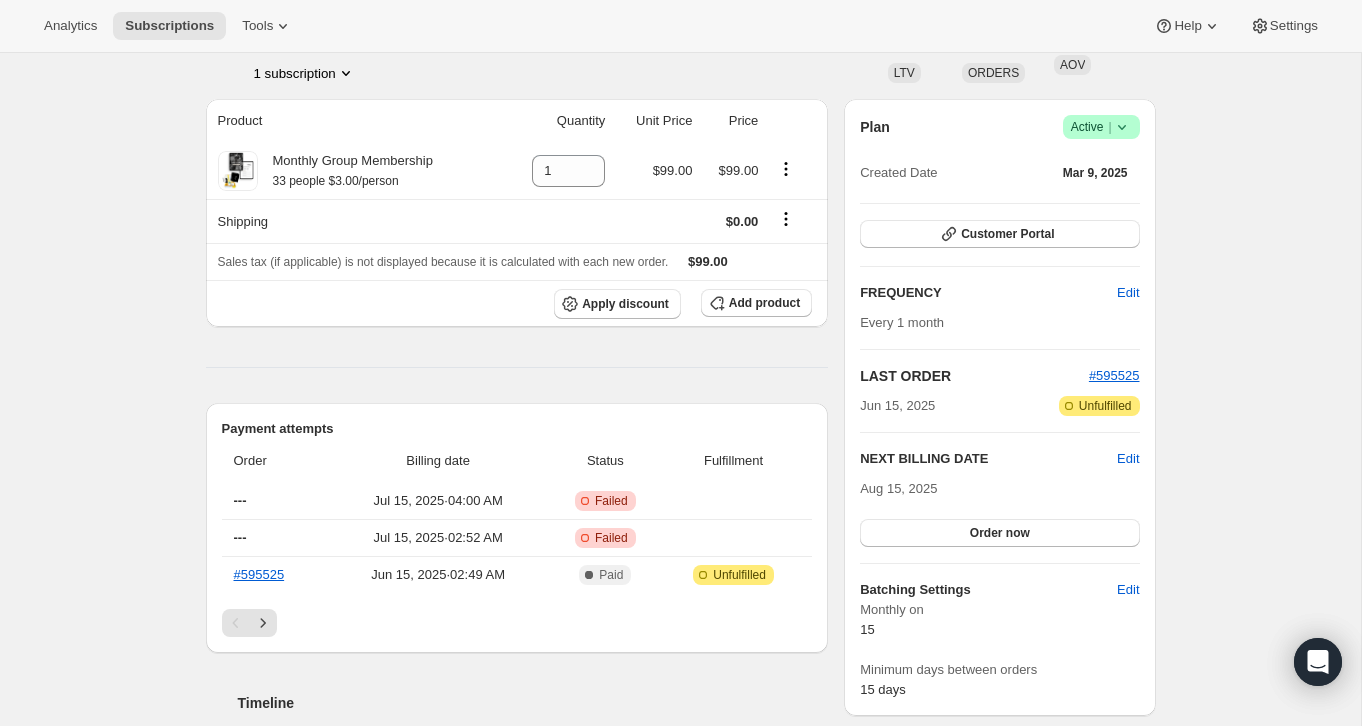 scroll, scrollTop: 0, scrollLeft: 0, axis: both 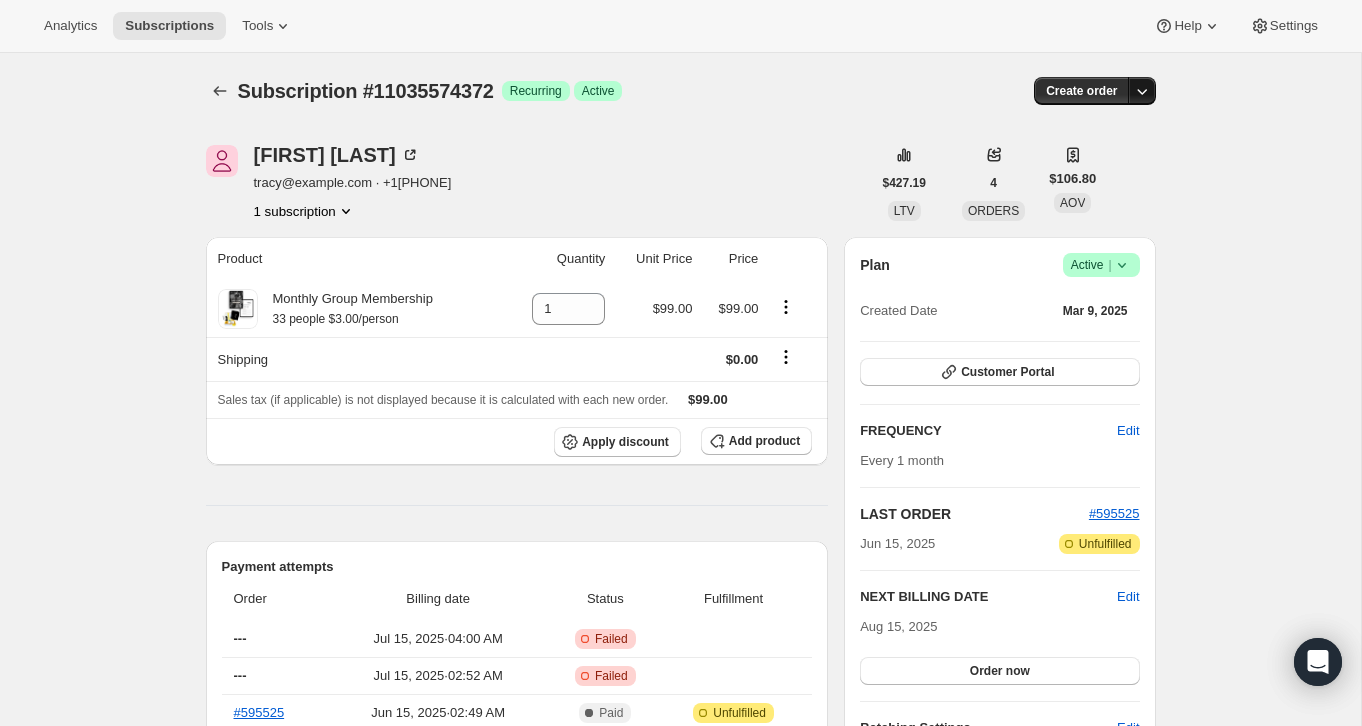 click 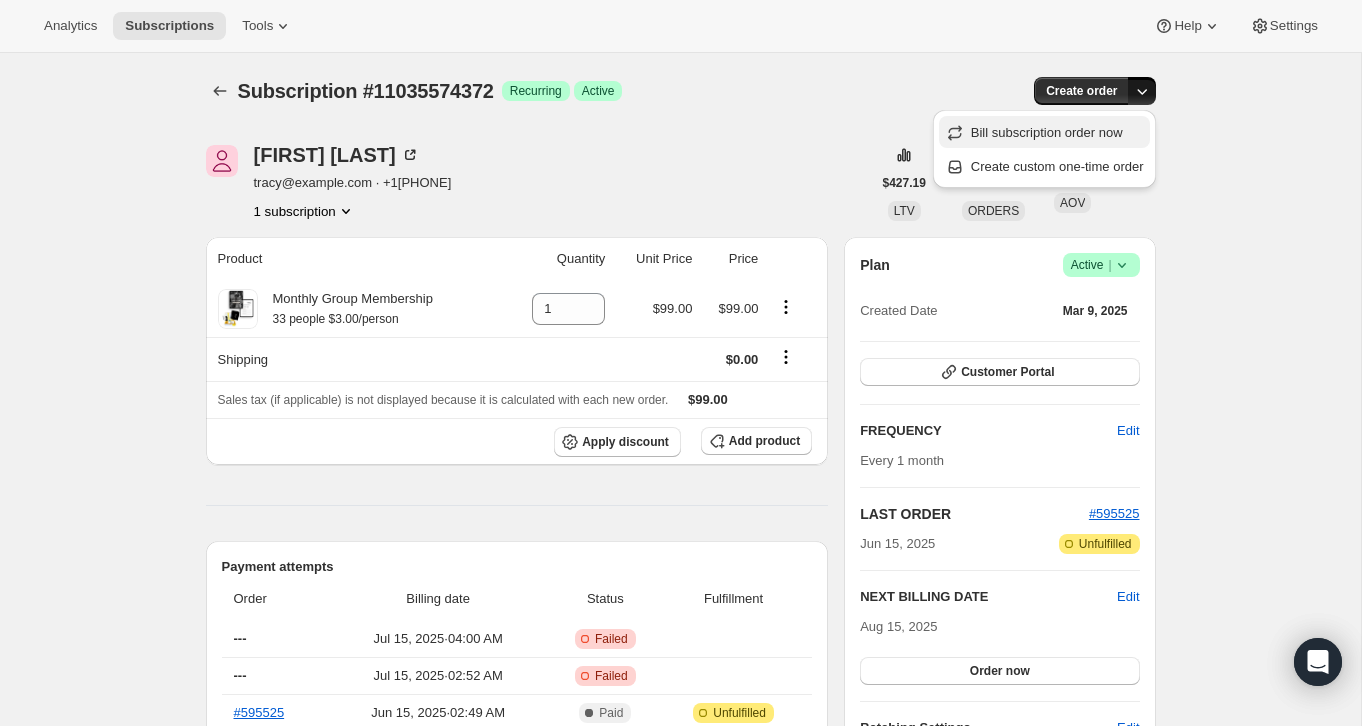 click on "Bill subscription order now" at bounding box center [1047, 132] 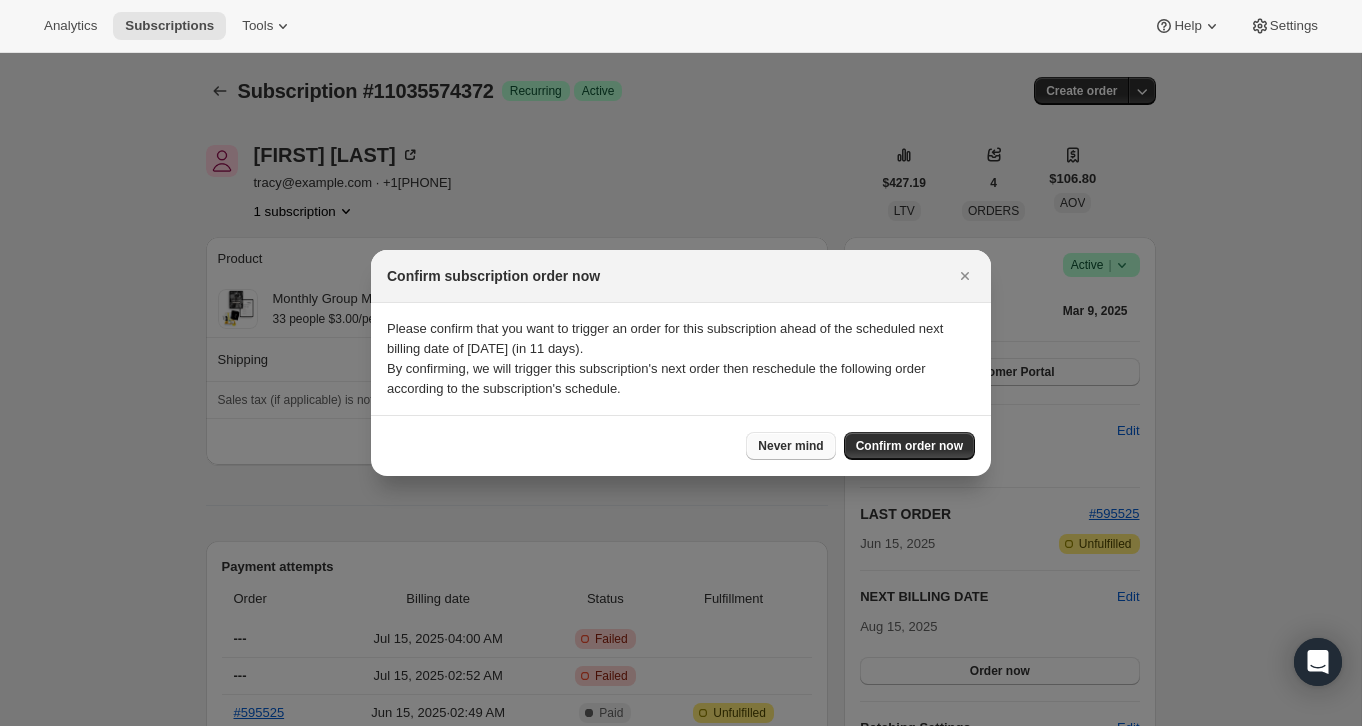 click on "Never mind" at bounding box center [790, 446] 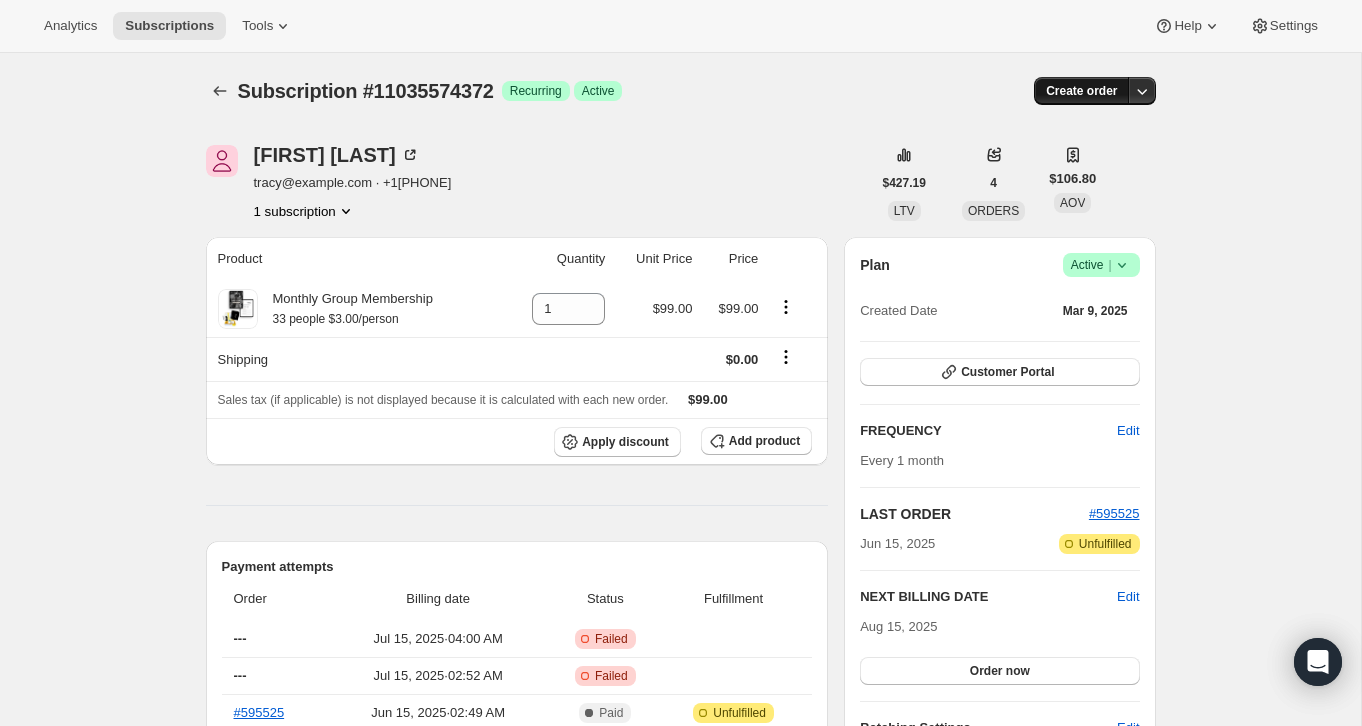 click on "Create order" at bounding box center (1081, 91) 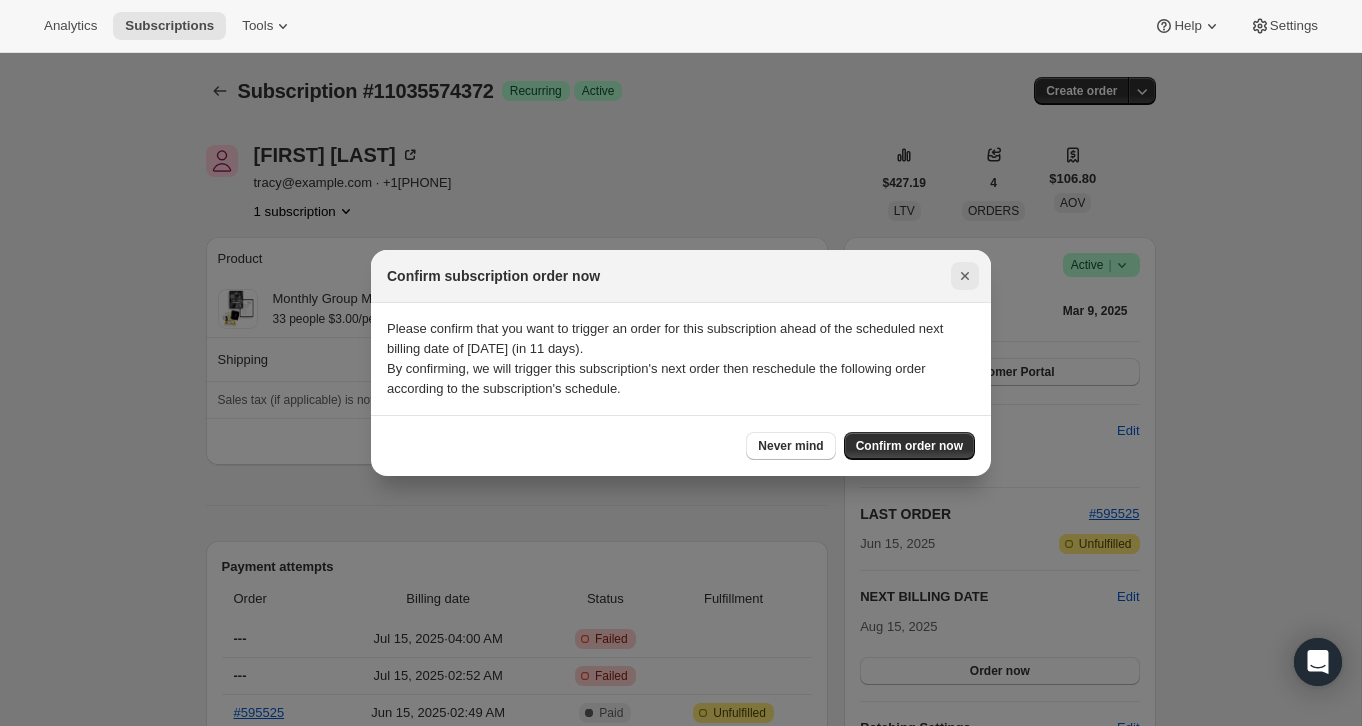click 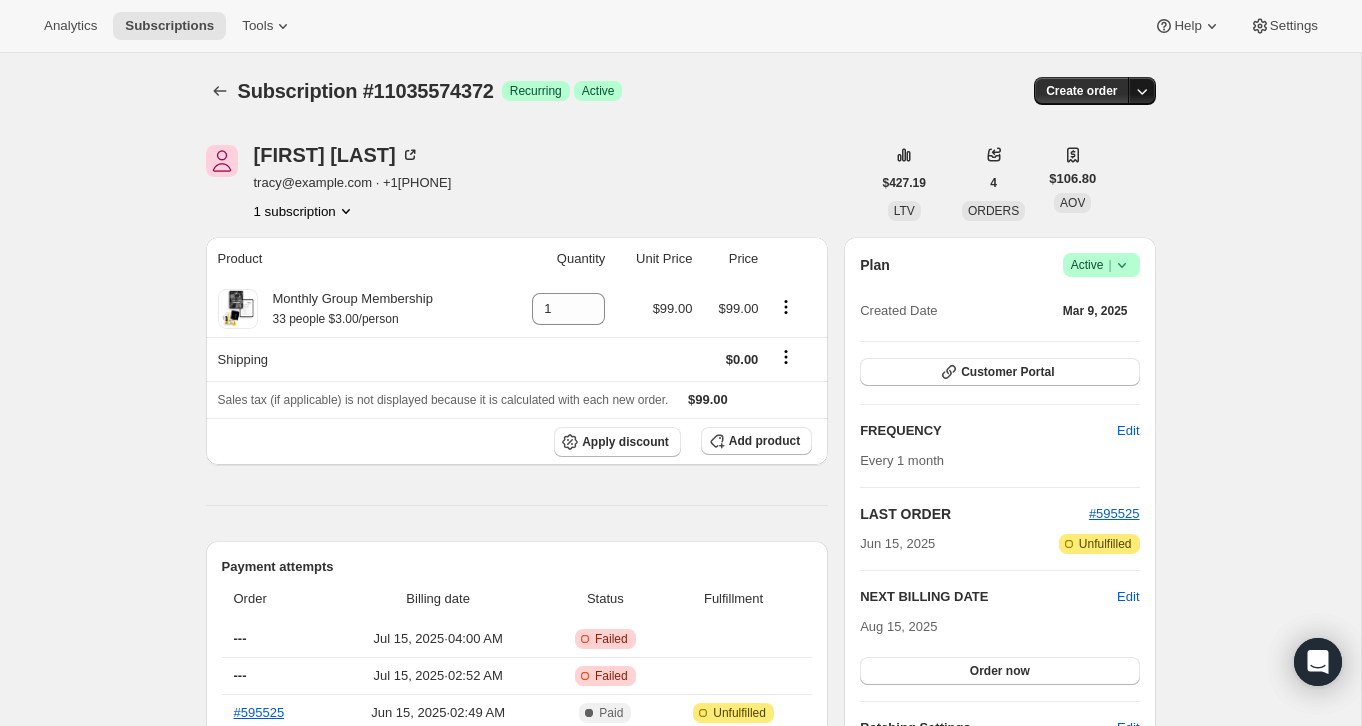 click 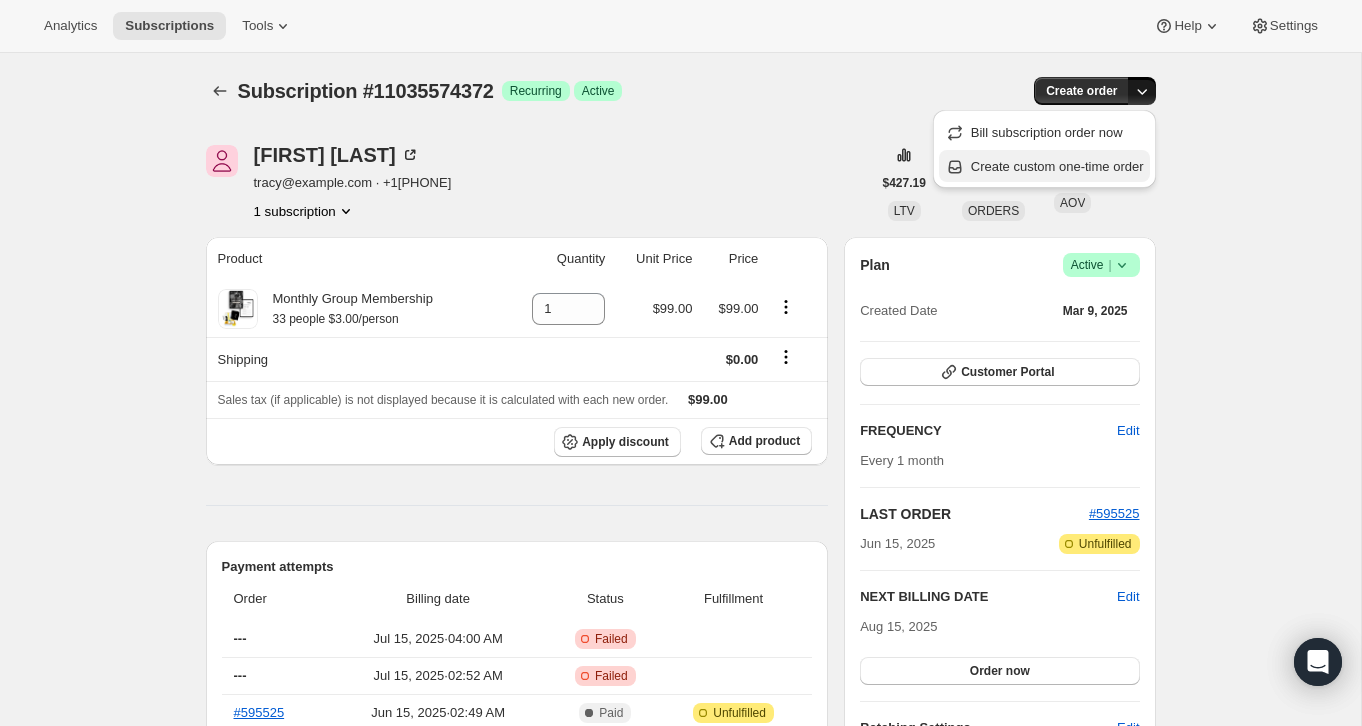 click on "Create custom one-time order" at bounding box center (1057, 166) 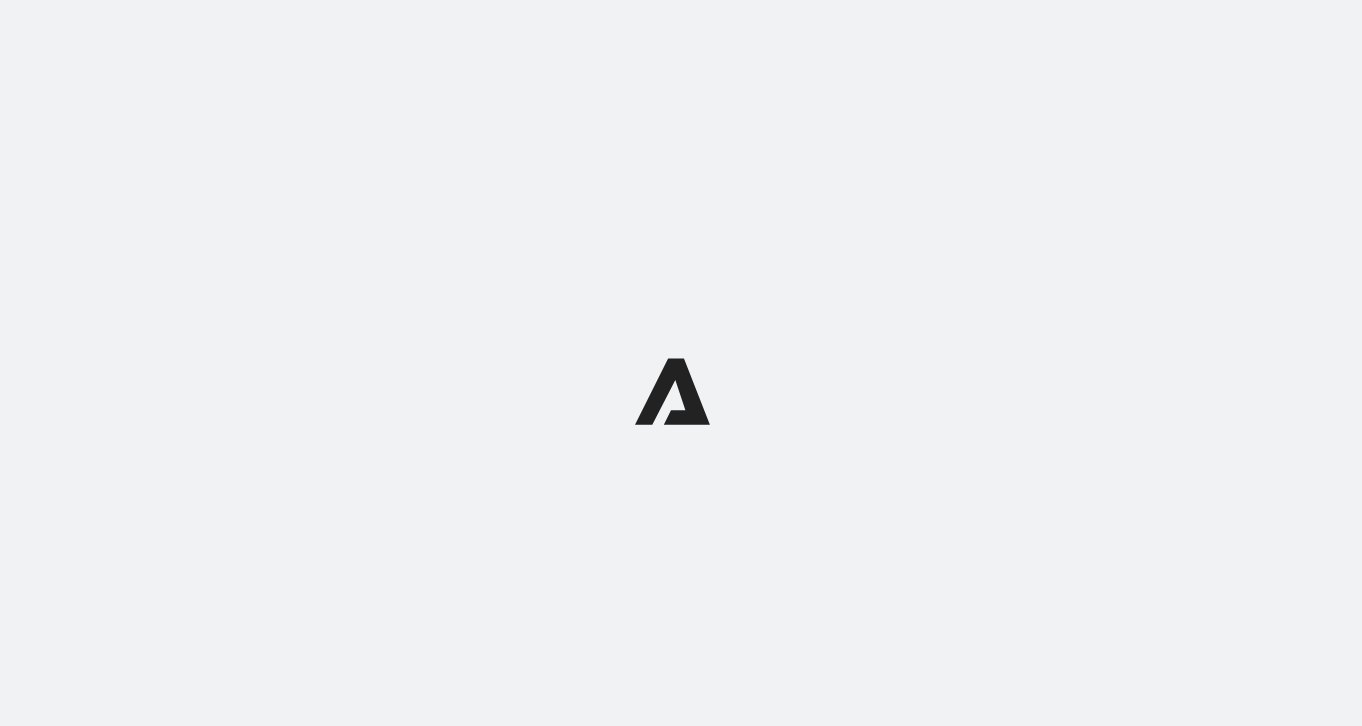 scroll, scrollTop: 0, scrollLeft: 0, axis: both 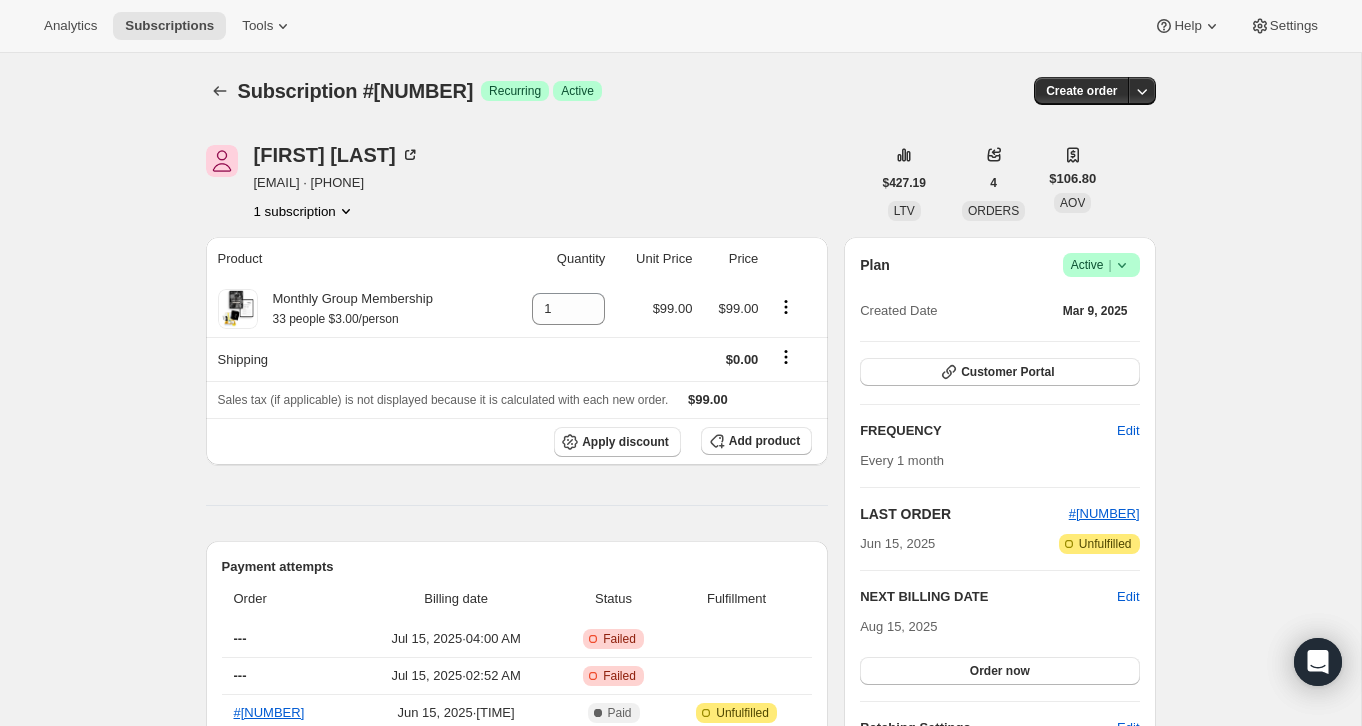 click on "Subscription #[NUMBER]" at bounding box center (356, 91) 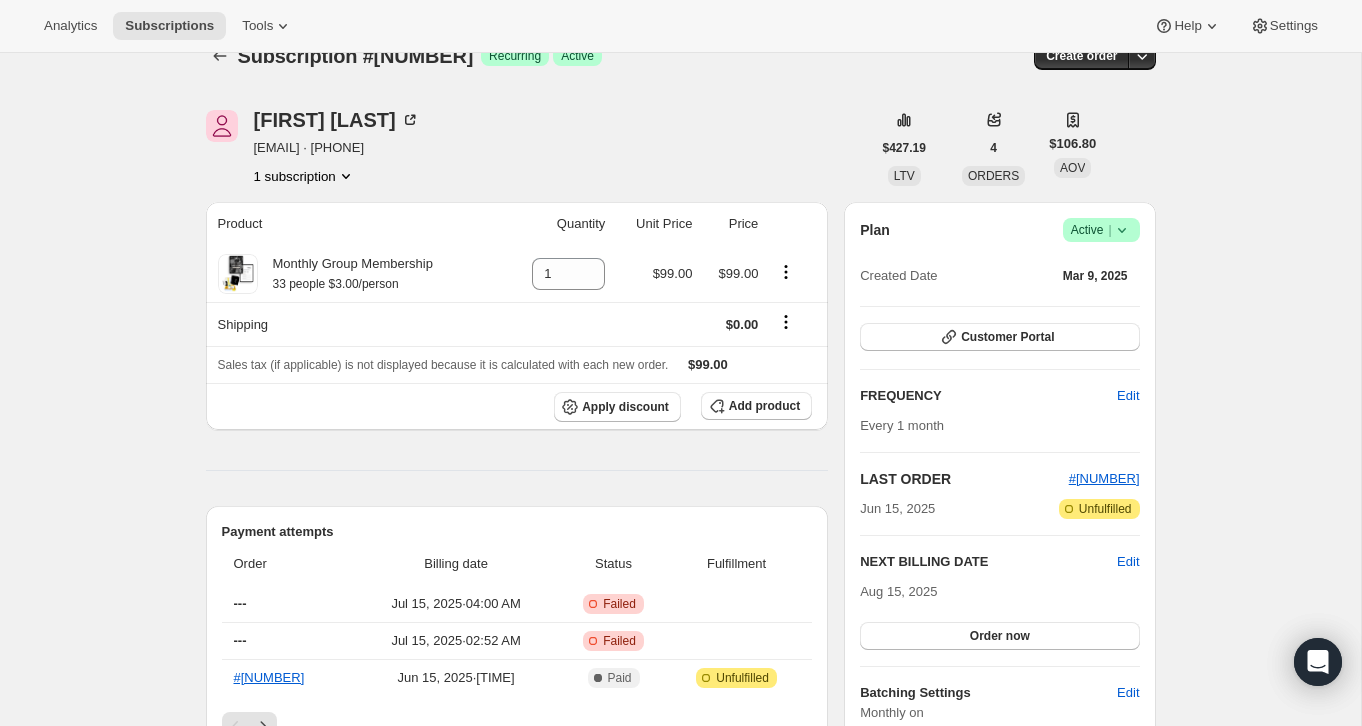 scroll, scrollTop: 0, scrollLeft: 0, axis: both 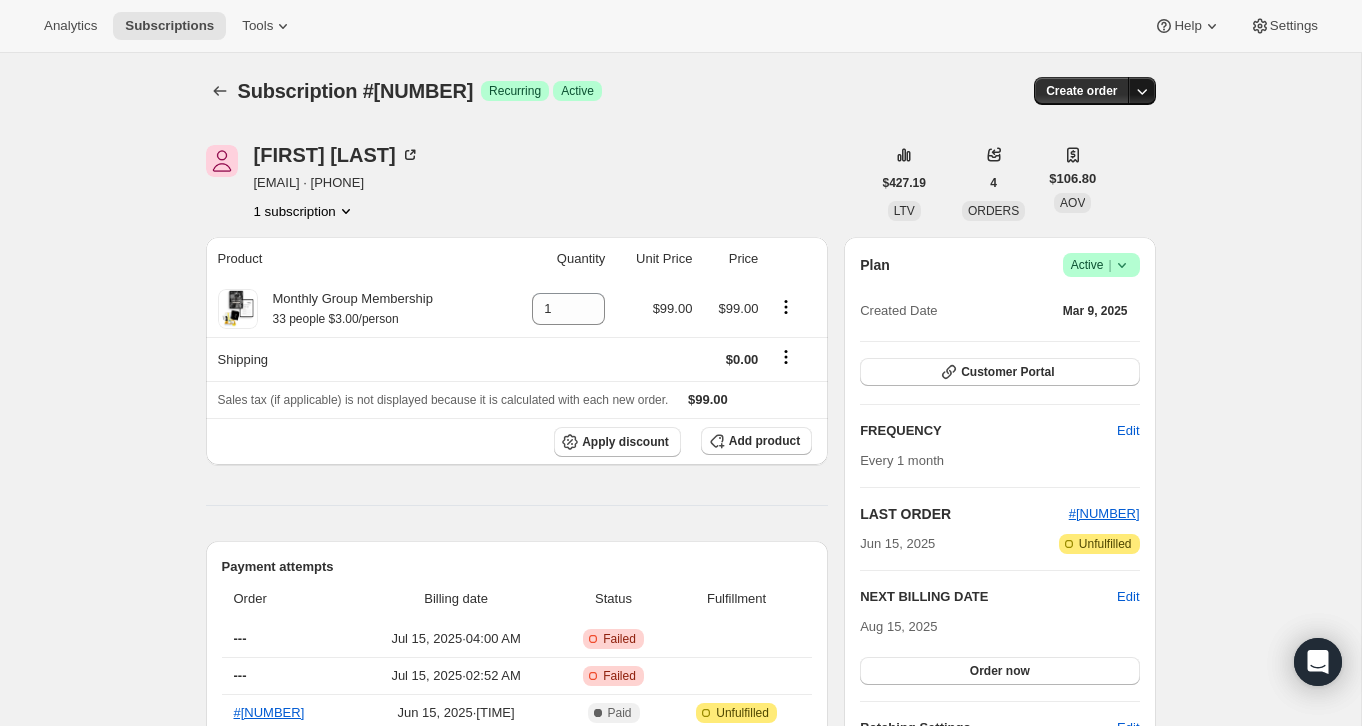 click 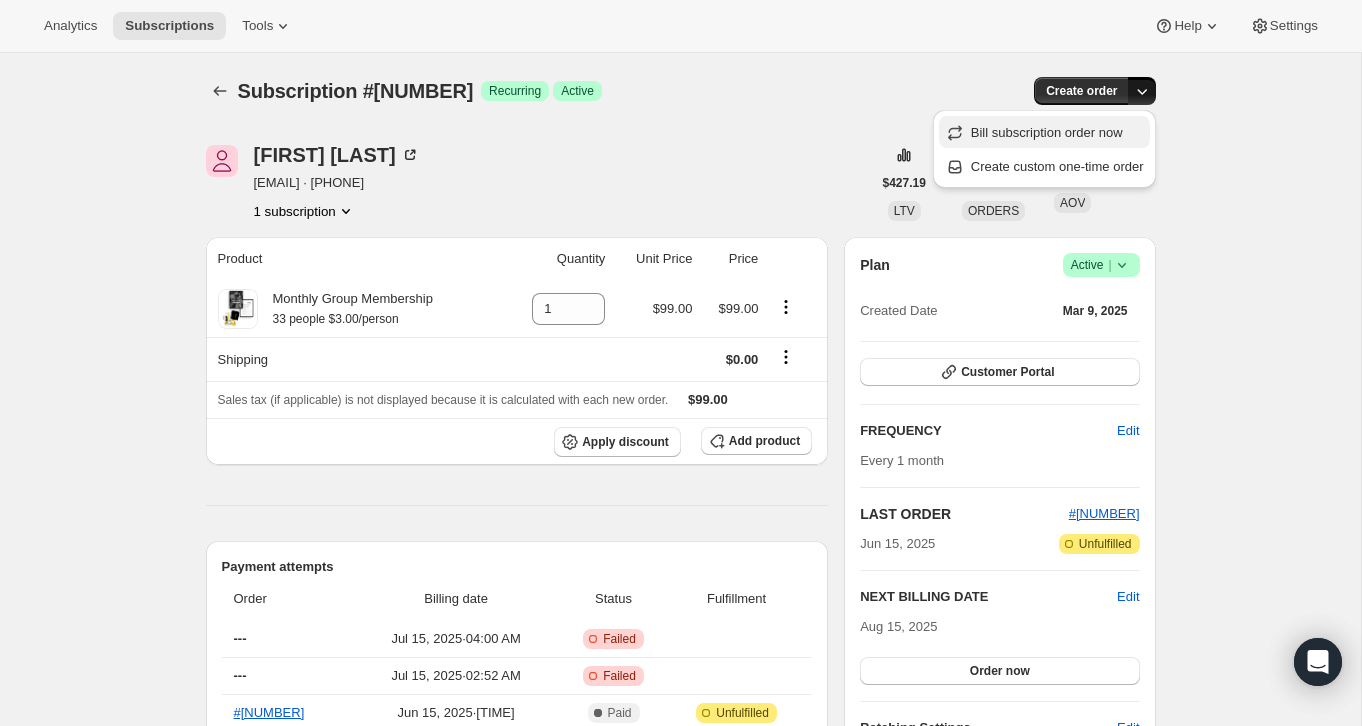 click on "Bill subscription order now" at bounding box center (1047, 132) 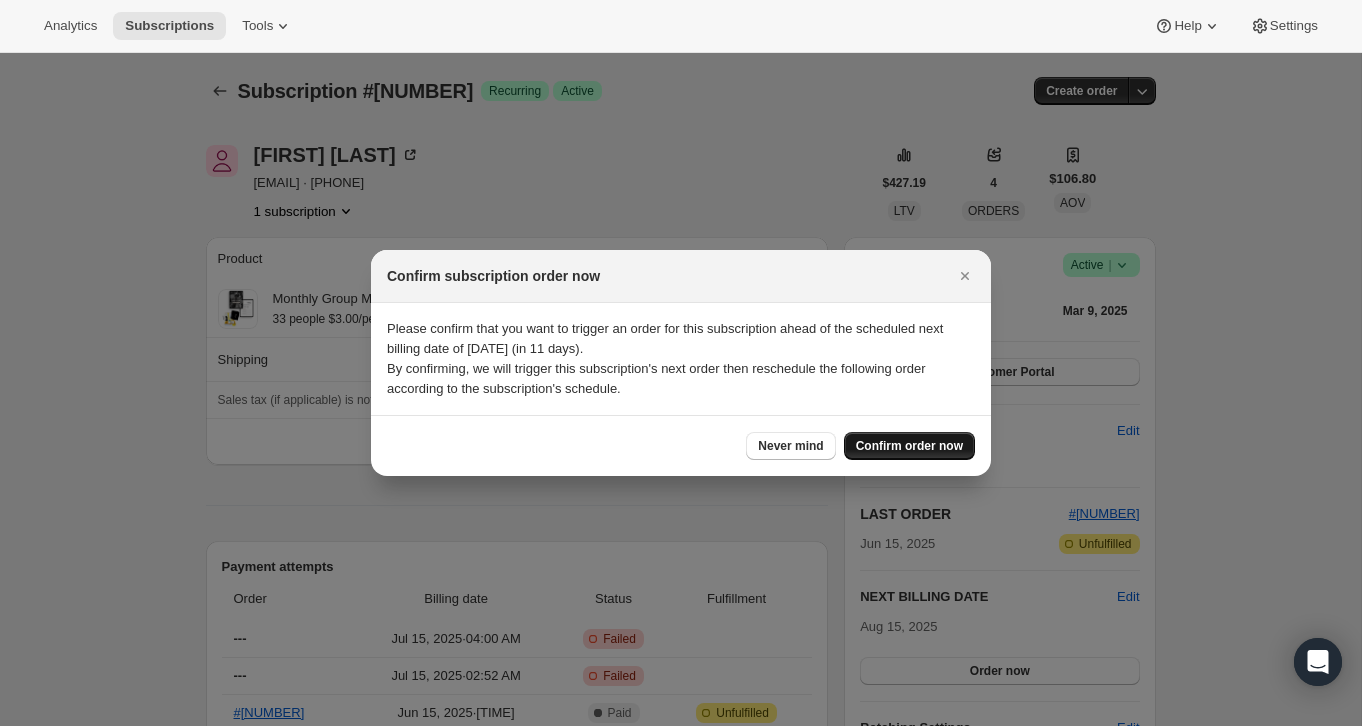 click on "Confirm order now" at bounding box center [909, 446] 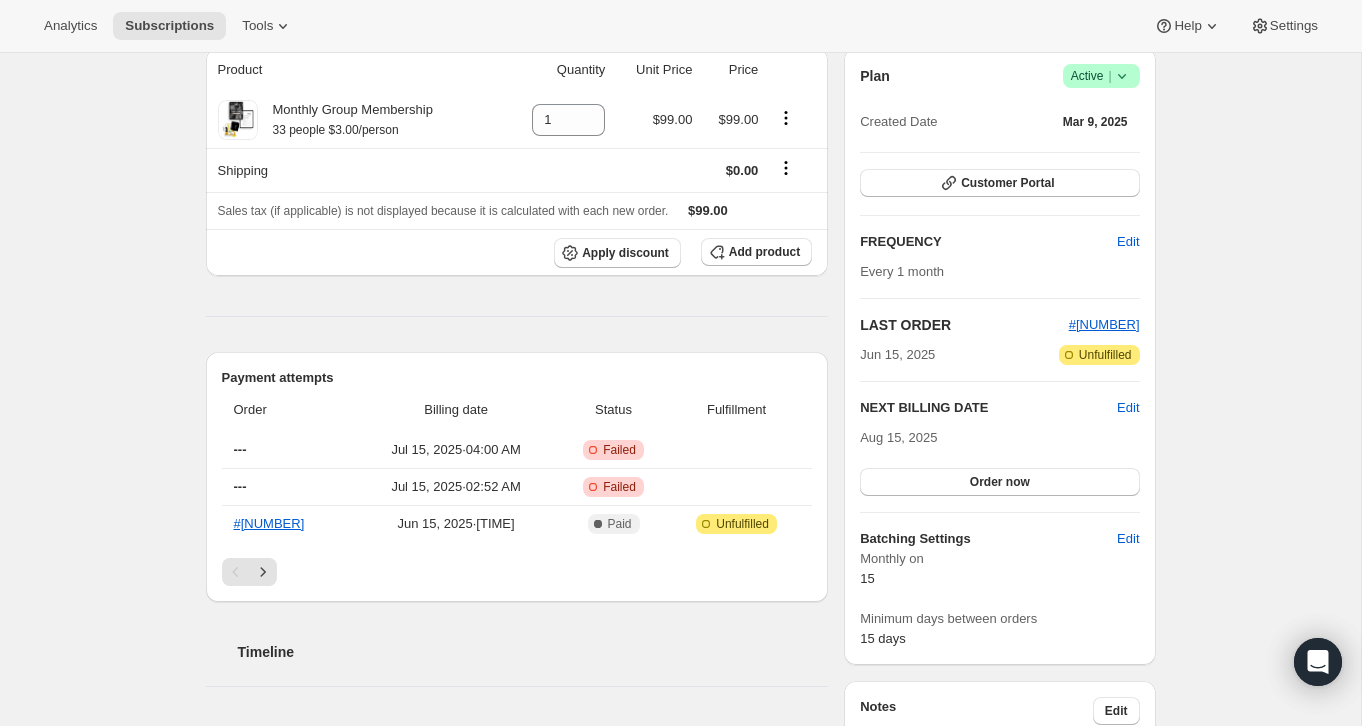 scroll, scrollTop: 0, scrollLeft: 0, axis: both 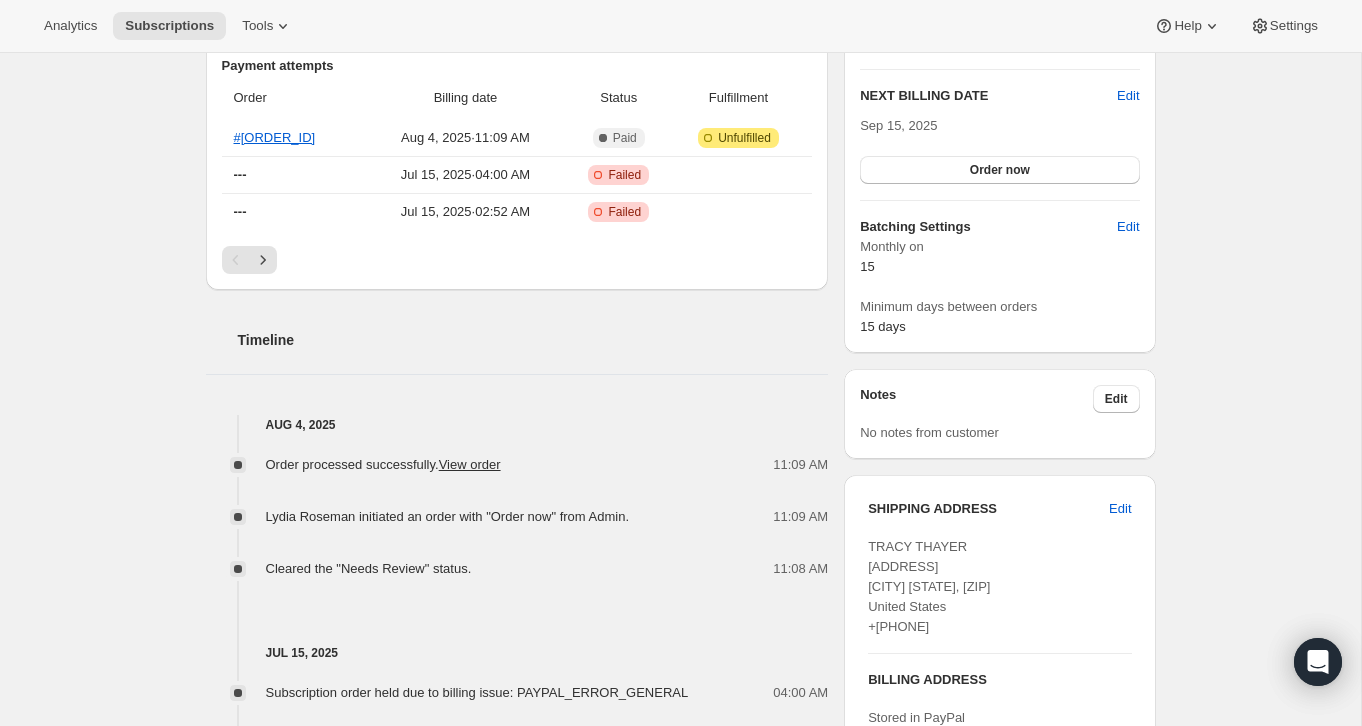 click on "Plan Success Active | Created Date Mar 9, 2025 Customer Portal FREQUENCY Edit Every 1 month LAST ORDER #[ORDER_ID] Aug 4, 2025 Attention Incomplete Unfulfilled NEXT BILLING DATE Edit Sep 15, 2025  Order now Batching Settings Edit Monthly on 15 Minimum days between orders 15   days" at bounding box center (999, 44) 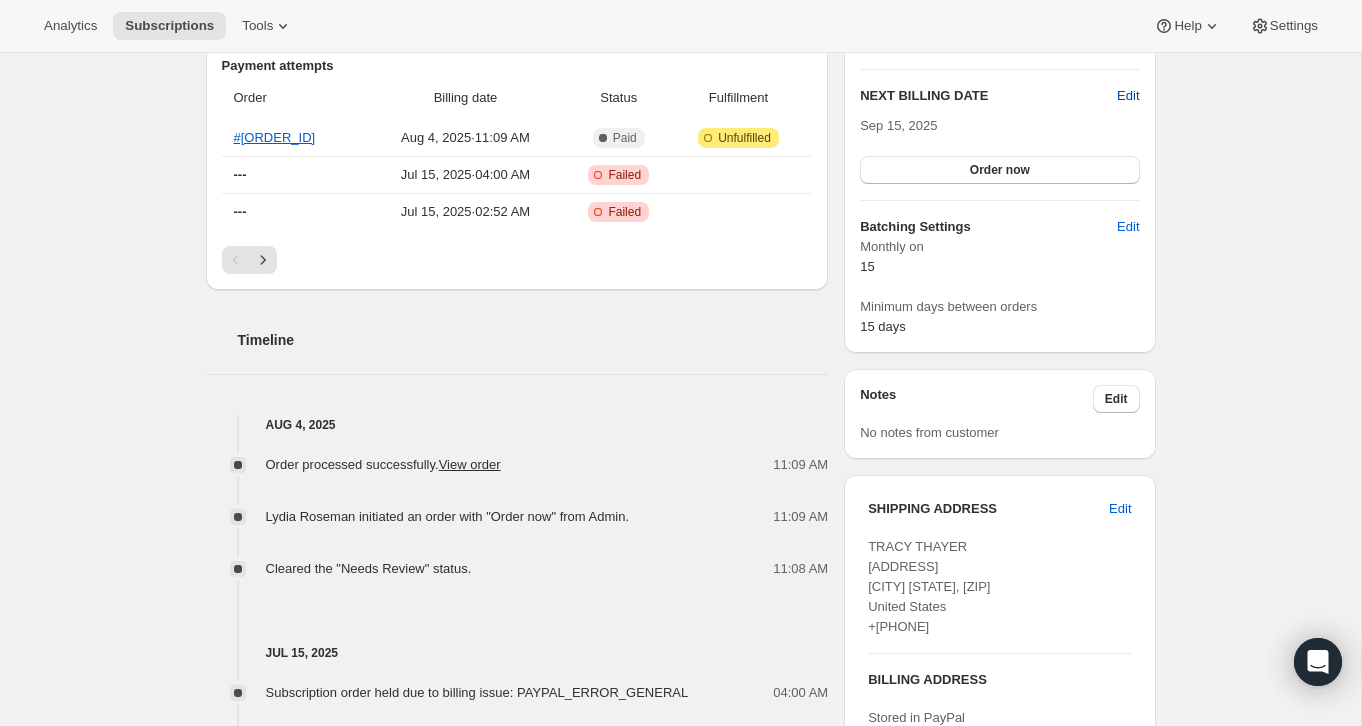 click on "Edit" at bounding box center (1128, 96) 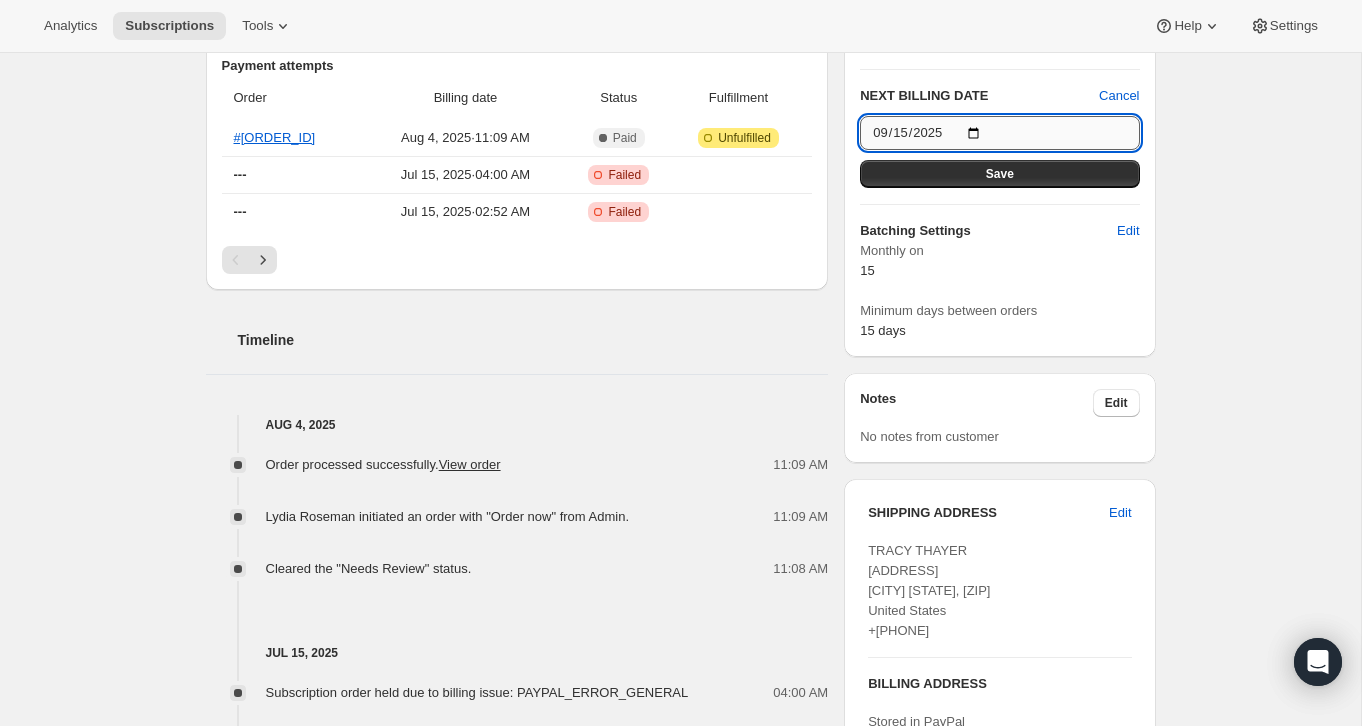 click on "2025-09-15" at bounding box center [999, 133] 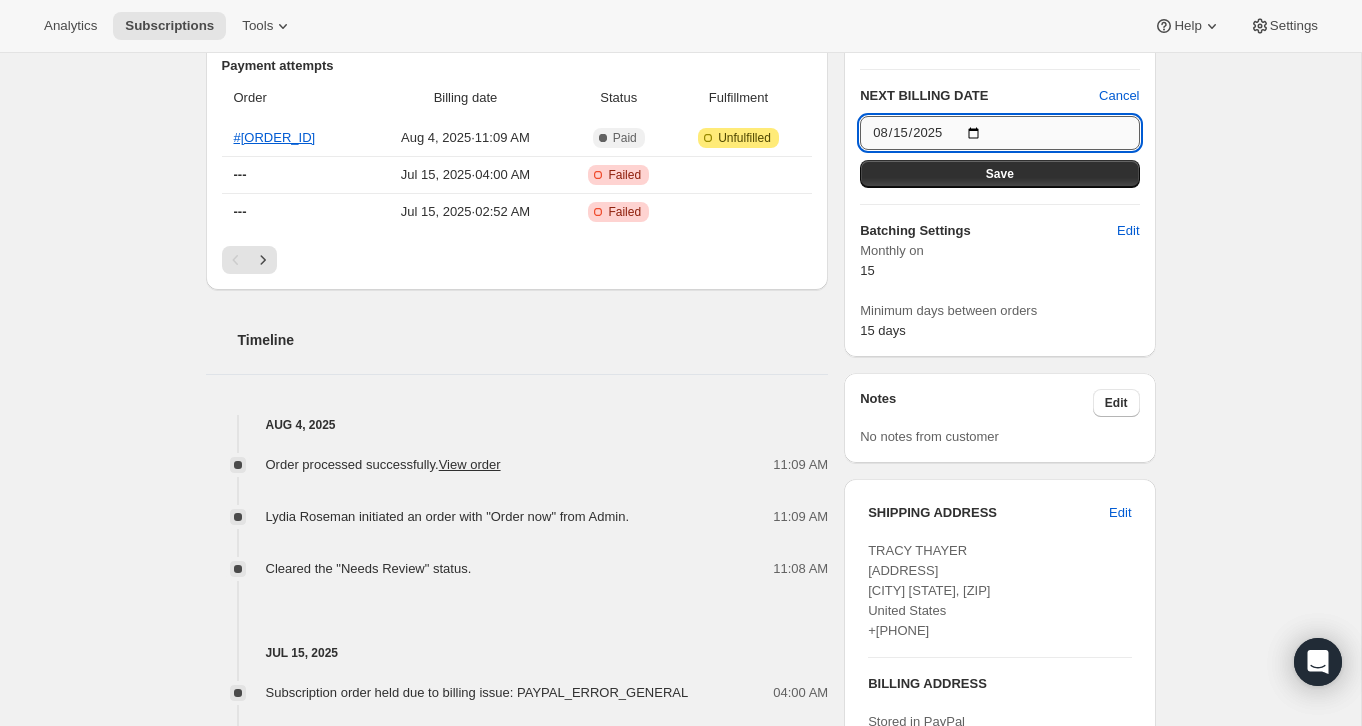 type on "2025-08-15" 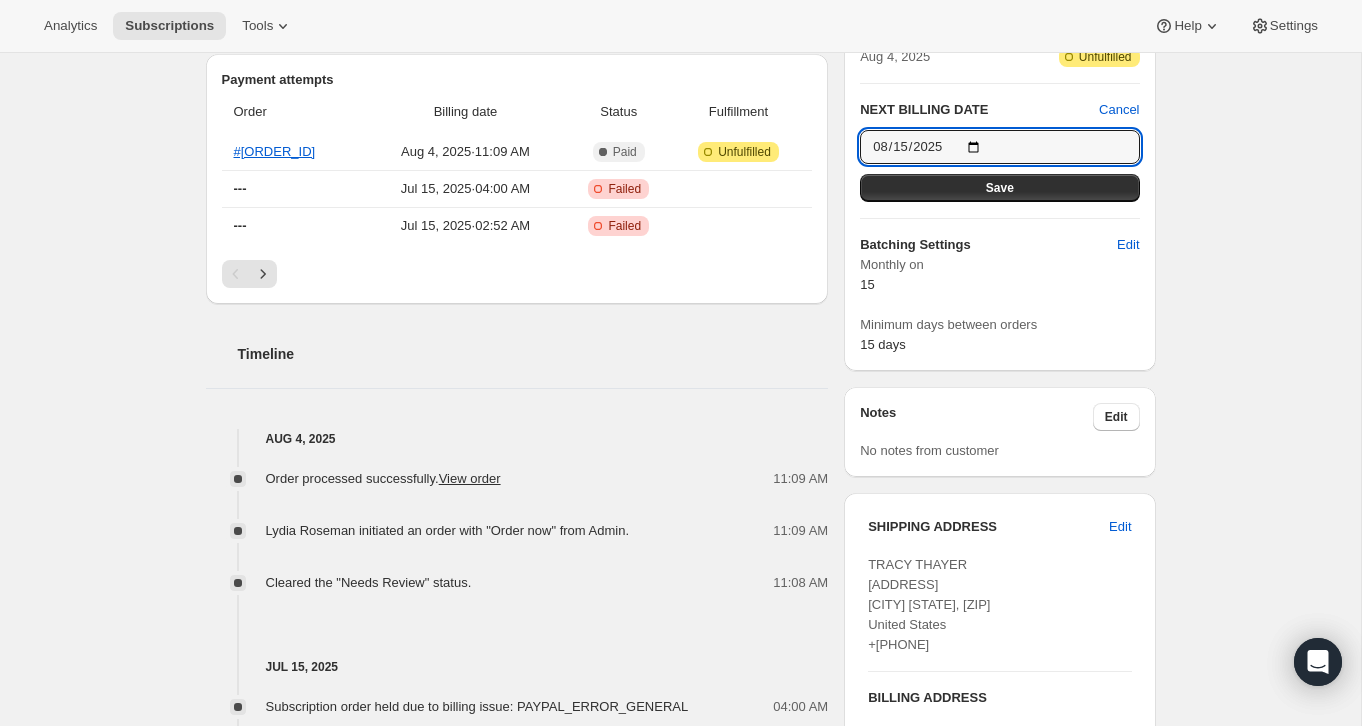 scroll, scrollTop: 480, scrollLeft: 0, axis: vertical 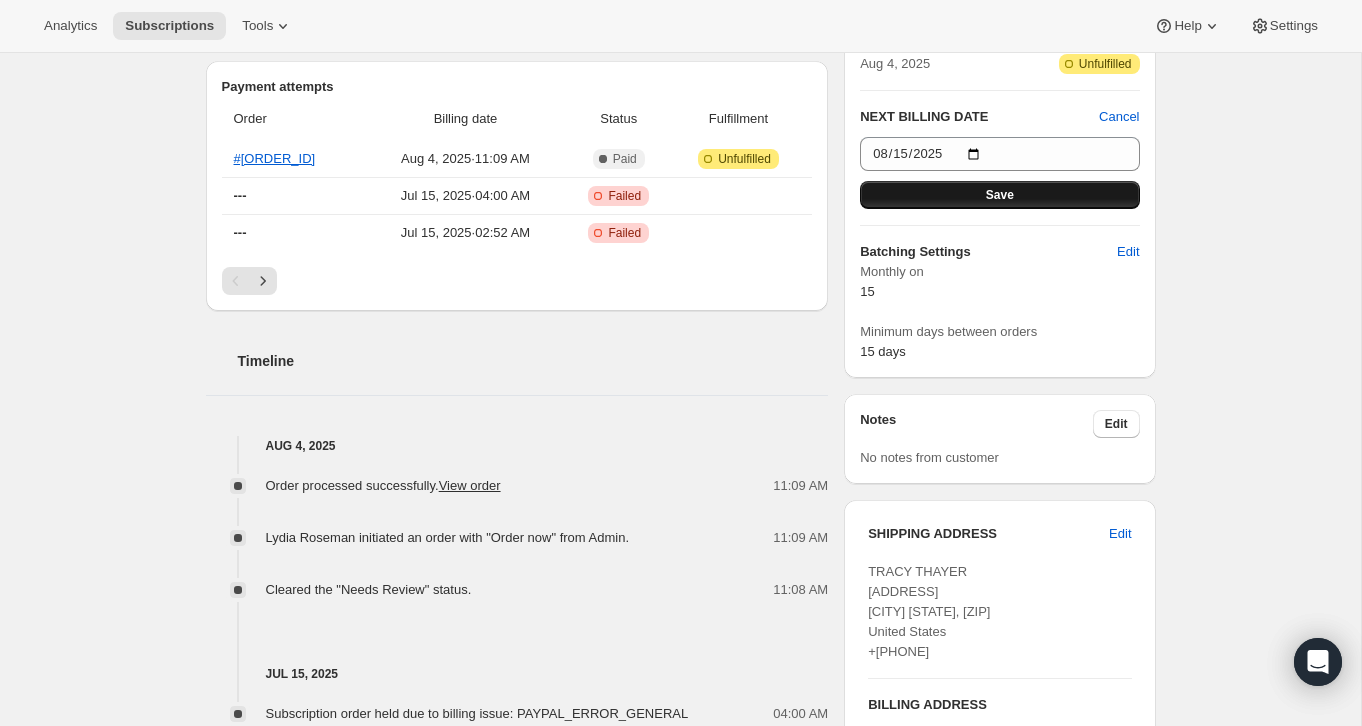 click on "Save" at bounding box center [999, 195] 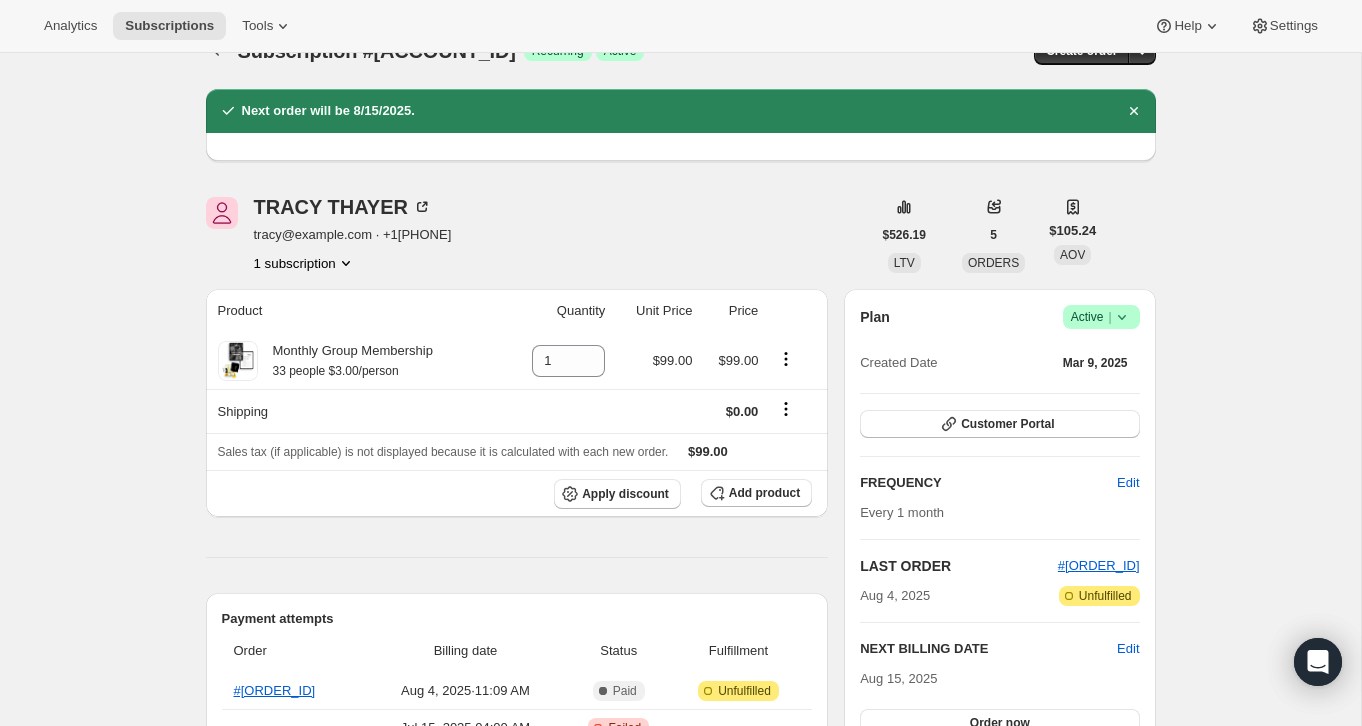 scroll, scrollTop: 0, scrollLeft: 0, axis: both 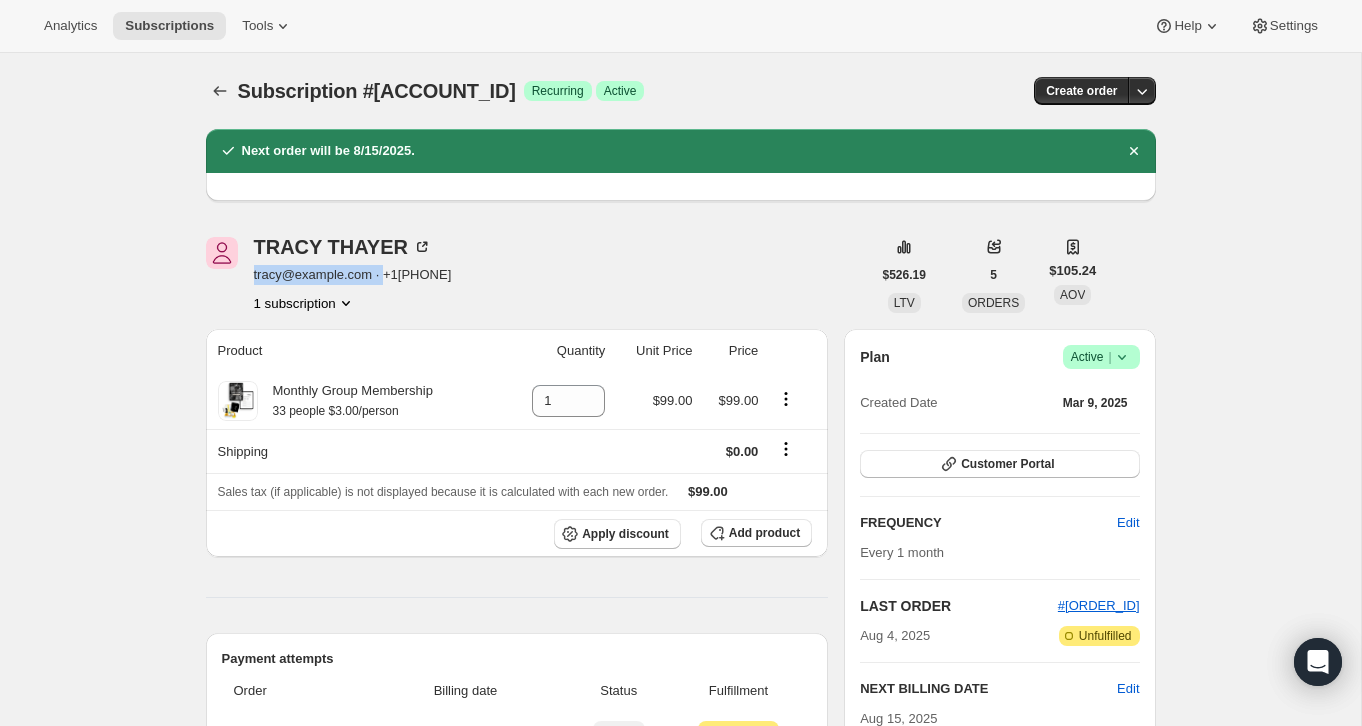 drag, startPoint x: 387, startPoint y: 280, endPoint x: 251, endPoint y: 275, distance: 136.09187 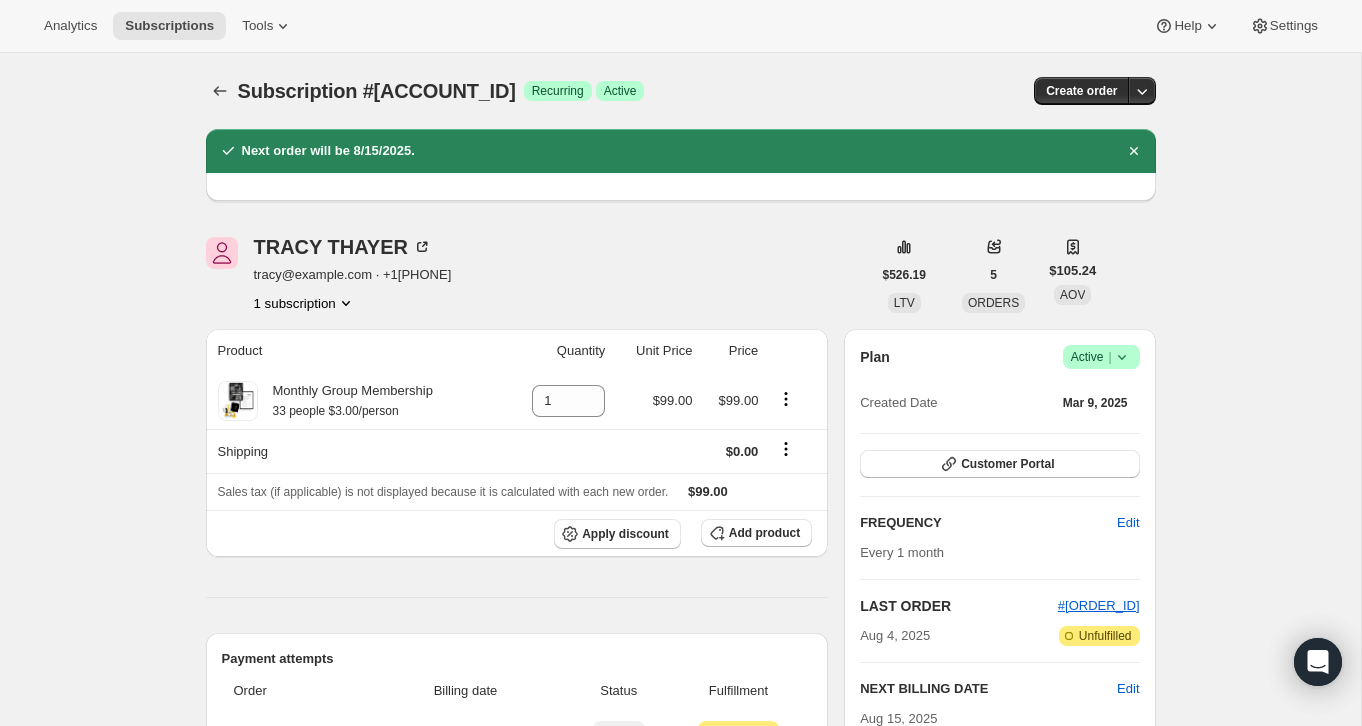 click on "Subscription #[ACCOUNT_ID]. This page is ready Subscription #[ACCOUNT_ID] Success Recurring Success Active Create order" at bounding box center [681, 91] 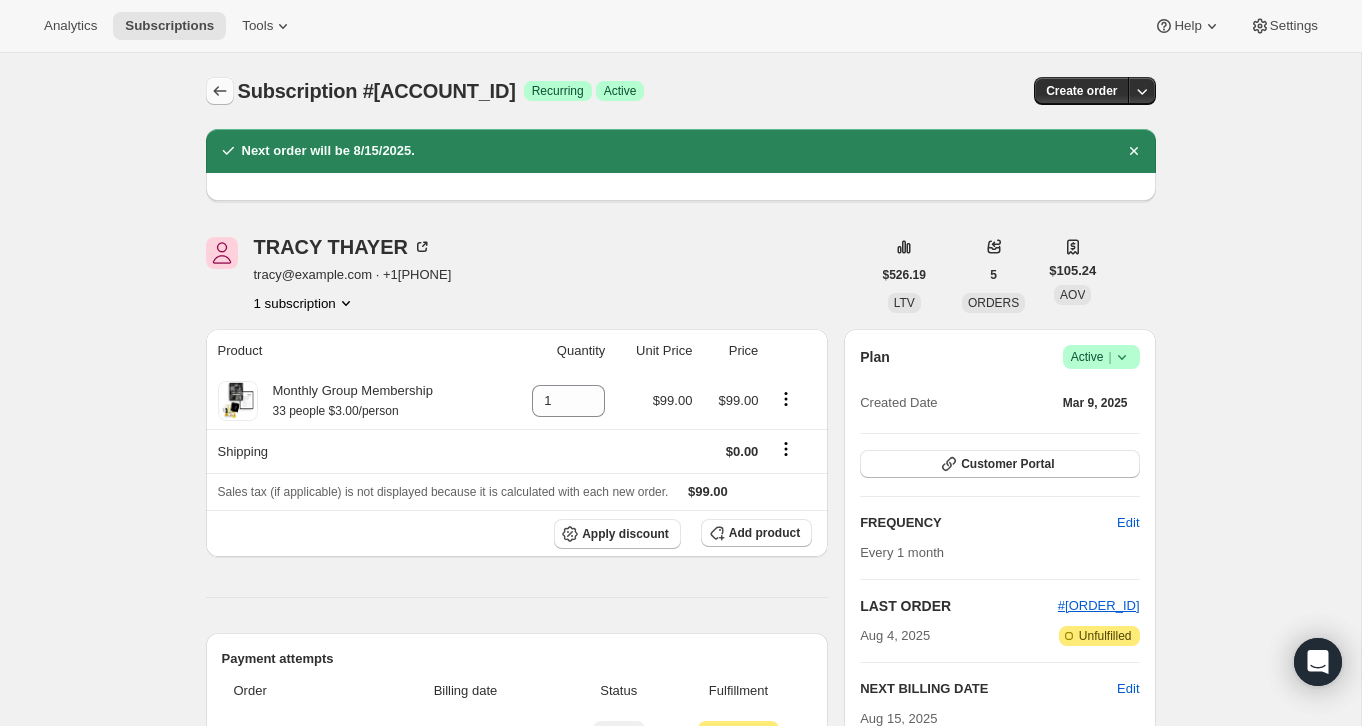 click 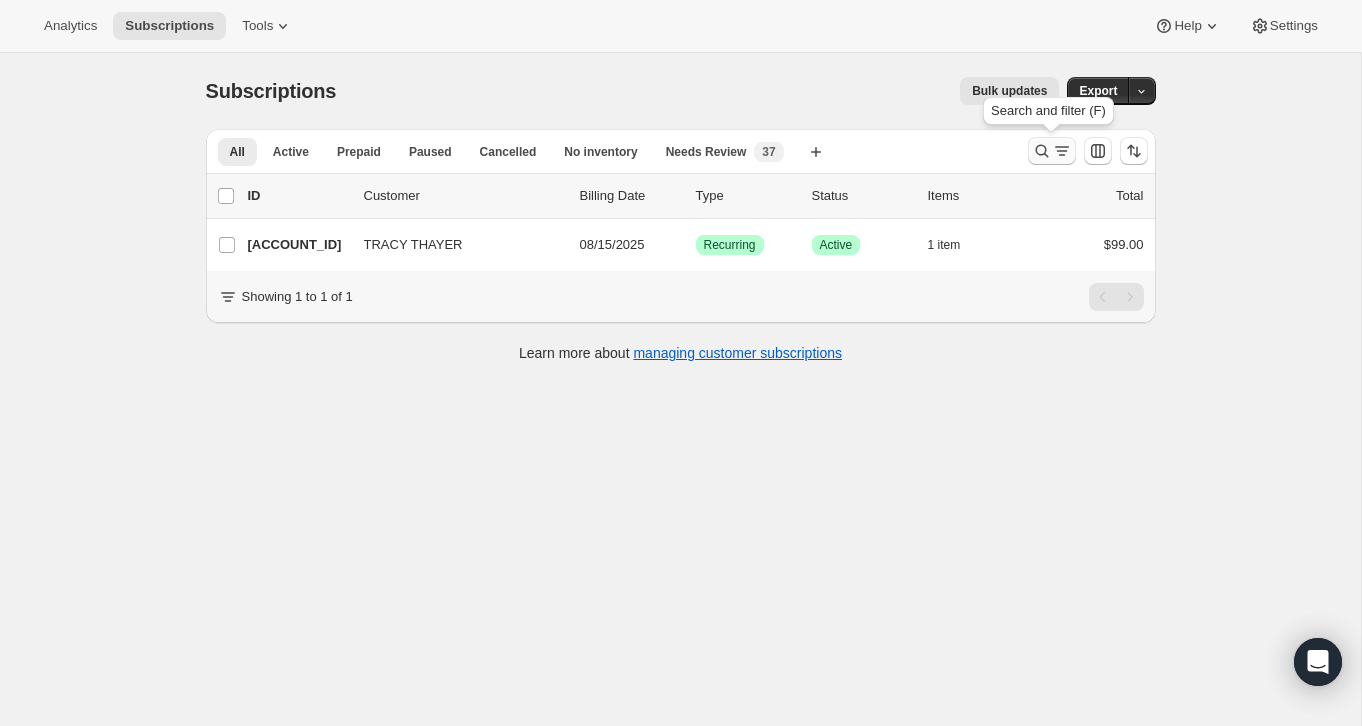 click 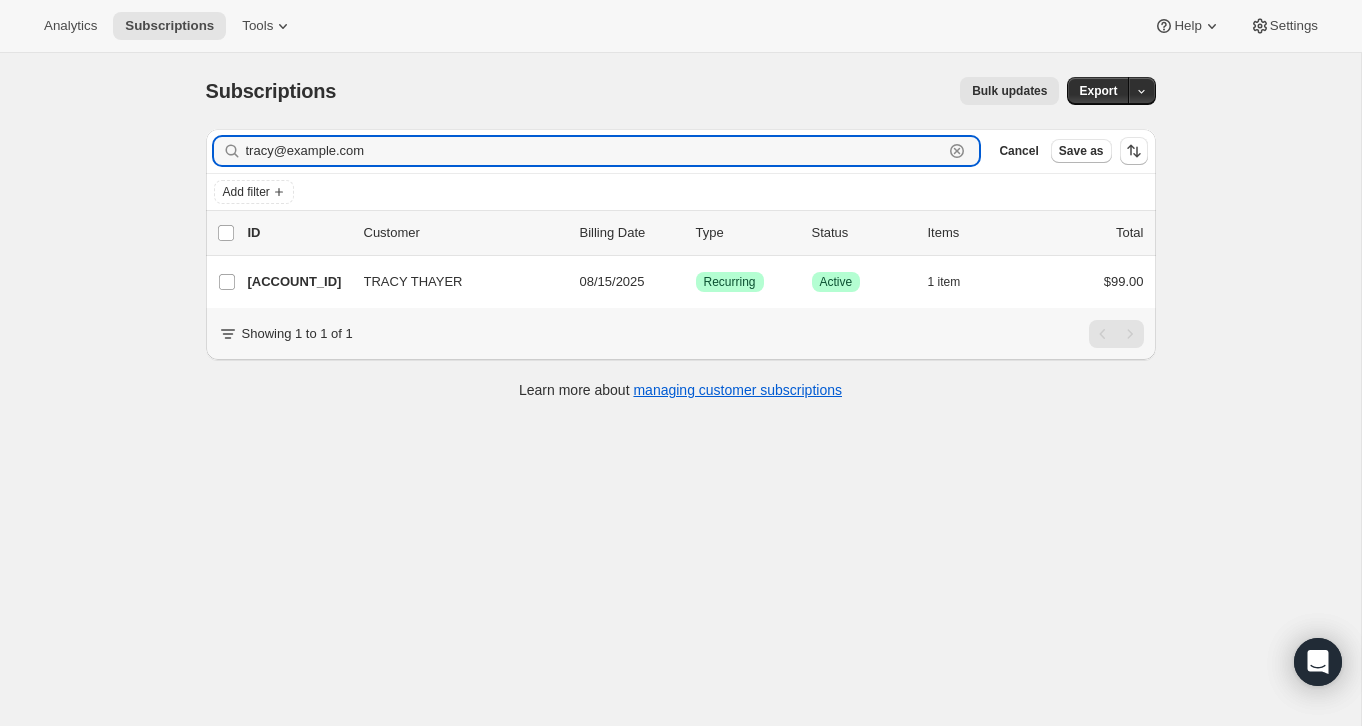 click 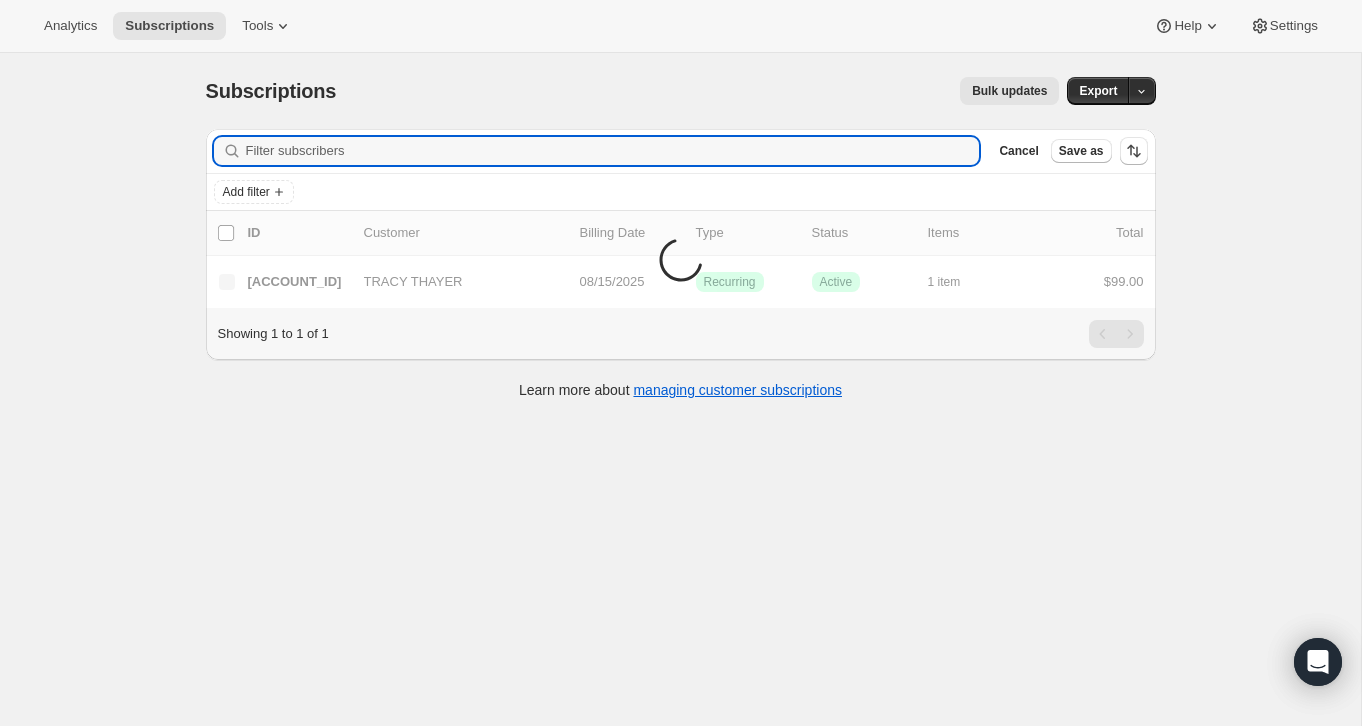 paste on "tuccipanucci@example.com" 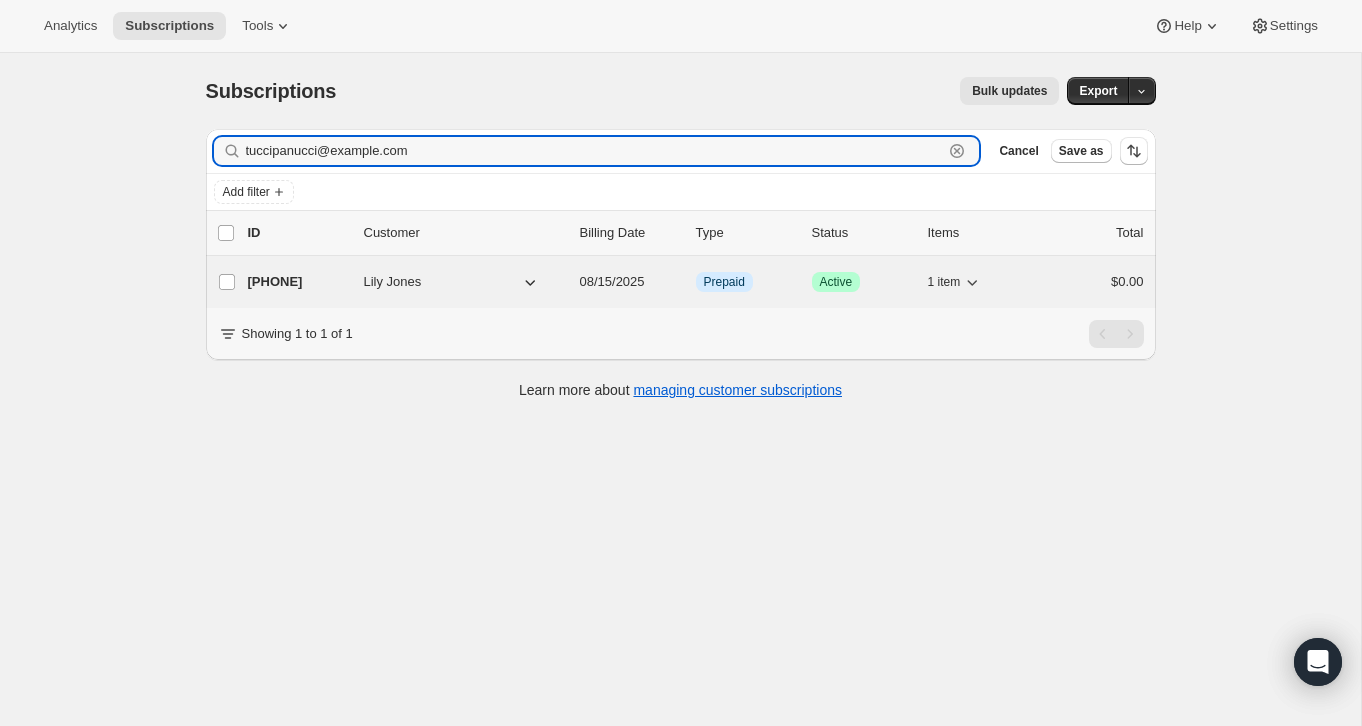 type on "tuccipanucci@example.com" 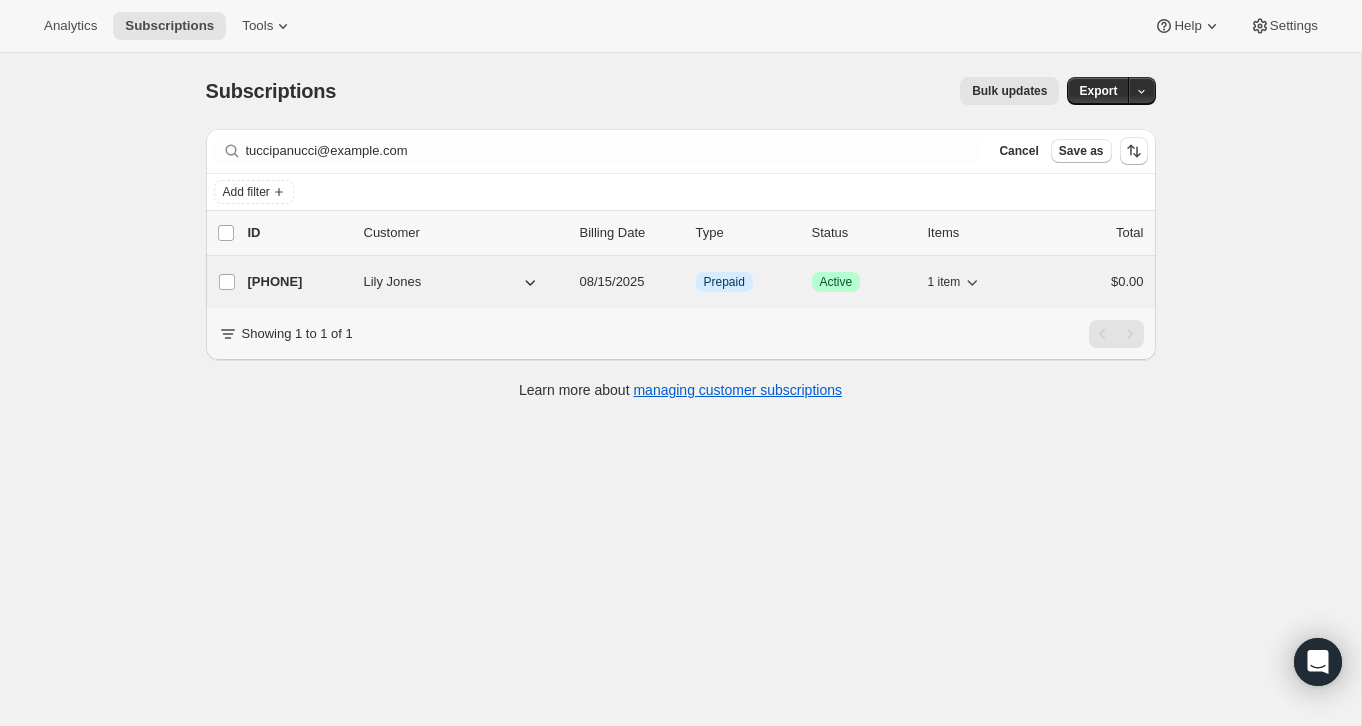 click on "$0.00" at bounding box center (1094, 282) 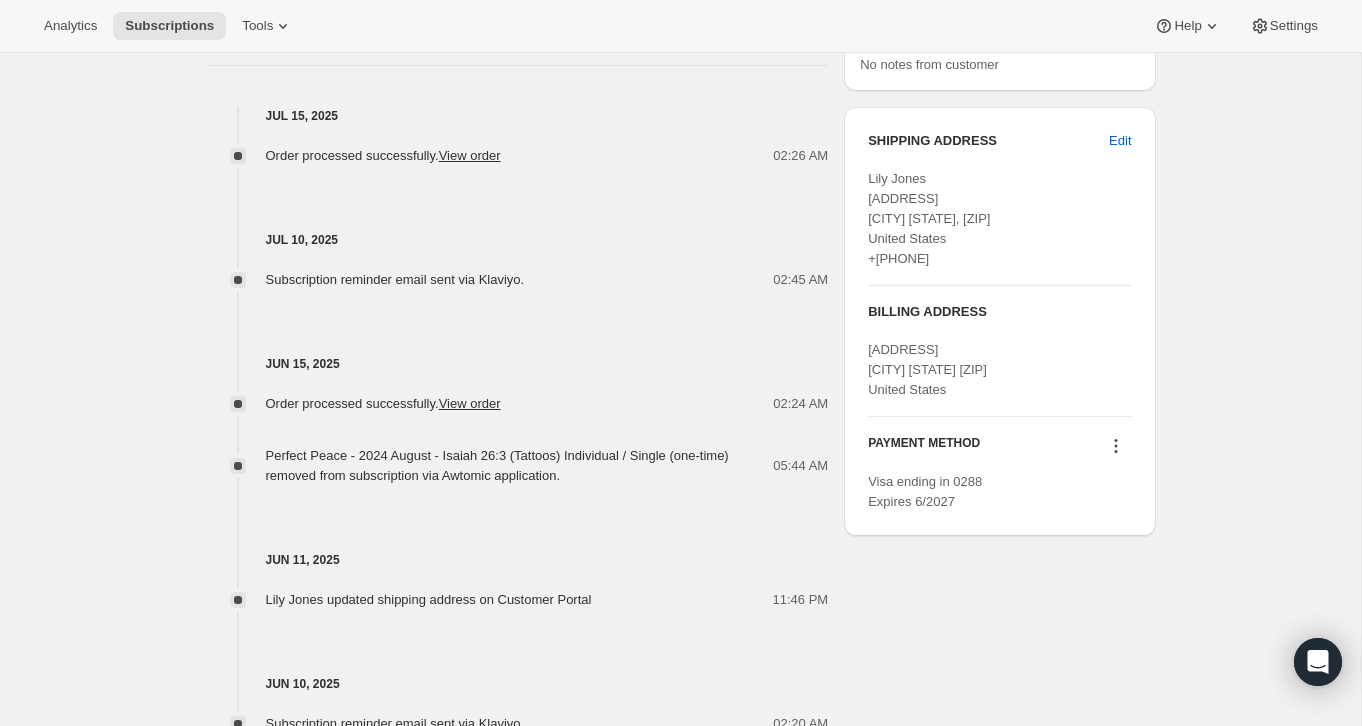 scroll, scrollTop: 866, scrollLeft: 0, axis: vertical 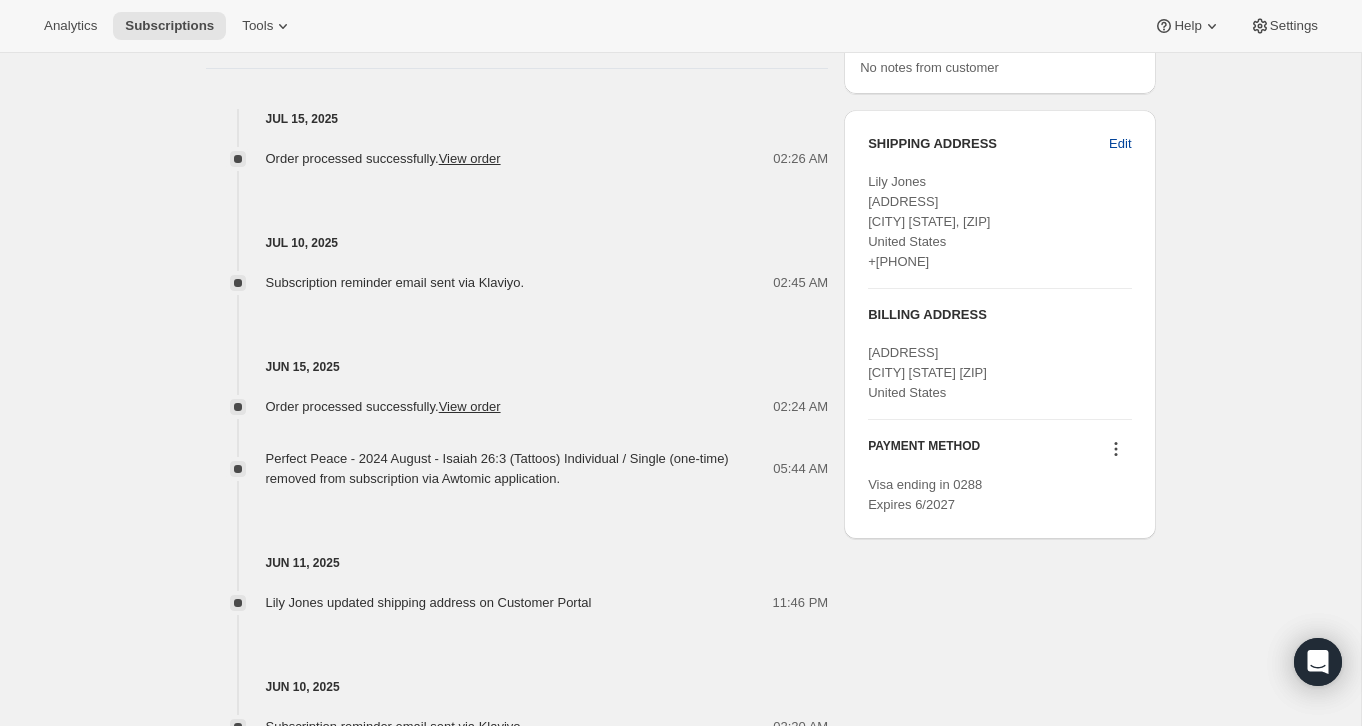 click on "Edit" at bounding box center (1120, 144) 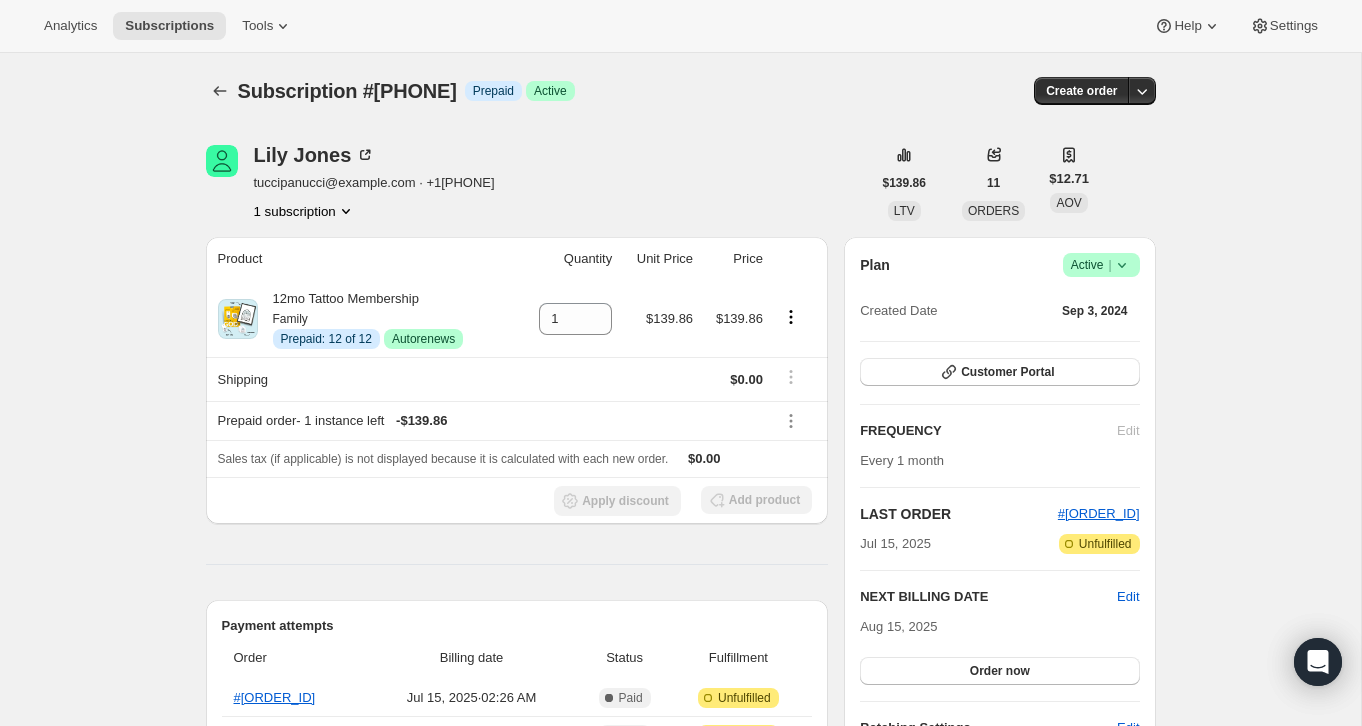 select on "United States" 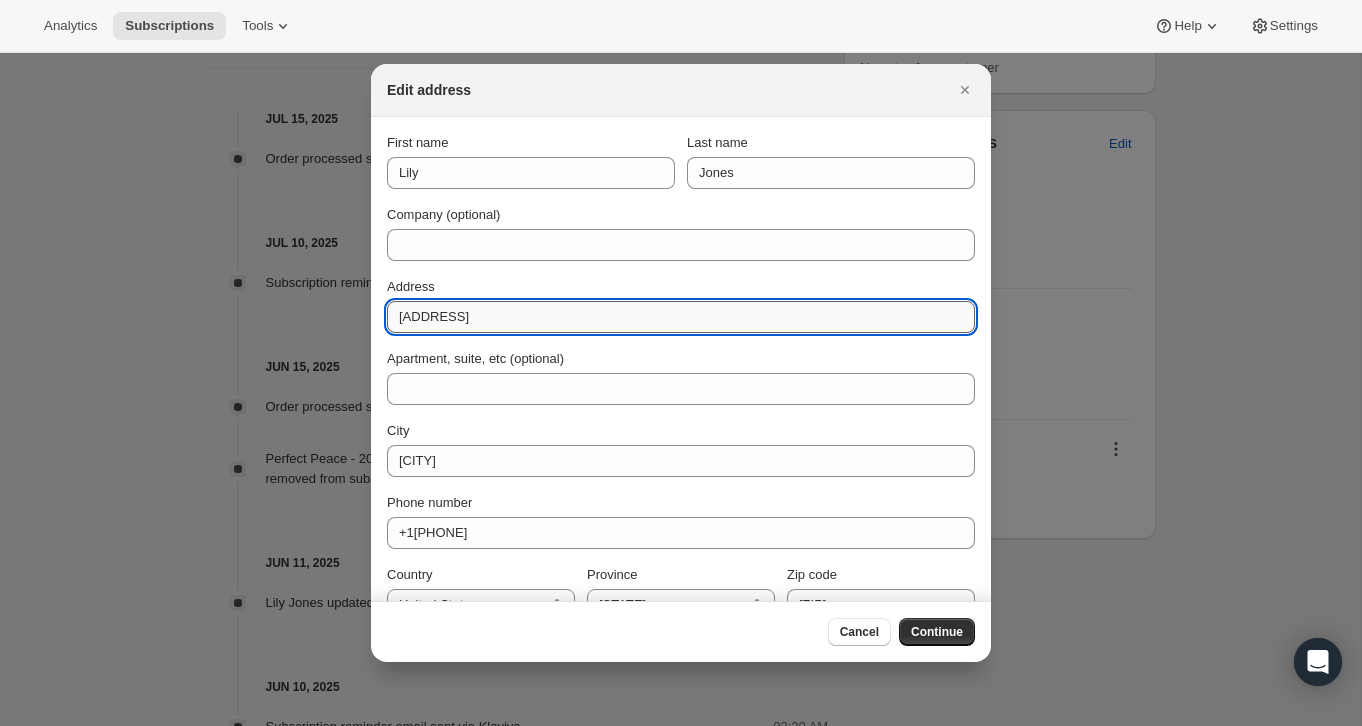 click on "[ADDRESS]" at bounding box center [681, 317] 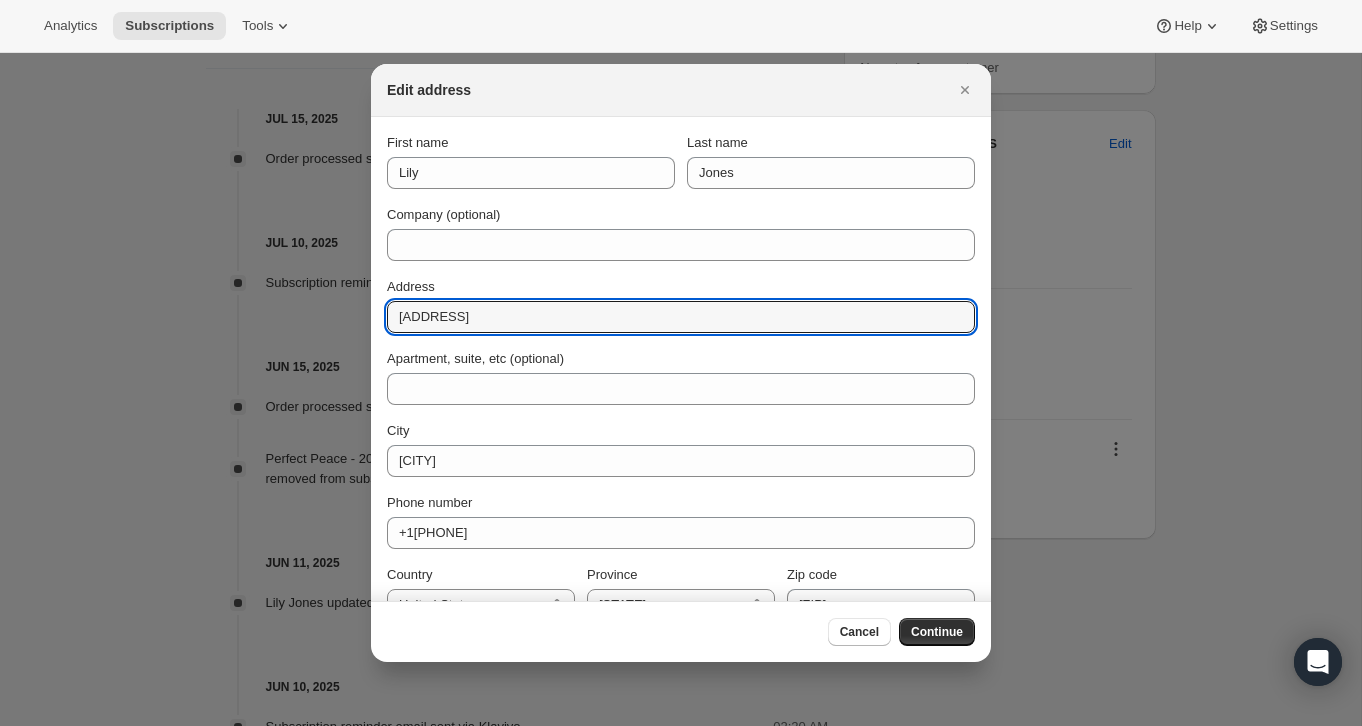 type on "[ADDRESS]" 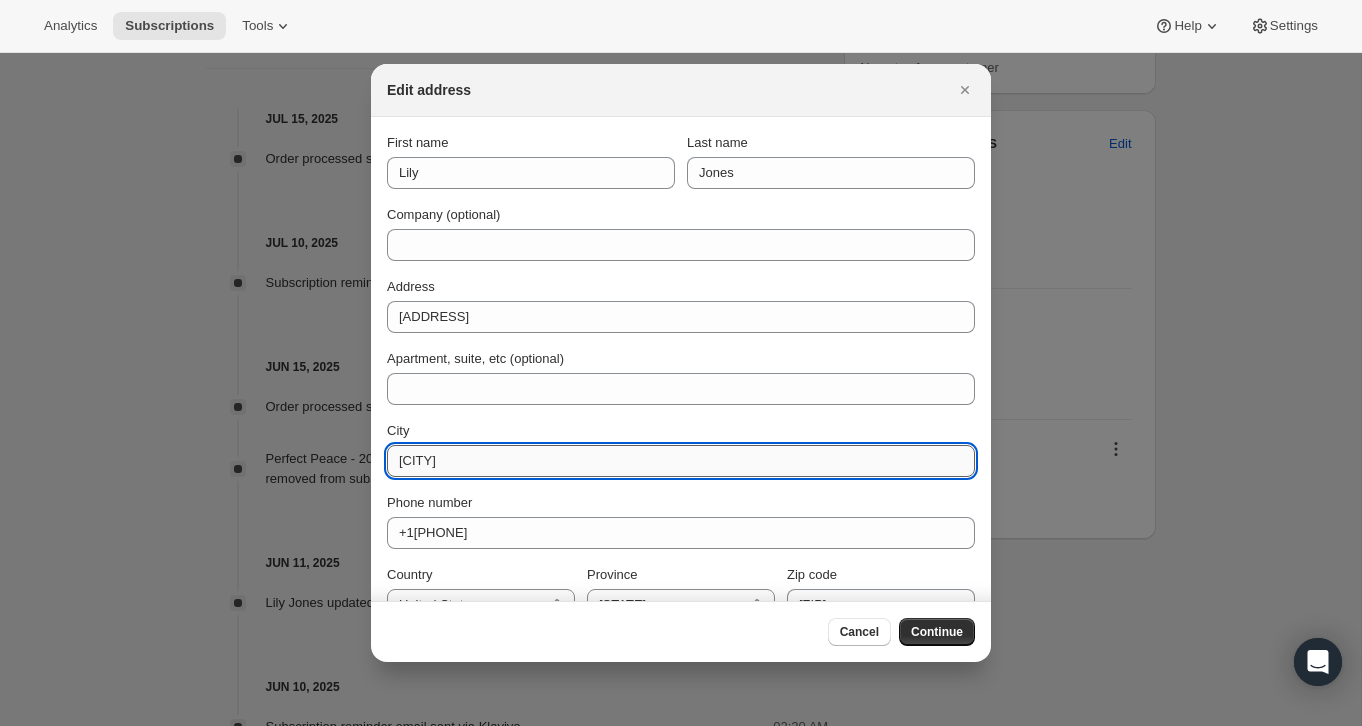 click on "[CITY]" at bounding box center (681, 461) 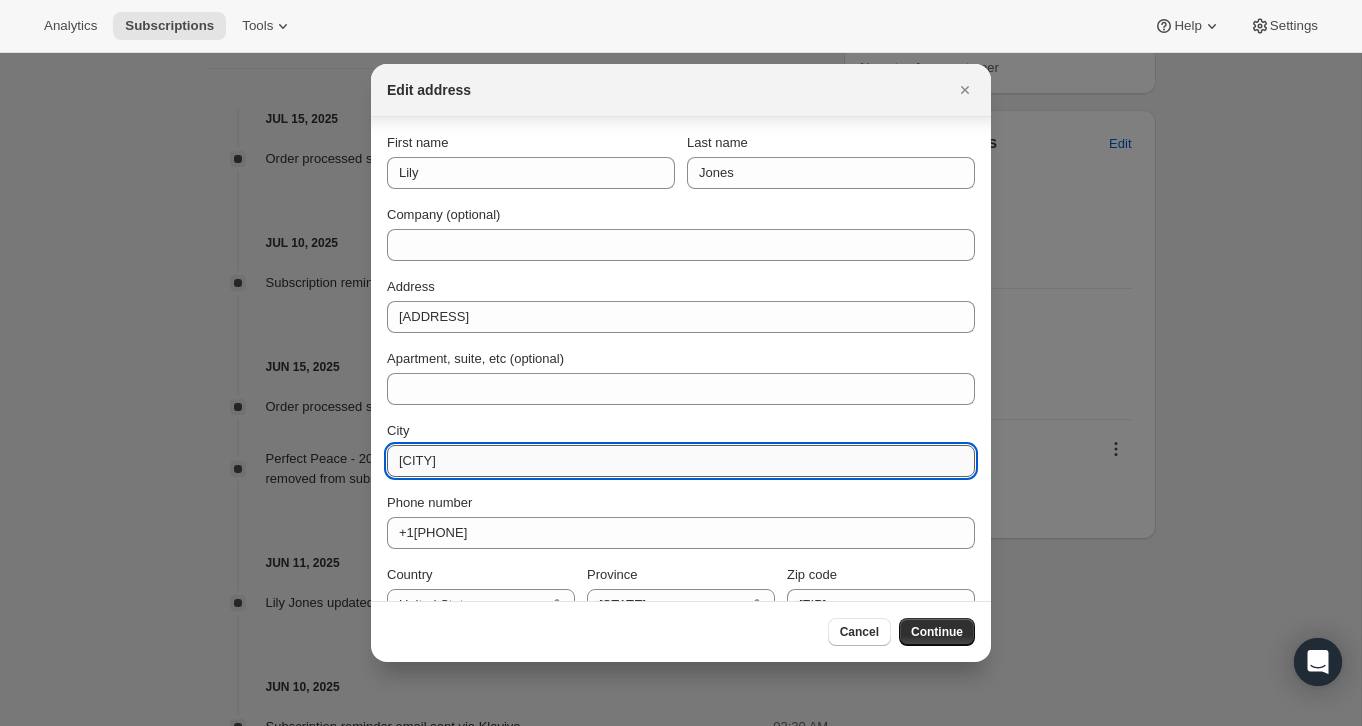 scroll, scrollTop: 36, scrollLeft: 0, axis: vertical 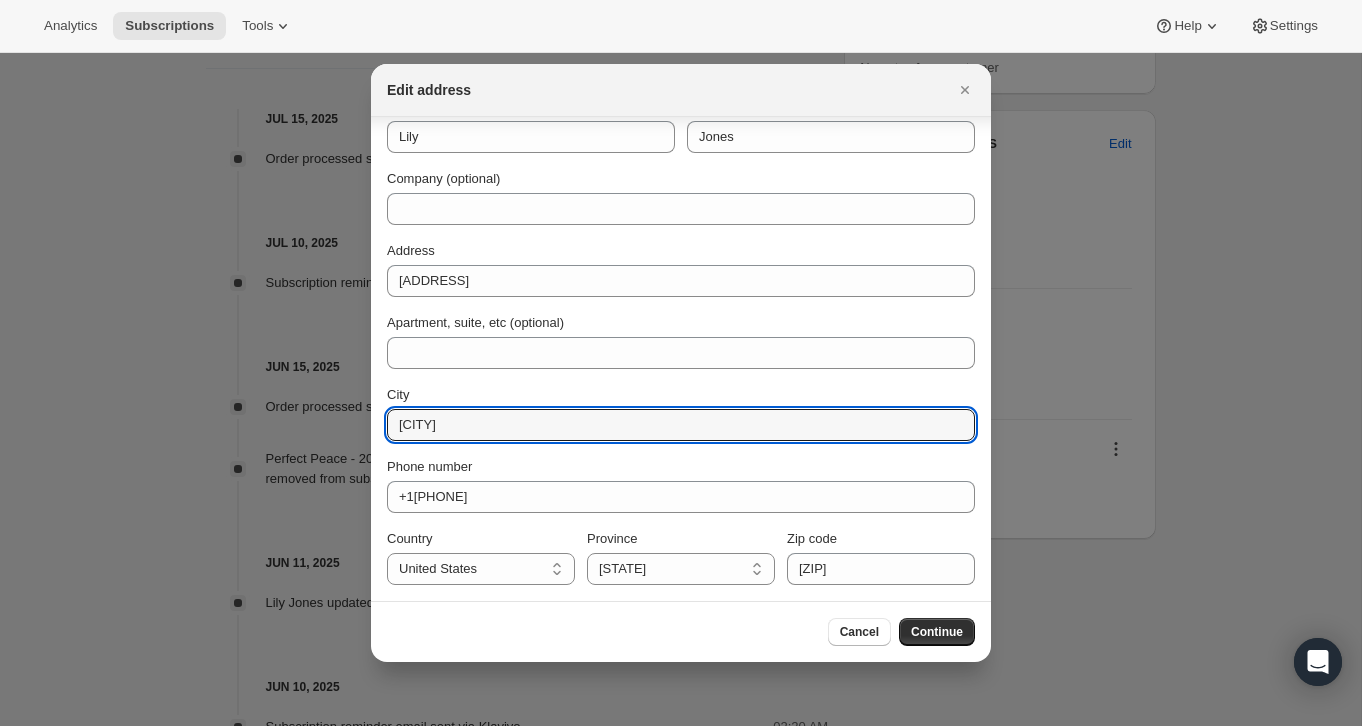 type on "[CITY]" 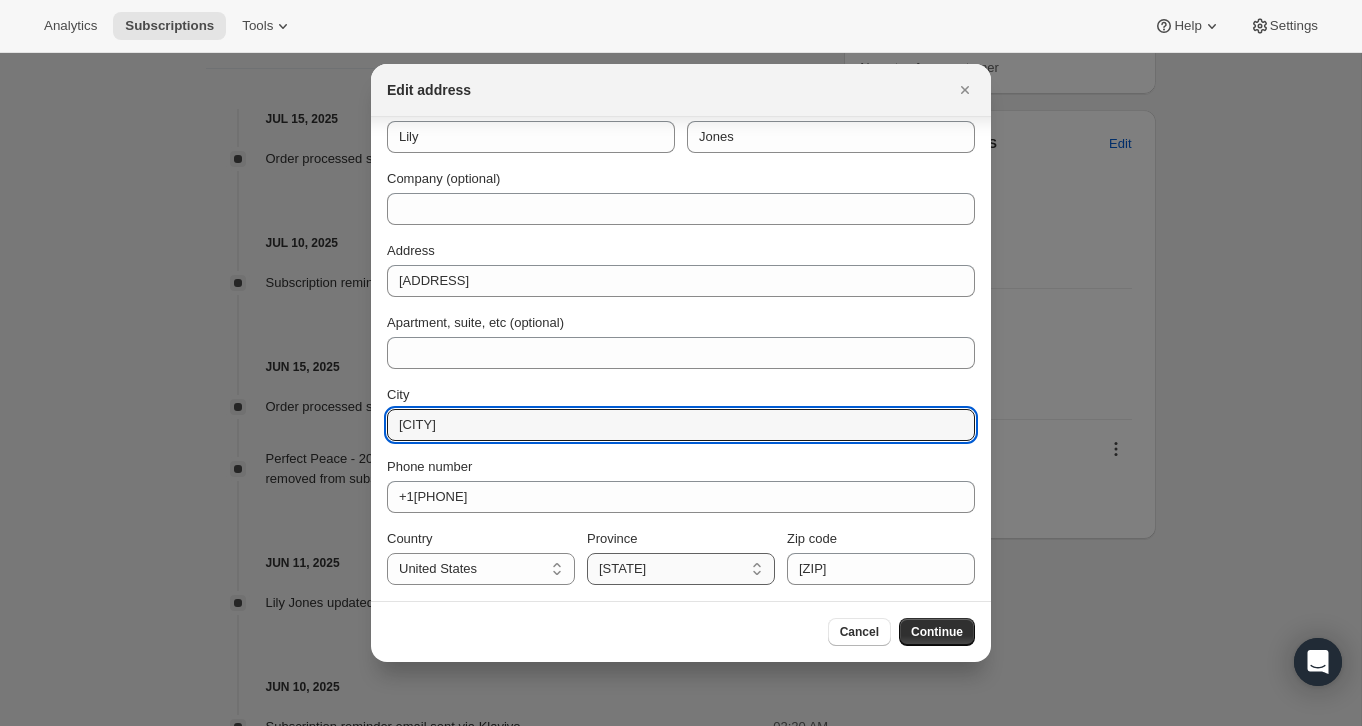 click on "Alabama Alaska American Samoa Arizona Arkansas Armed Forces Americas Armed Forces Europe Armed Forces Pacific California Colorado Connecticut Delaware District of Columbia Federated States of Micronesia Florida Georgia Guam Hawaii Idaho Illinois Indiana Iowa Kansas Kentucky Louisiana Maine Marshall Islands Maryland Massachusetts Michigan Minnesota Mississippi Missouri Montana Nebraska Nevada New Hampshire New Jersey New Mexico New York North Carolina North Dakota Northern Mariana Islands Ohio Oklahoma Oregon Palau Pennsylvania Puerto Rico Rhode Island South Carolina South Dakota Tennessee Texas Utah Vermont Virgin Islands Virginia Washington West Virginia Wisconsin Wyoming" at bounding box center (681, 569) 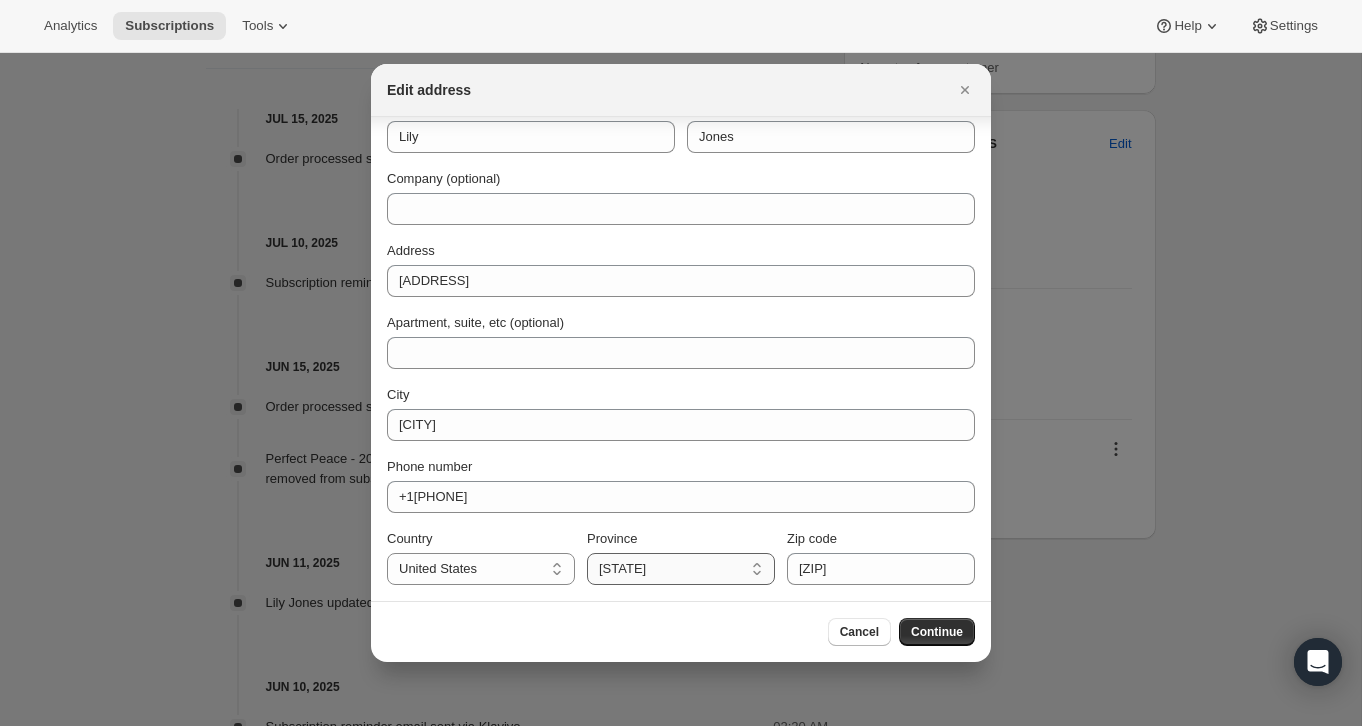 select on "[STATE]" 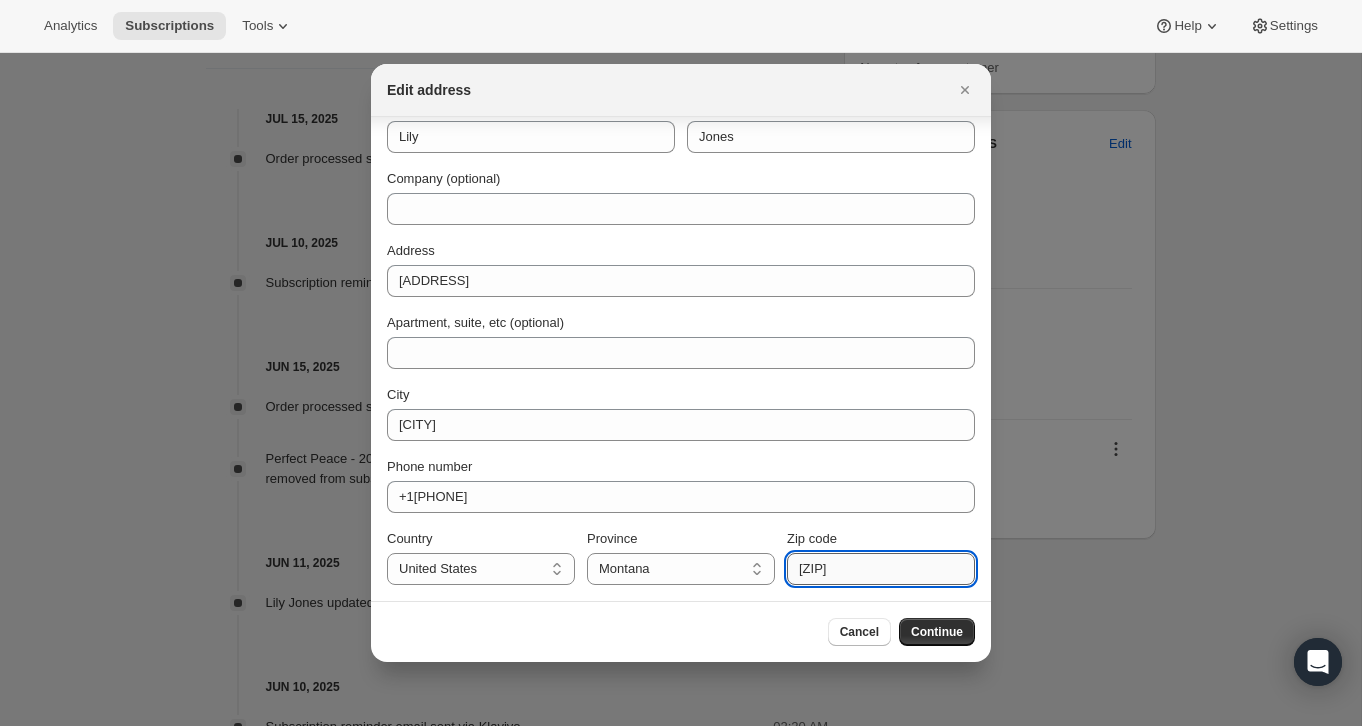 click on "[ZIP]" at bounding box center [881, 569] 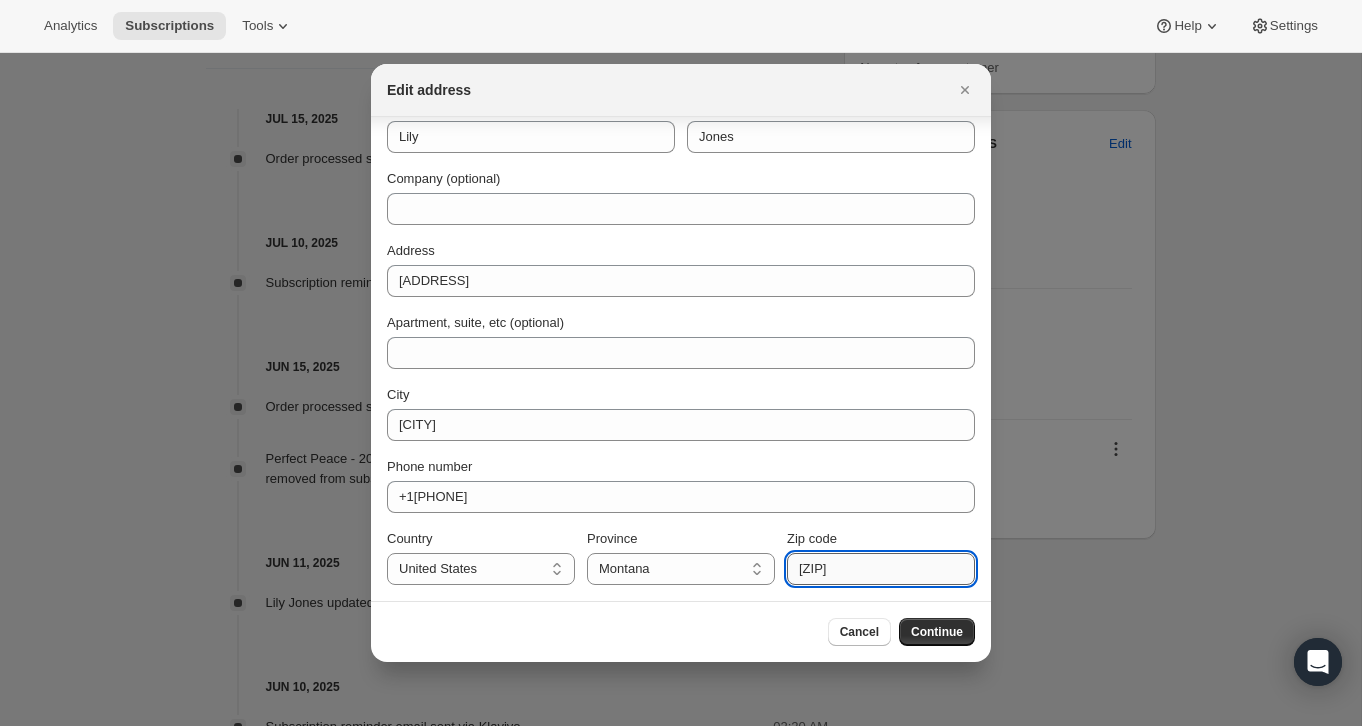 click on "[ZIP]" at bounding box center (881, 569) 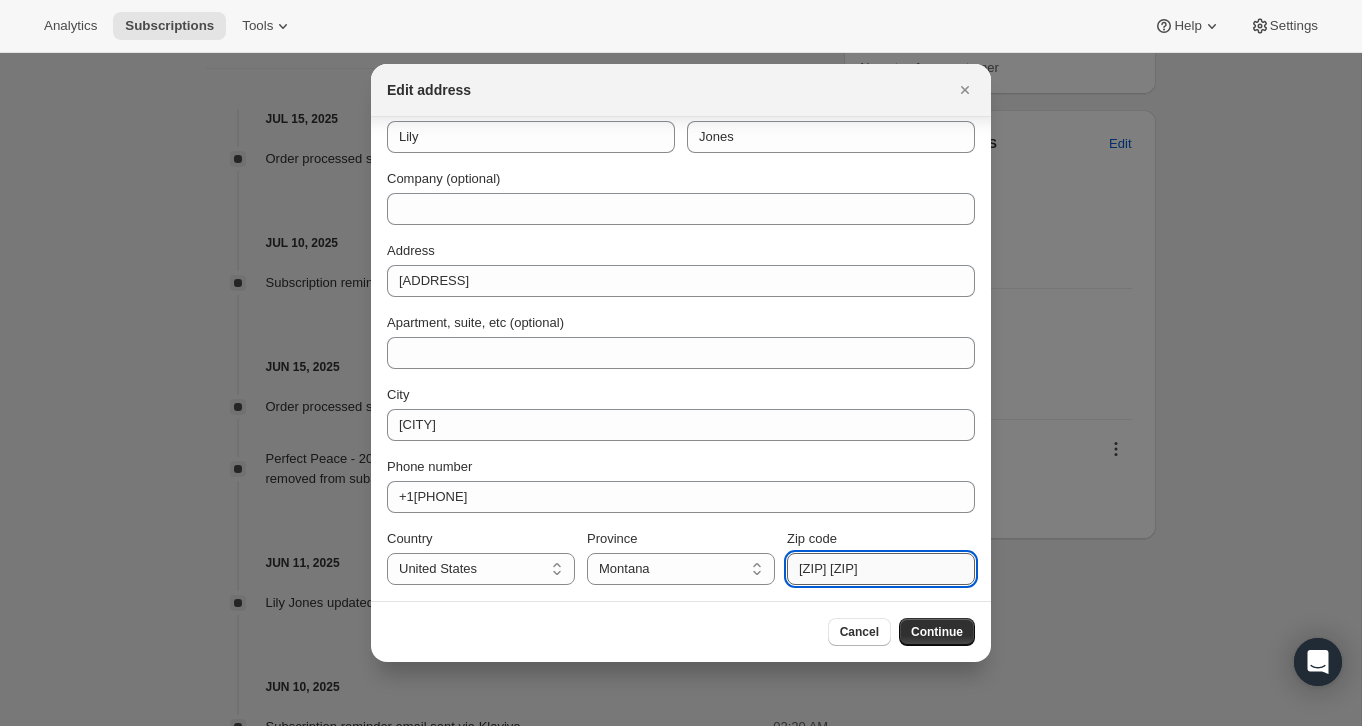 click on "[ZIP] [ZIP]" at bounding box center [881, 569] 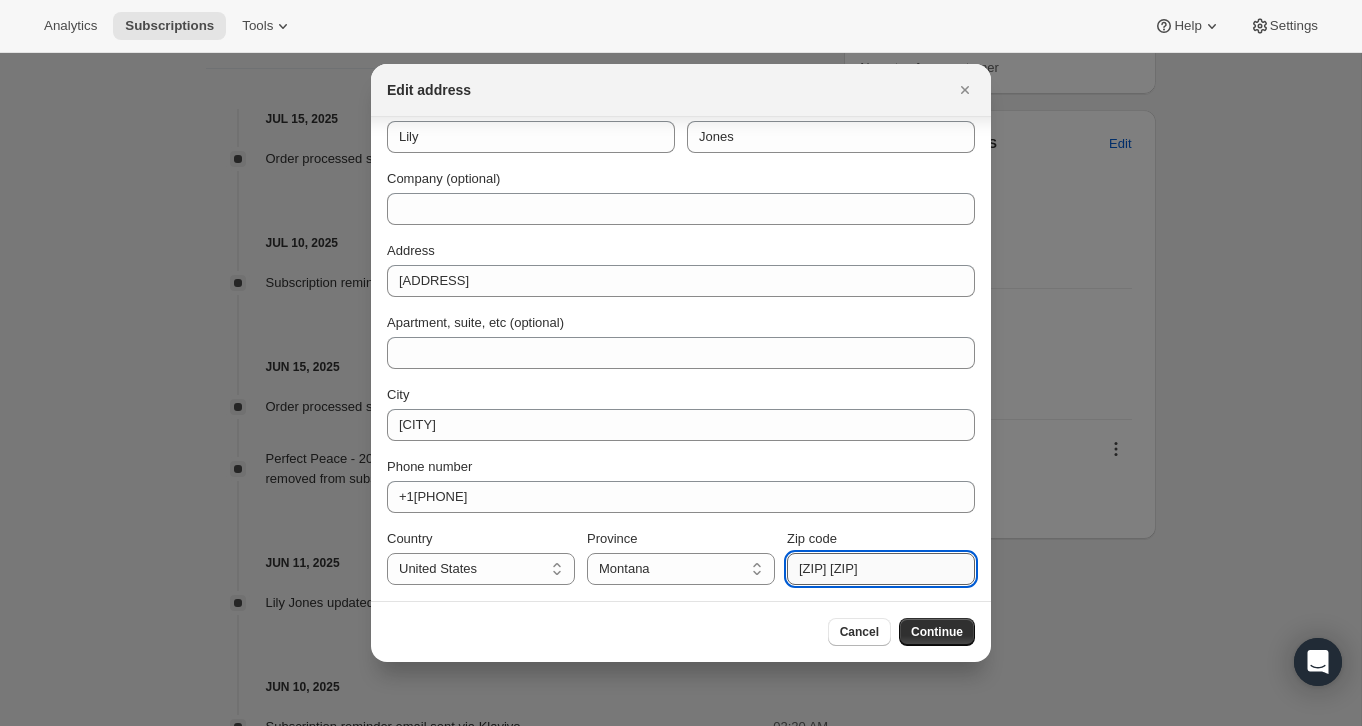 click on "[ZIP] [ZIP]" at bounding box center (881, 569) 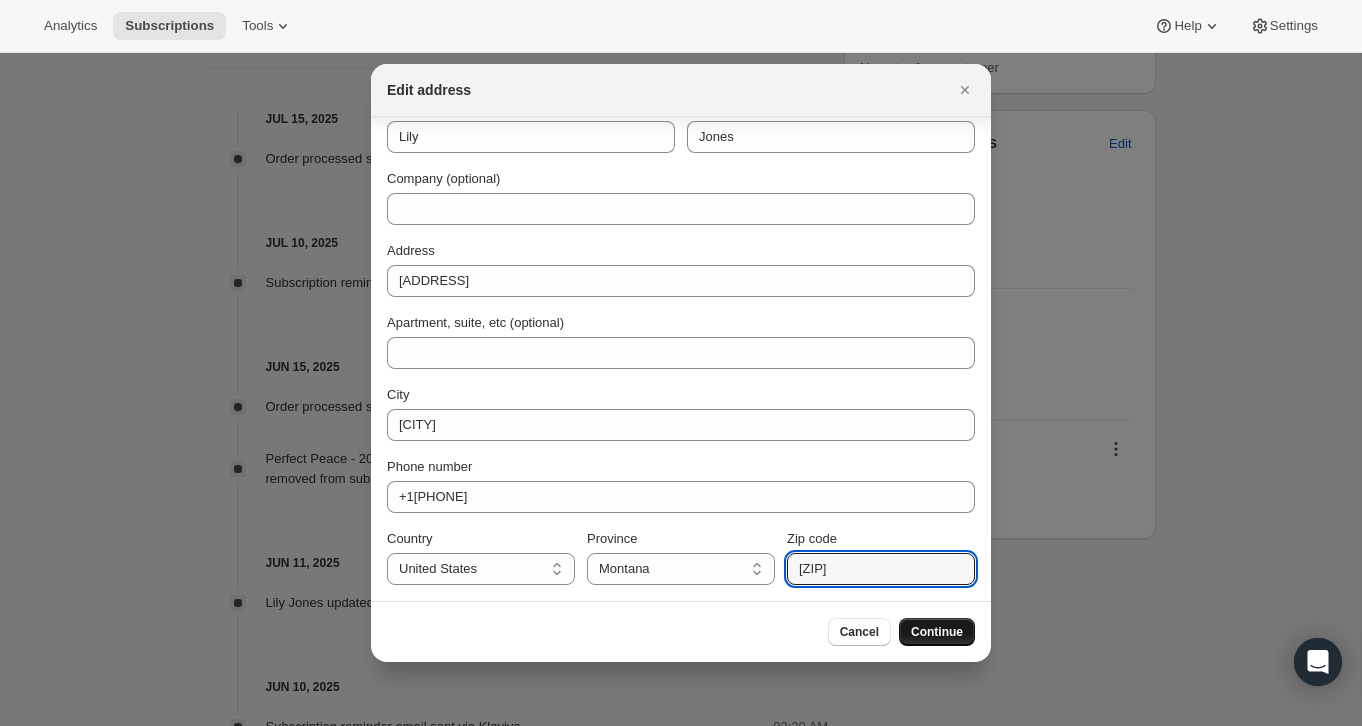 type on "[ZIP]" 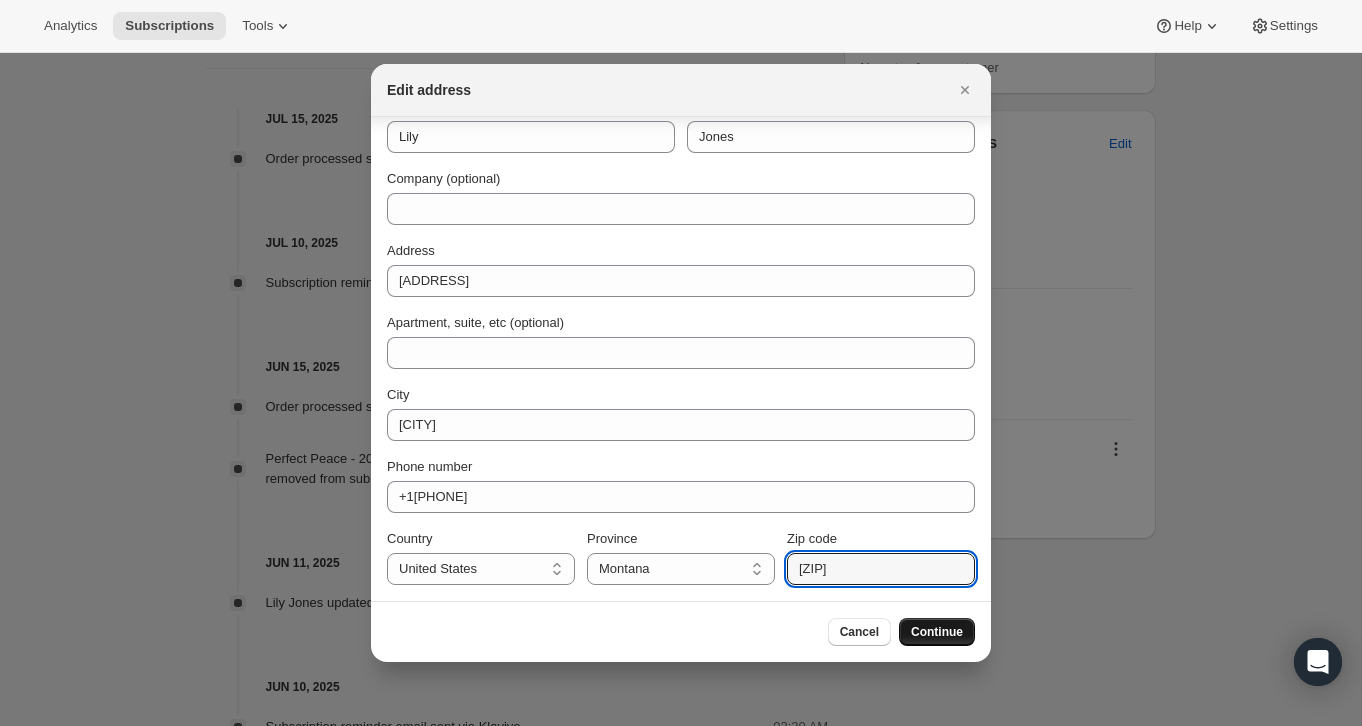 click on "Continue" at bounding box center [937, 632] 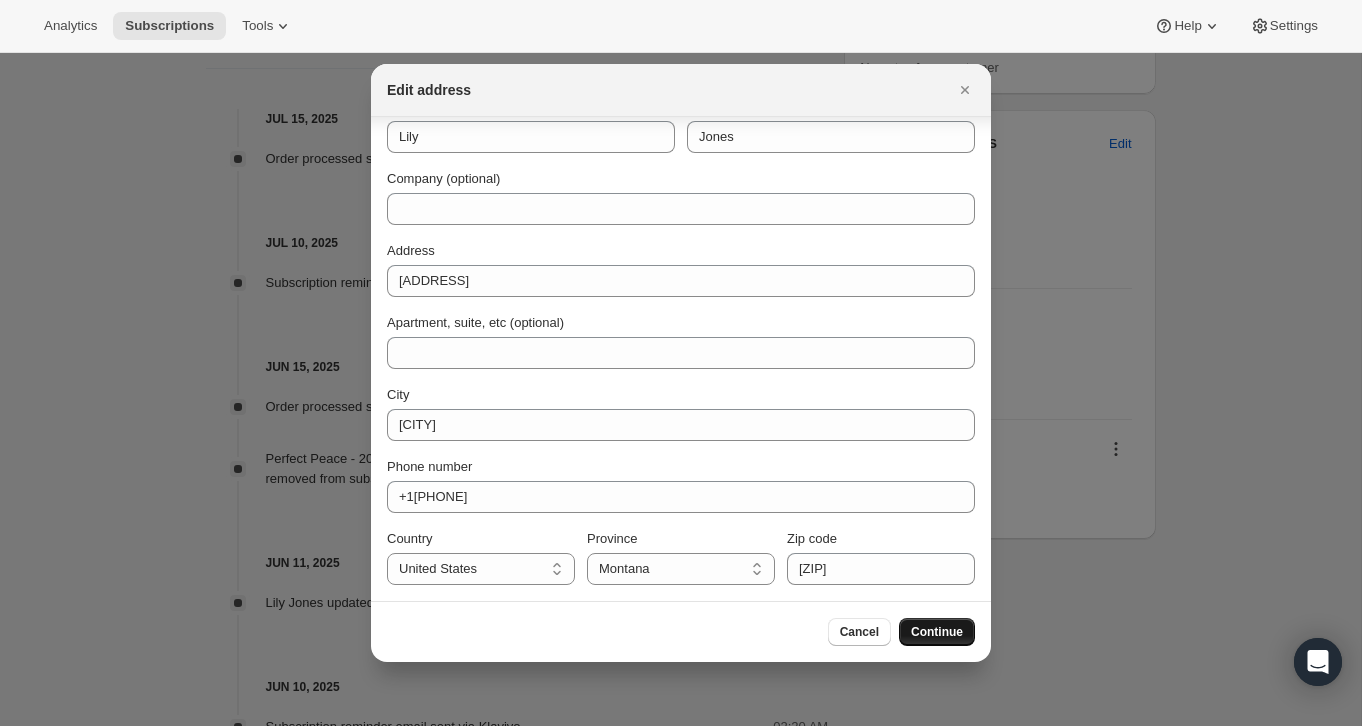 scroll, scrollTop: 0, scrollLeft: 0, axis: both 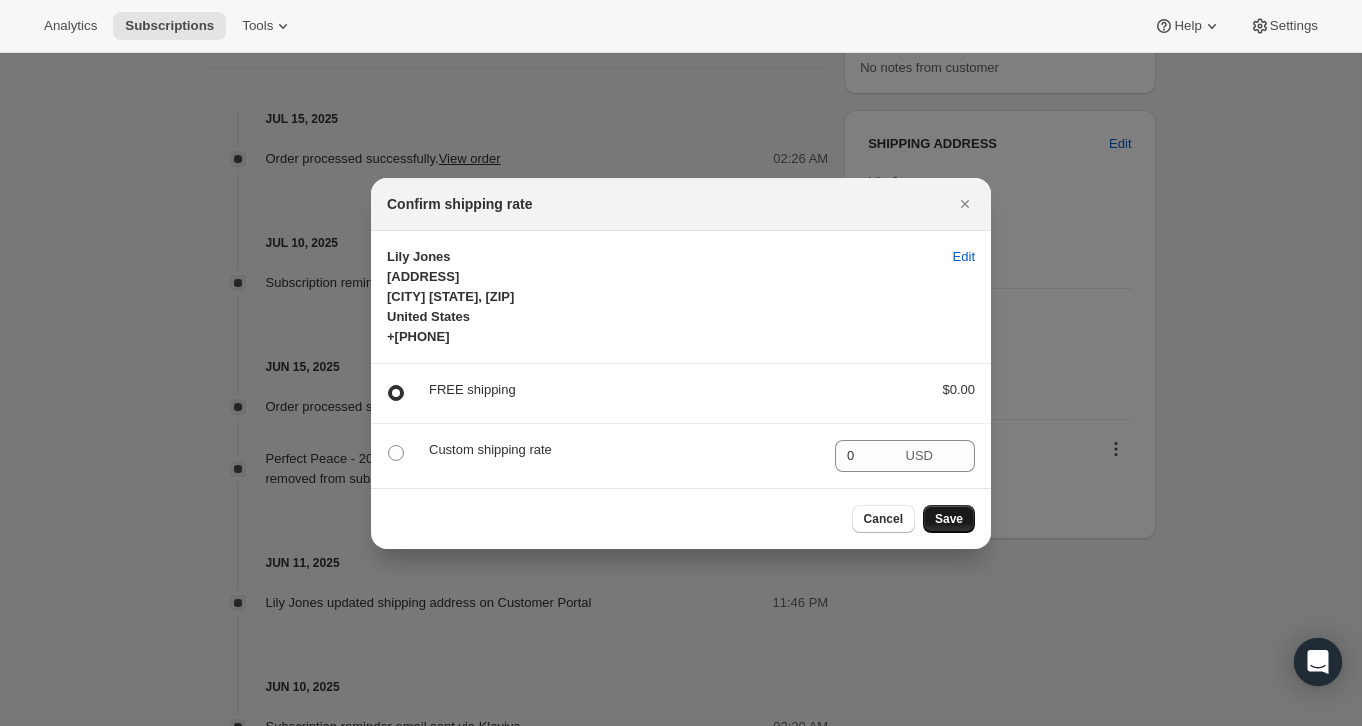 click on "Save" at bounding box center (949, 519) 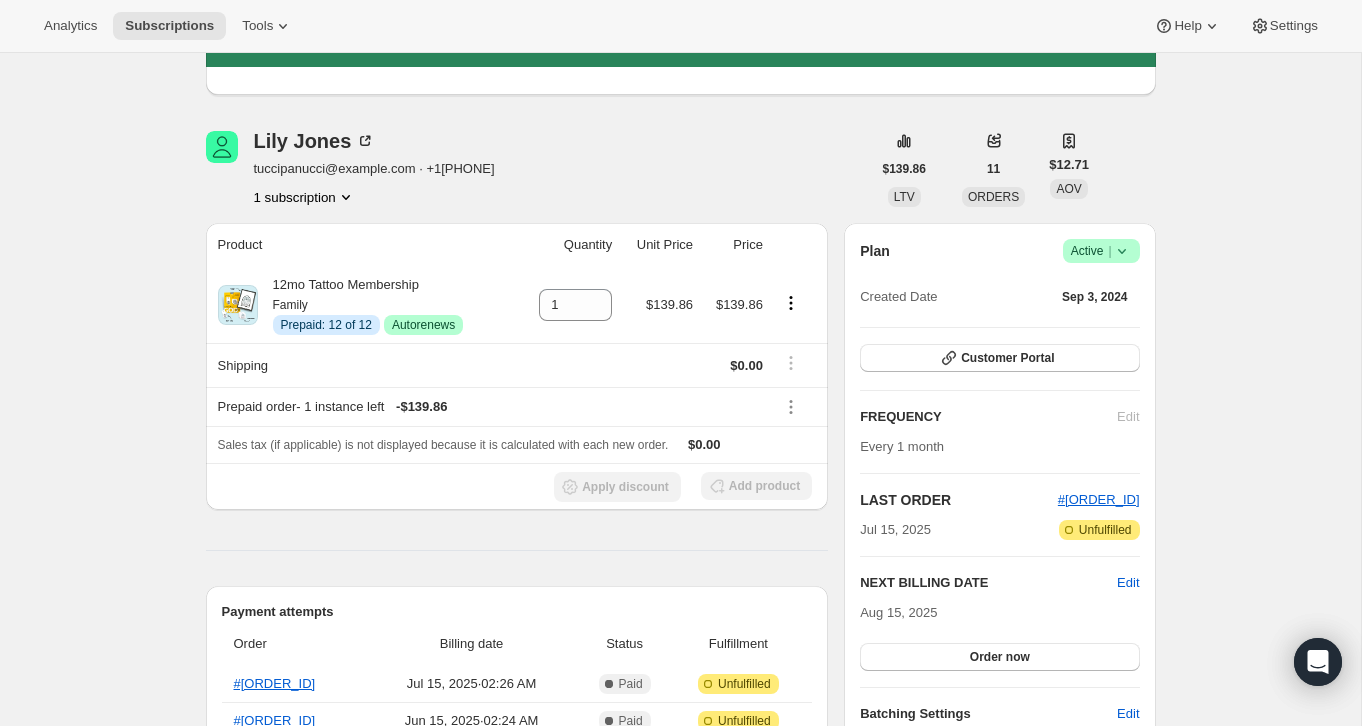 scroll, scrollTop: 0, scrollLeft: 0, axis: both 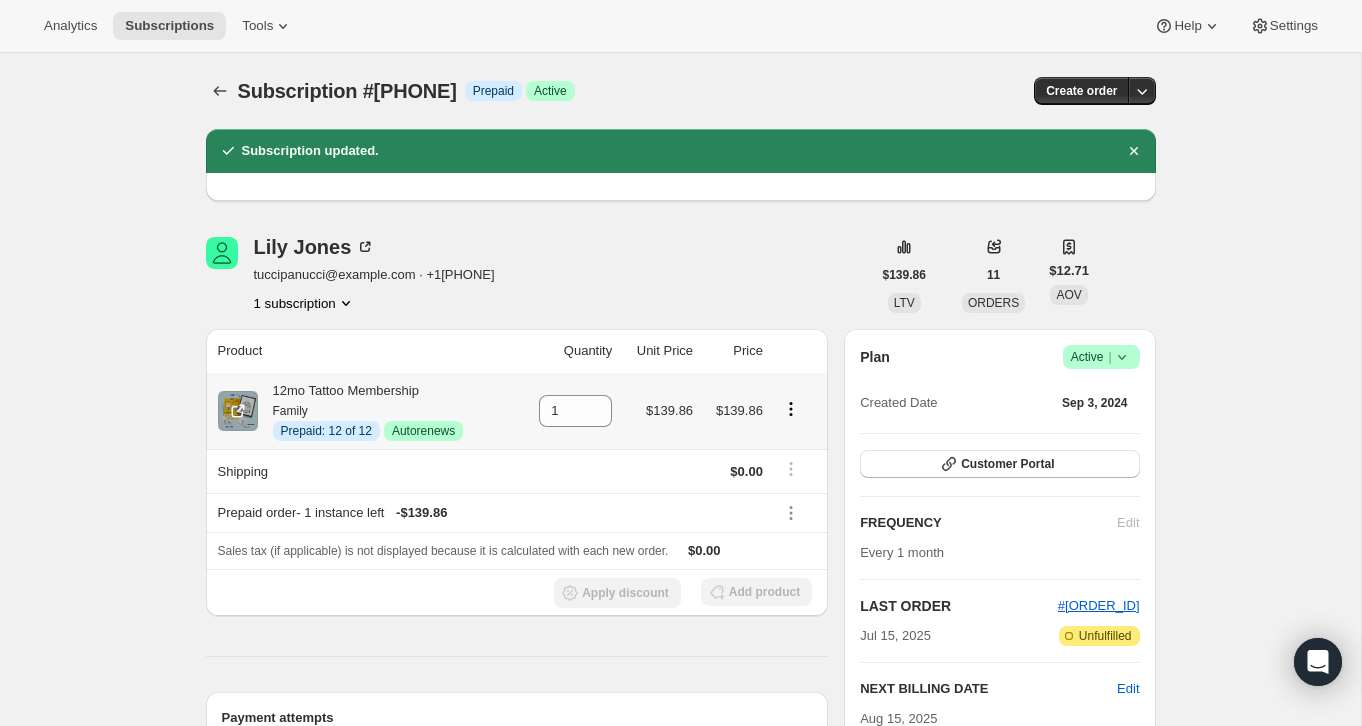 click 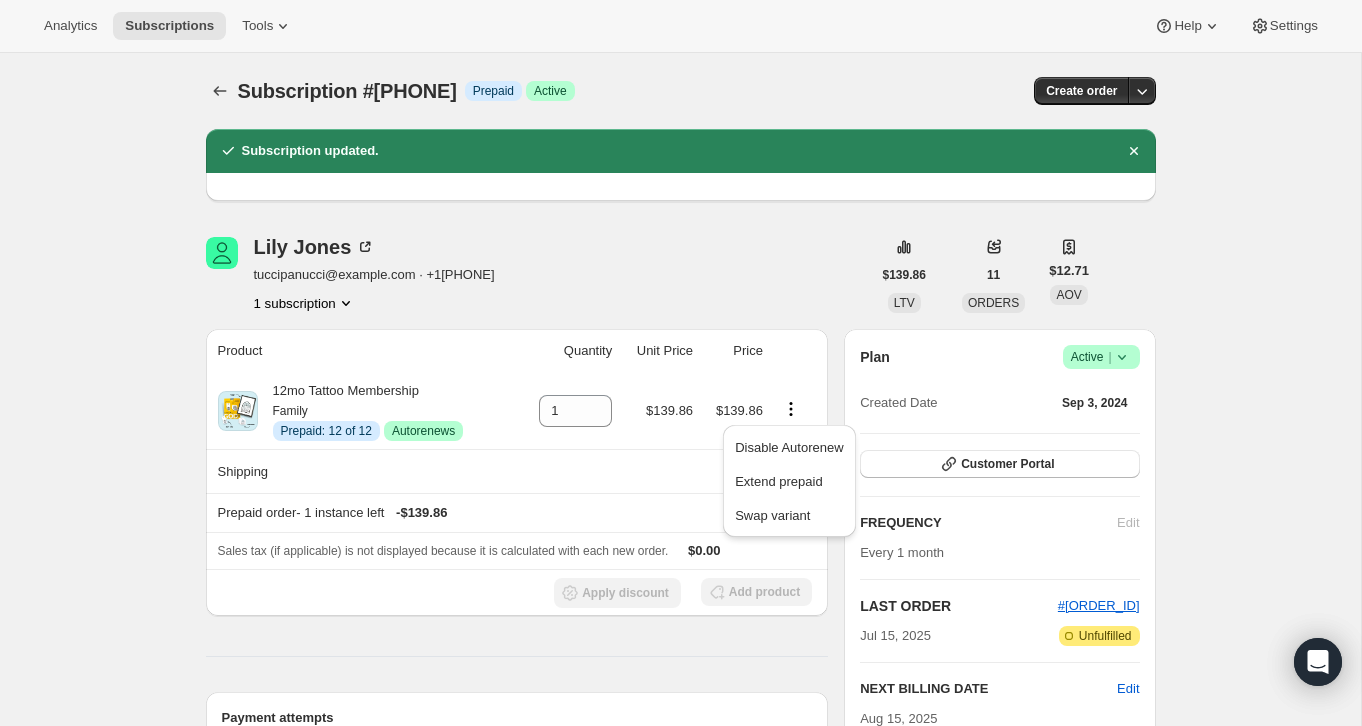 click on "Lily   Jones tuccipanucci@example.com · +1[PHONE] 1 subscription" at bounding box center (538, 275) 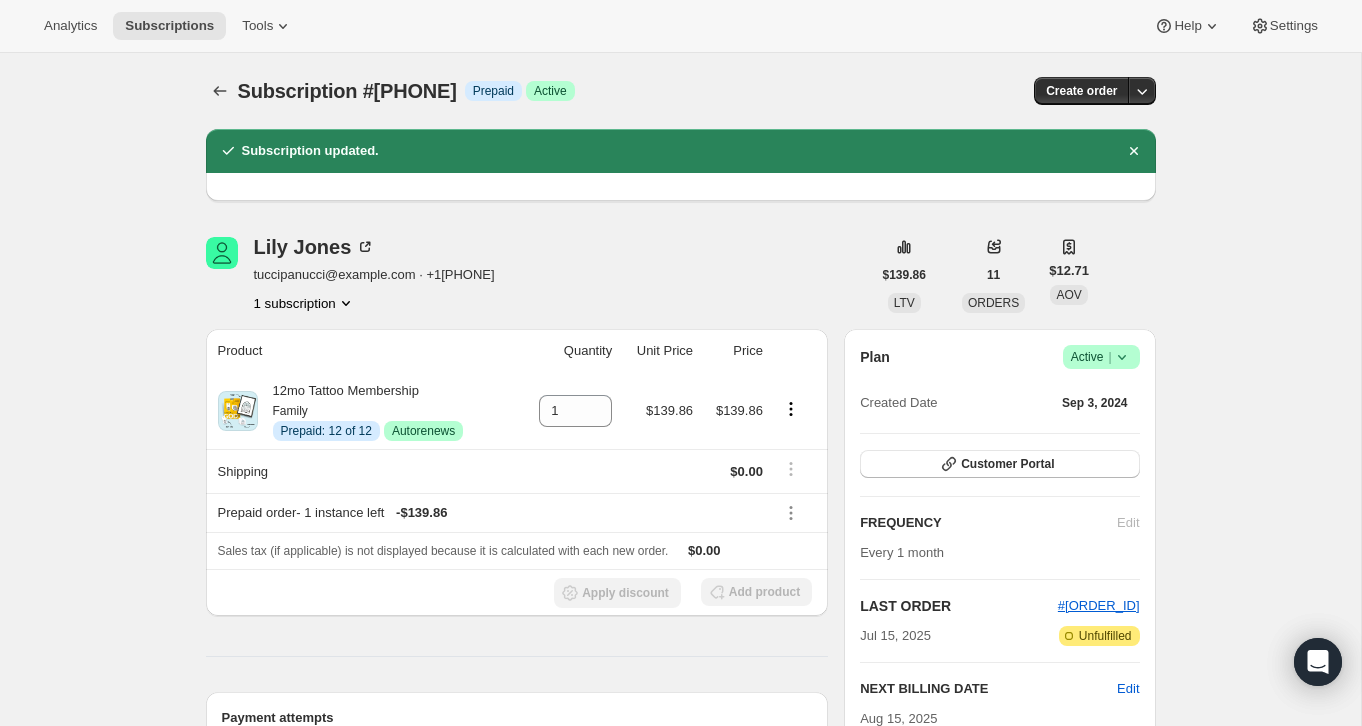 click on "Subscription #[PHONE]. This page is ready Subscription #[PHONE] Info Prepaid Success Active Create order" at bounding box center [681, 91] 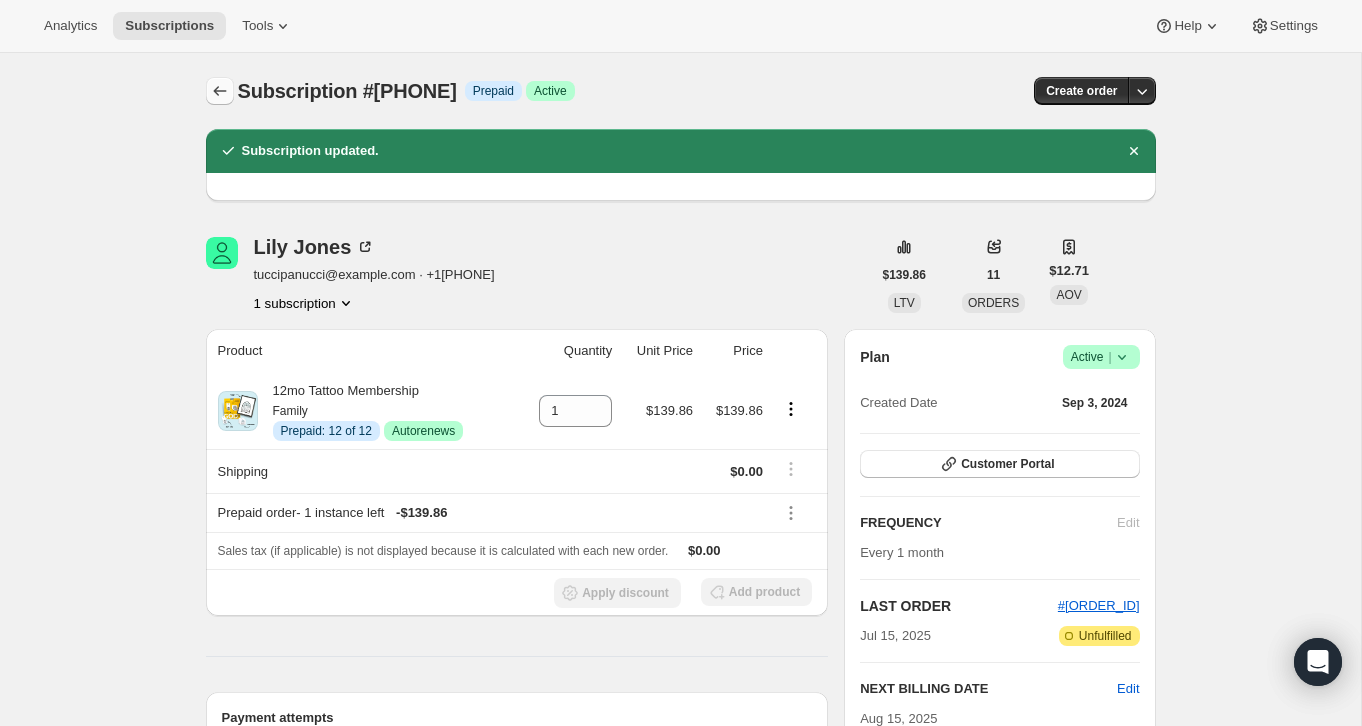 click 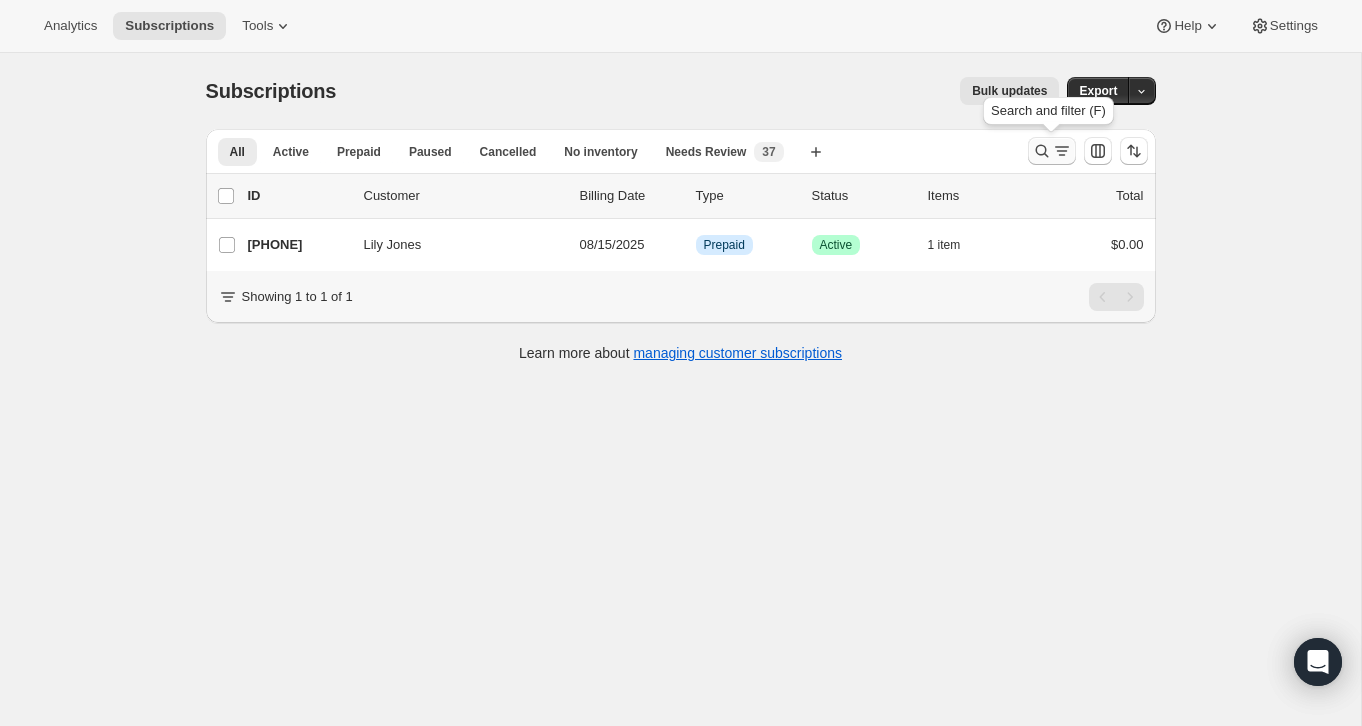 click 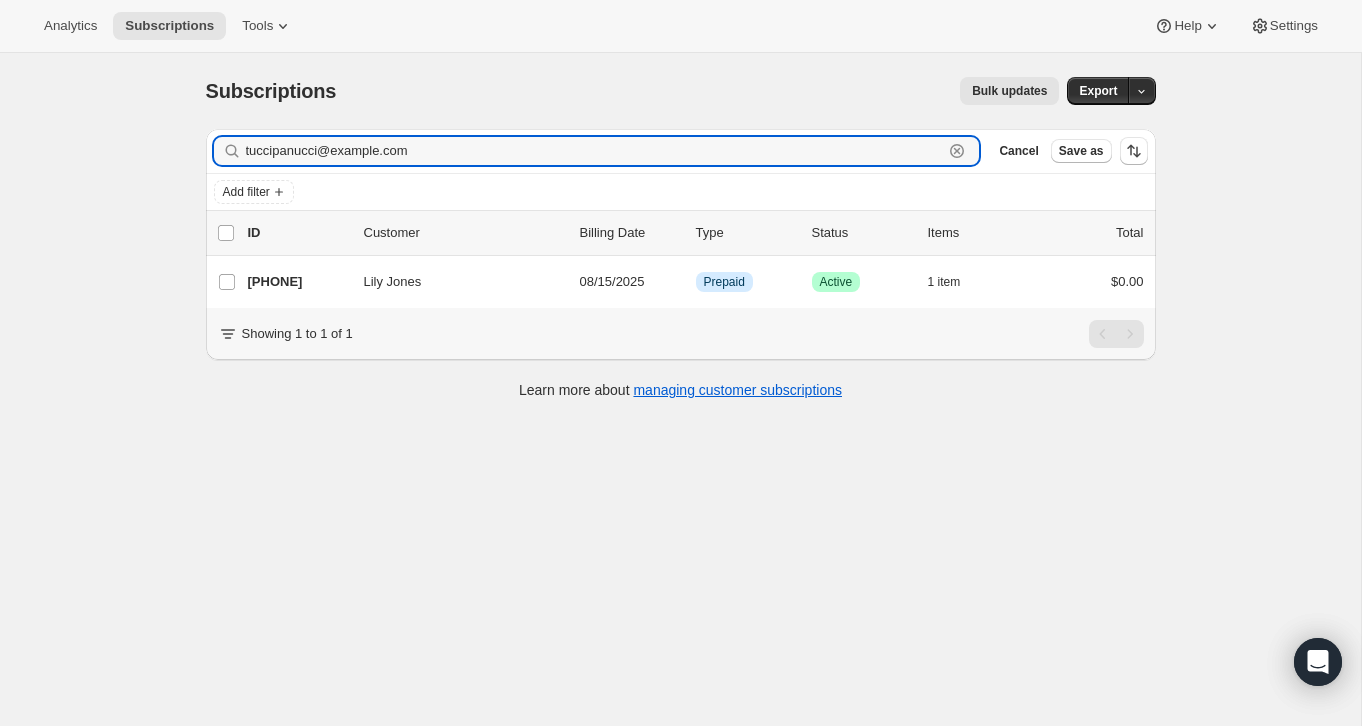 click 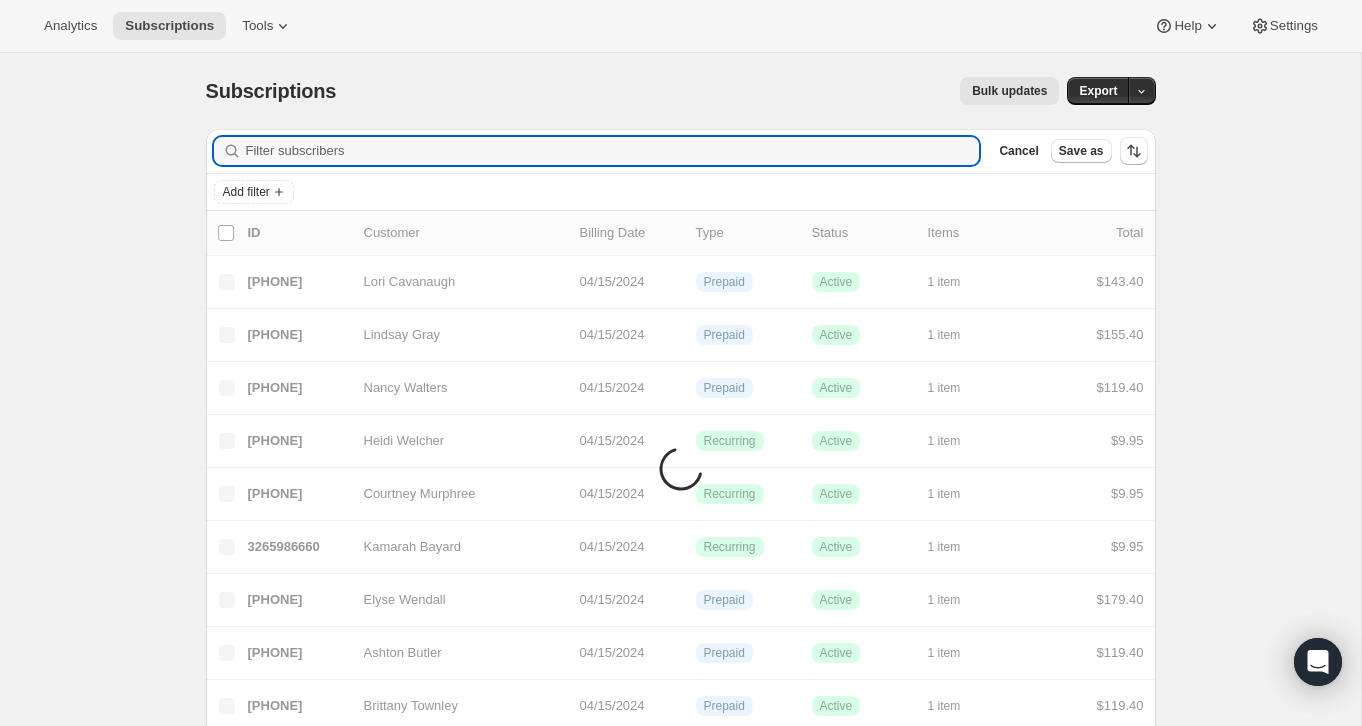 paste on "nancybfurr@example.com" 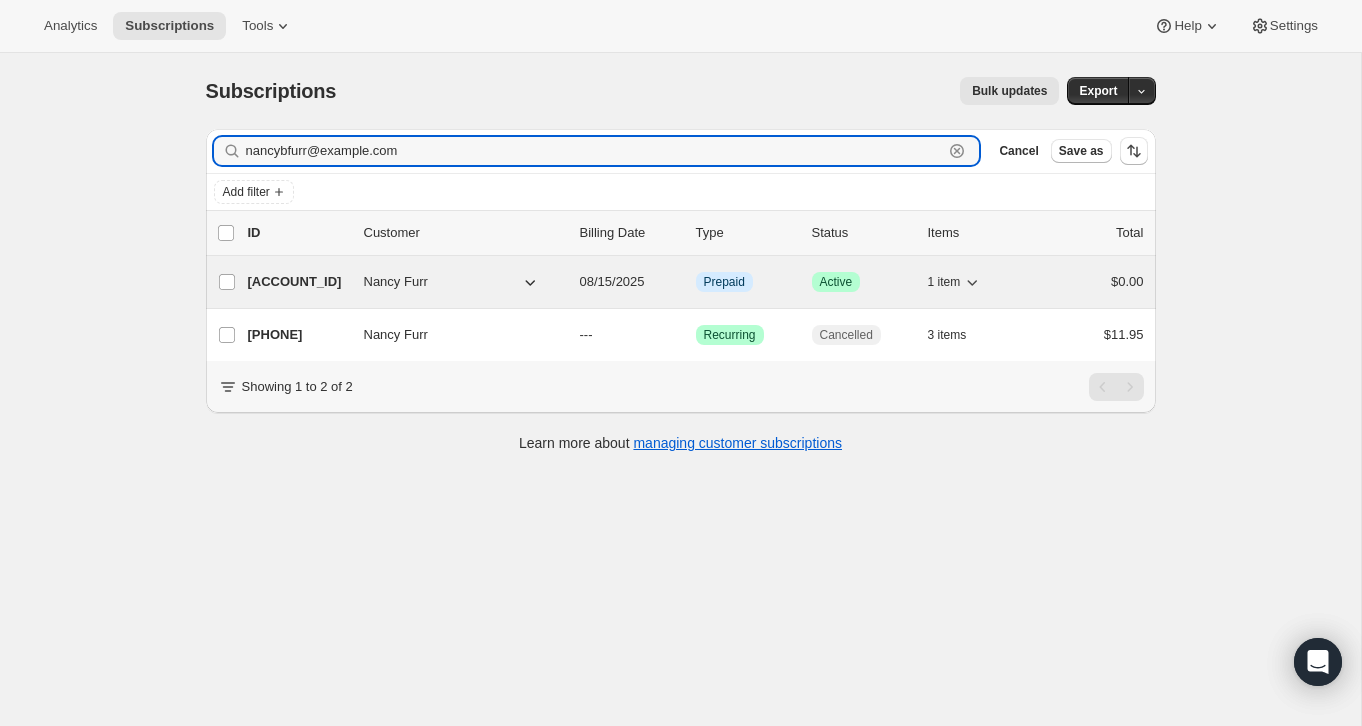 type on "nancybfurr@example.com" 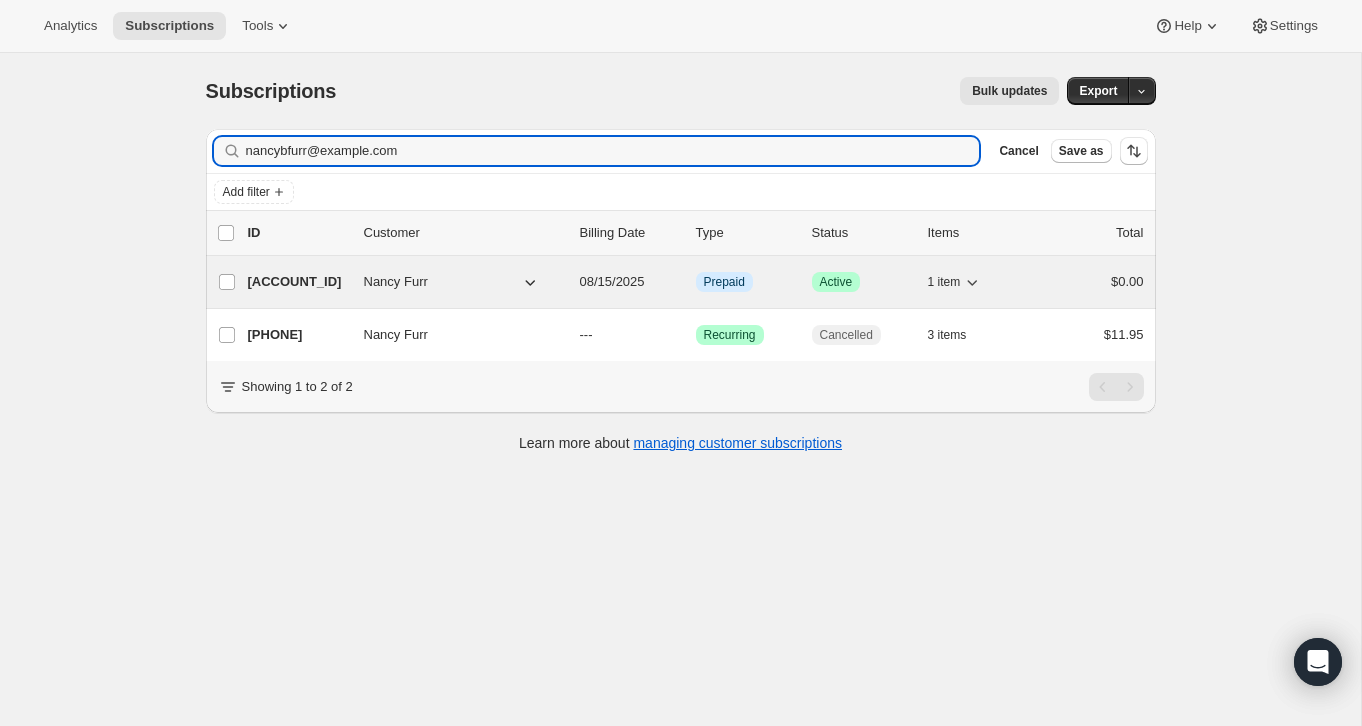 click on "$0.00" at bounding box center [1094, 282] 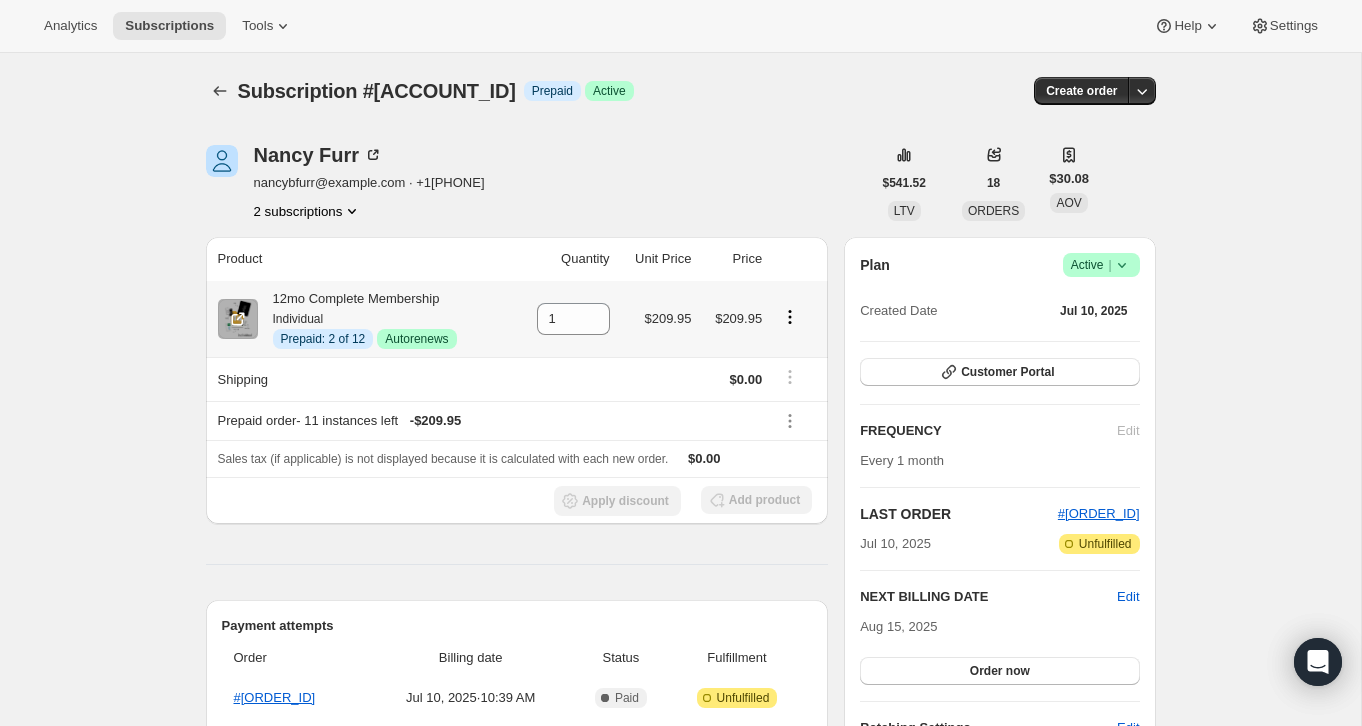 click 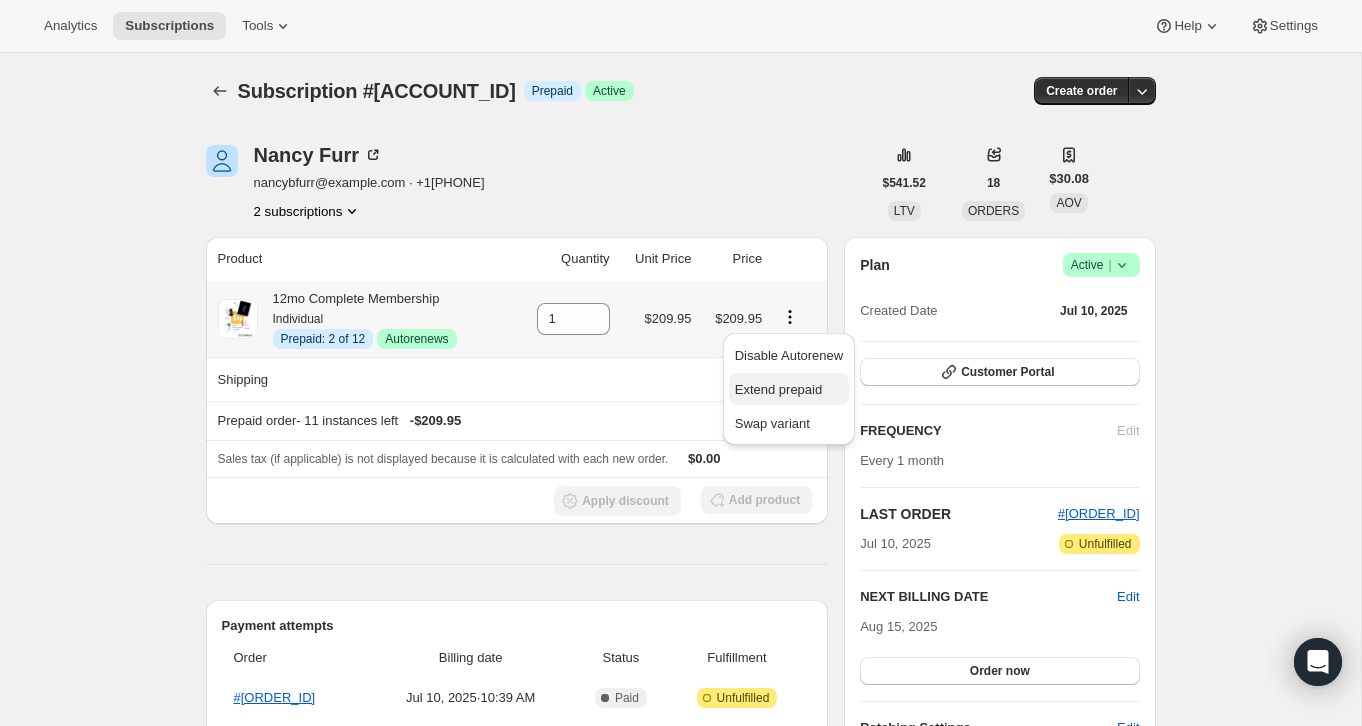click on "Extend prepaid" at bounding box center [789, 390] 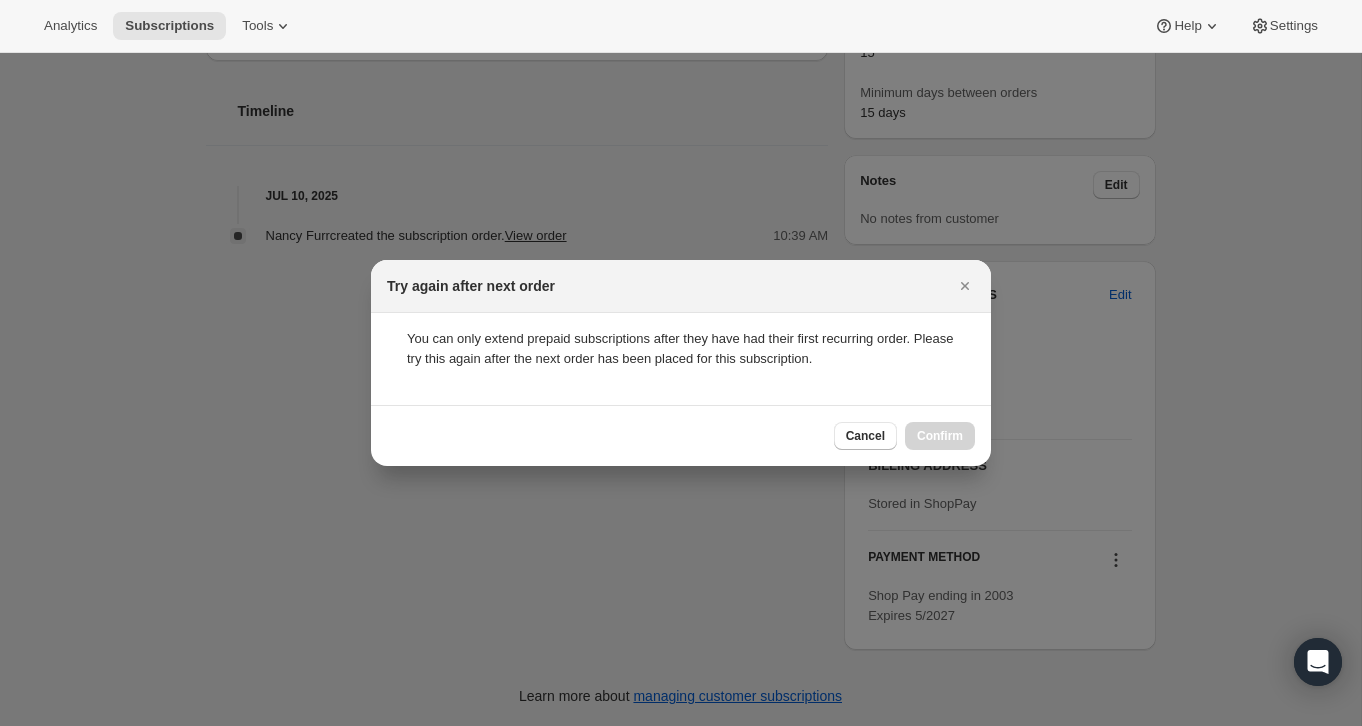 scroll, scrollTop: 0, scrollLeft: 0, axis: both 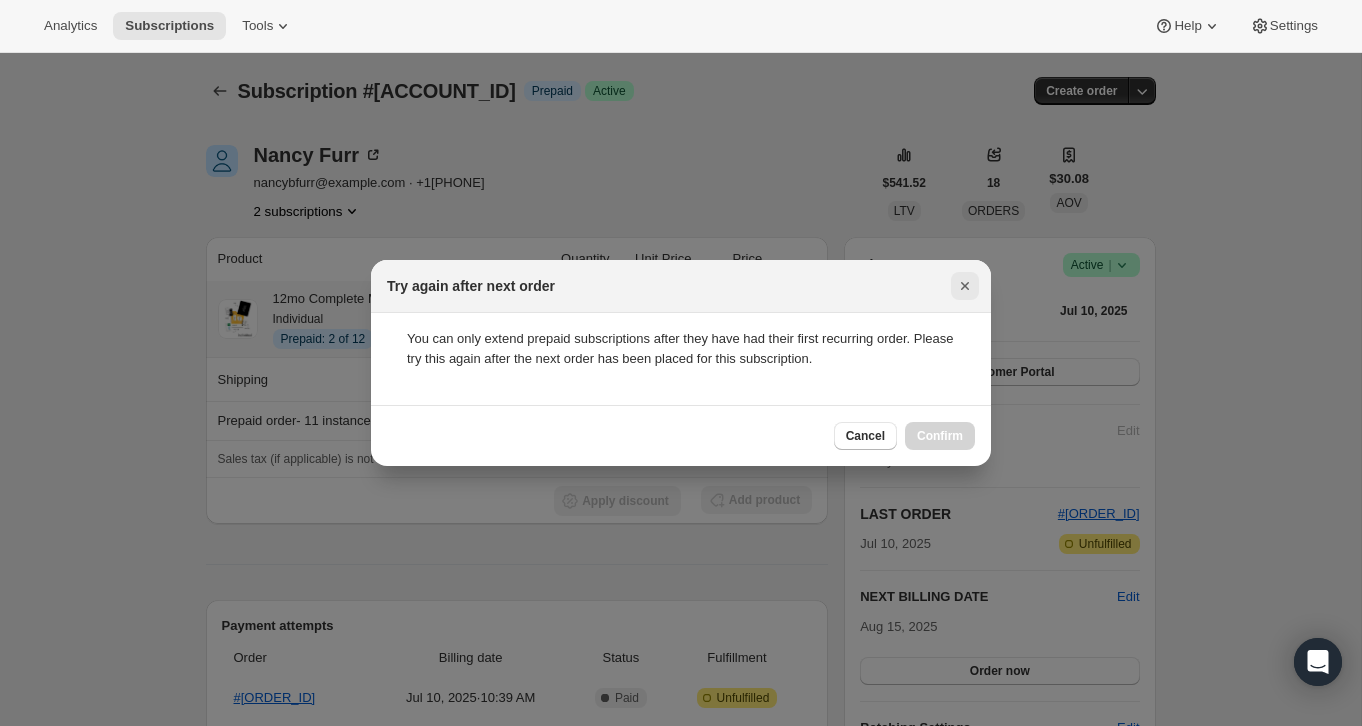 click 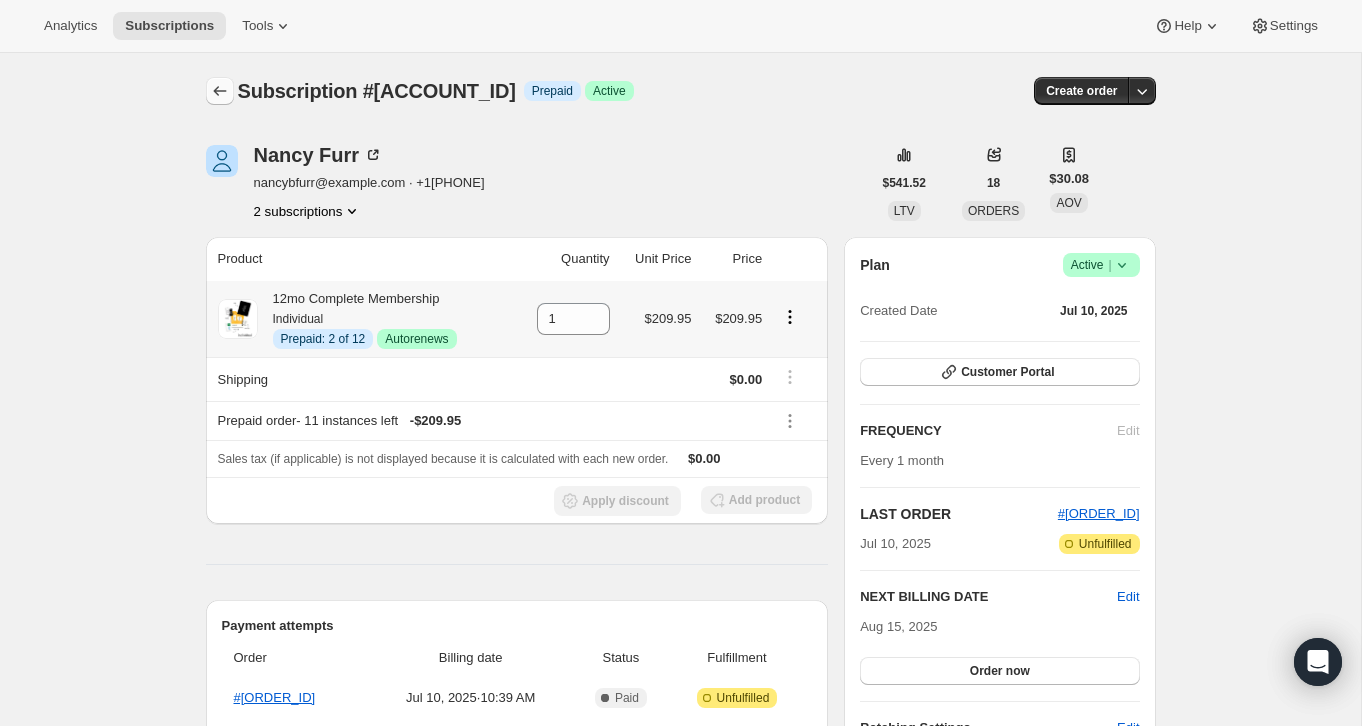 click 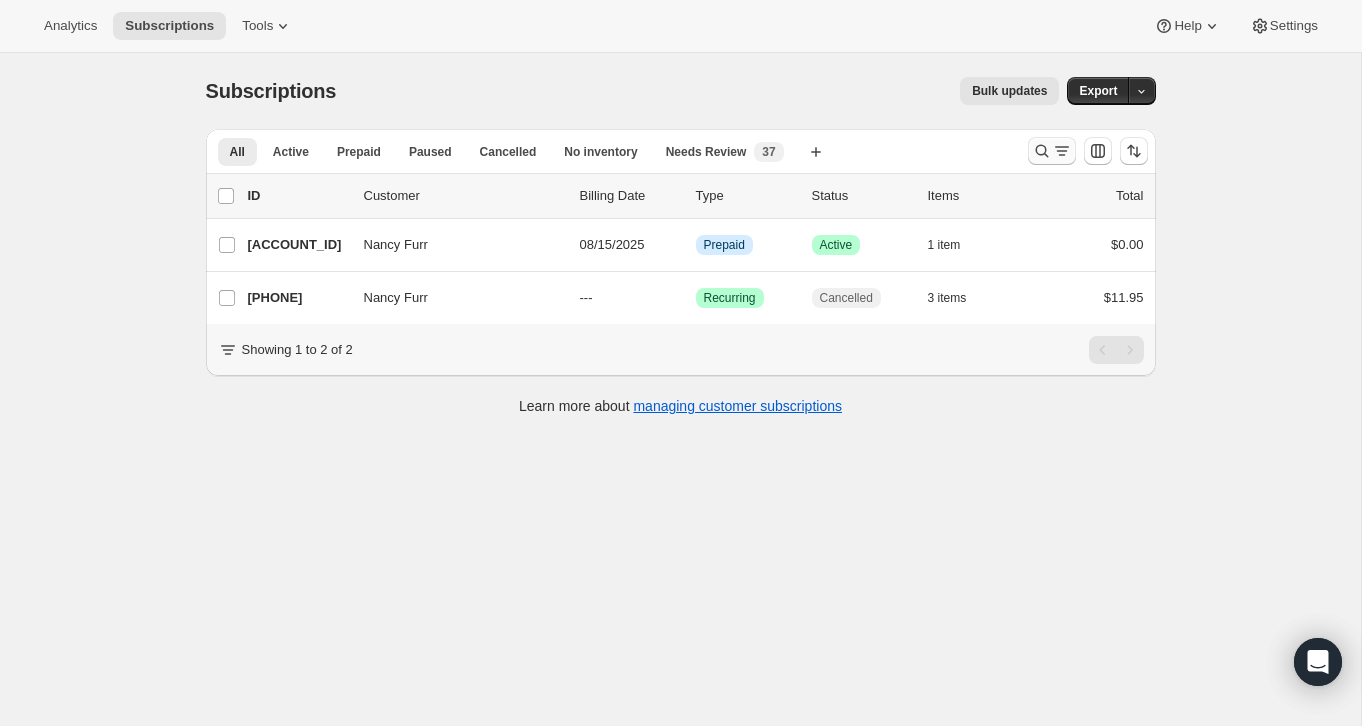 click 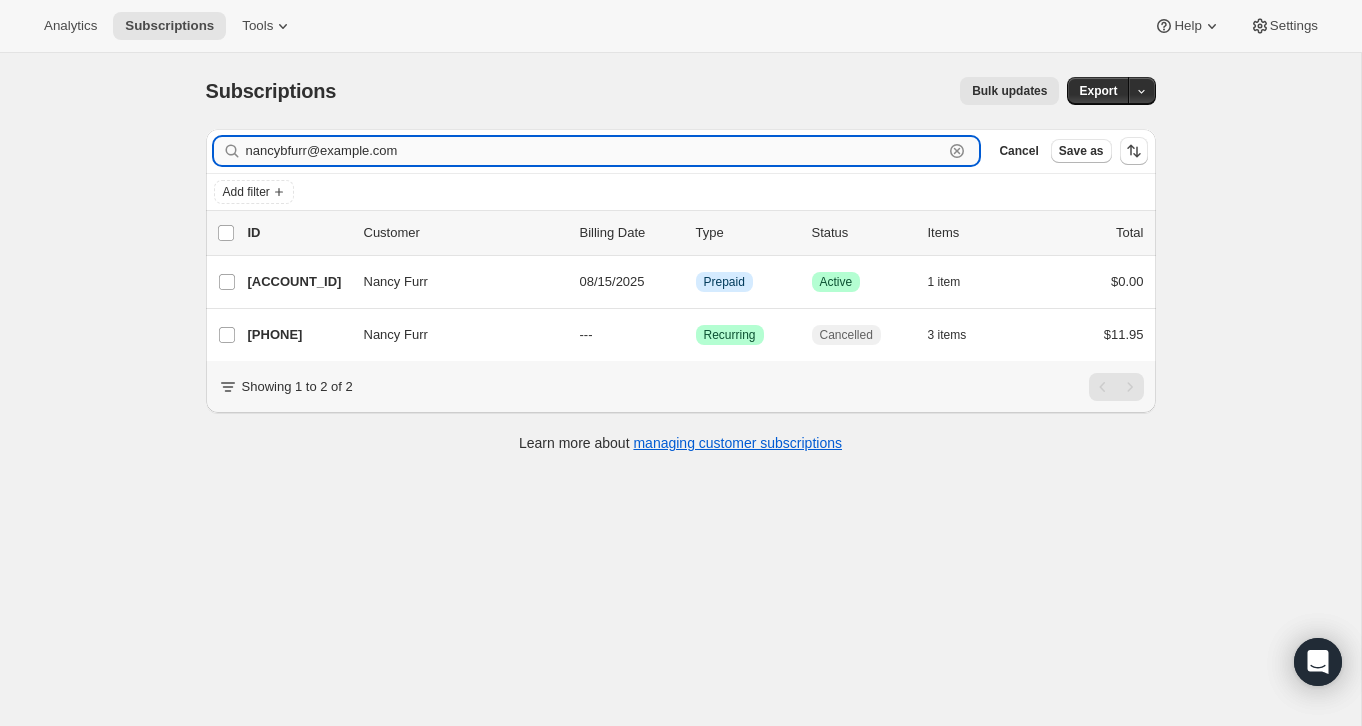 click on "nancybfurr@example.com Clear" at bounding box center [597, 151] 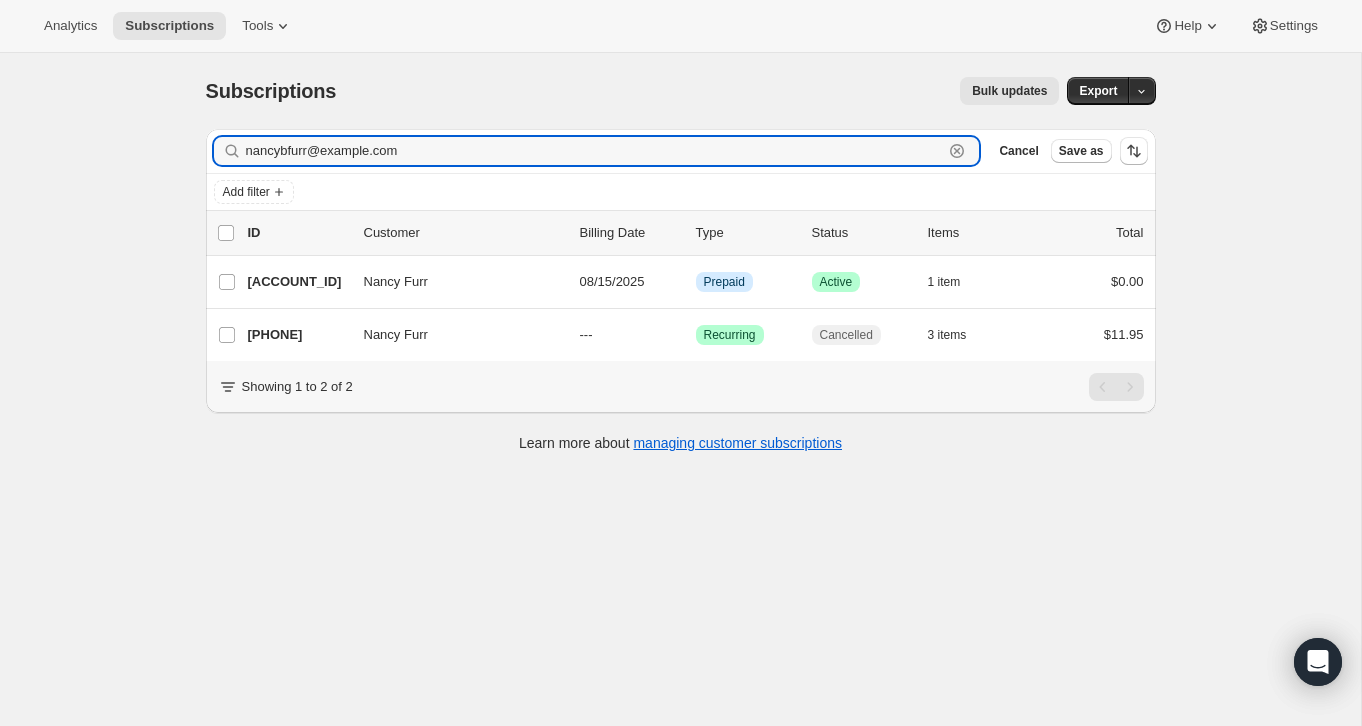 click 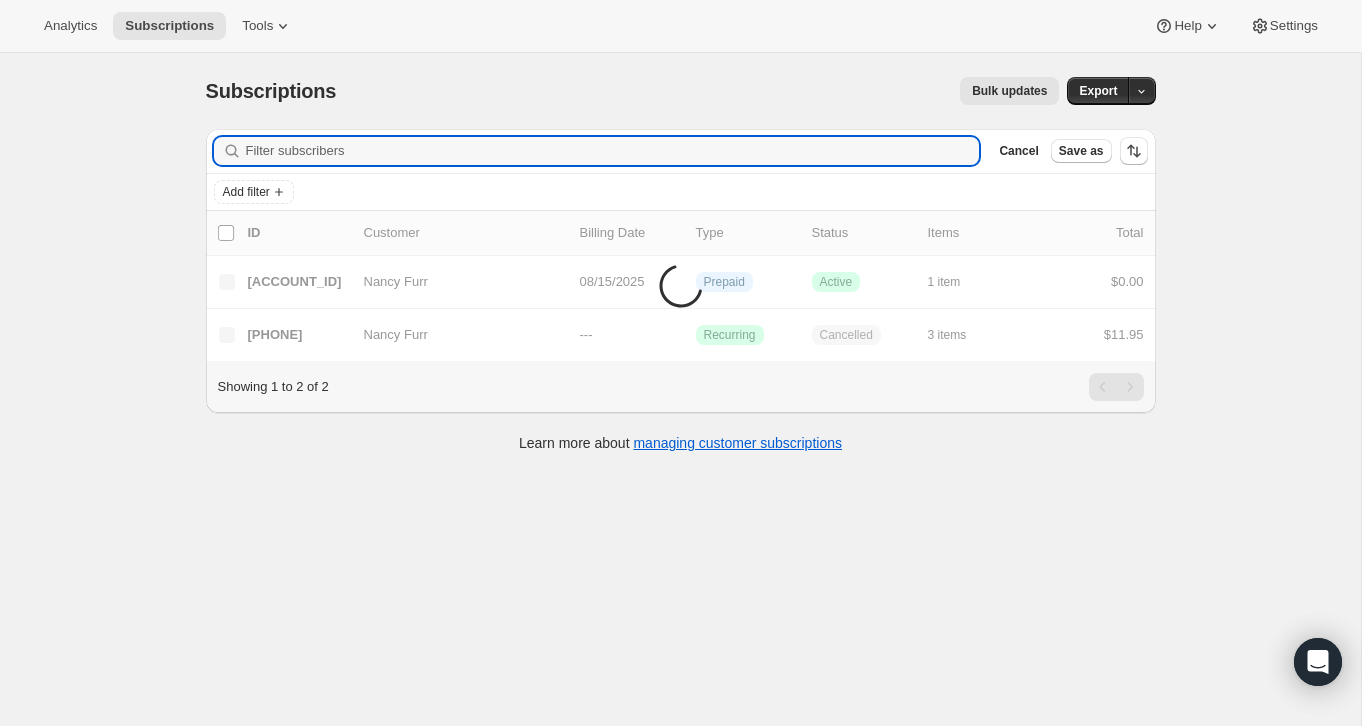 paste on "tuccipanucci@example.com" 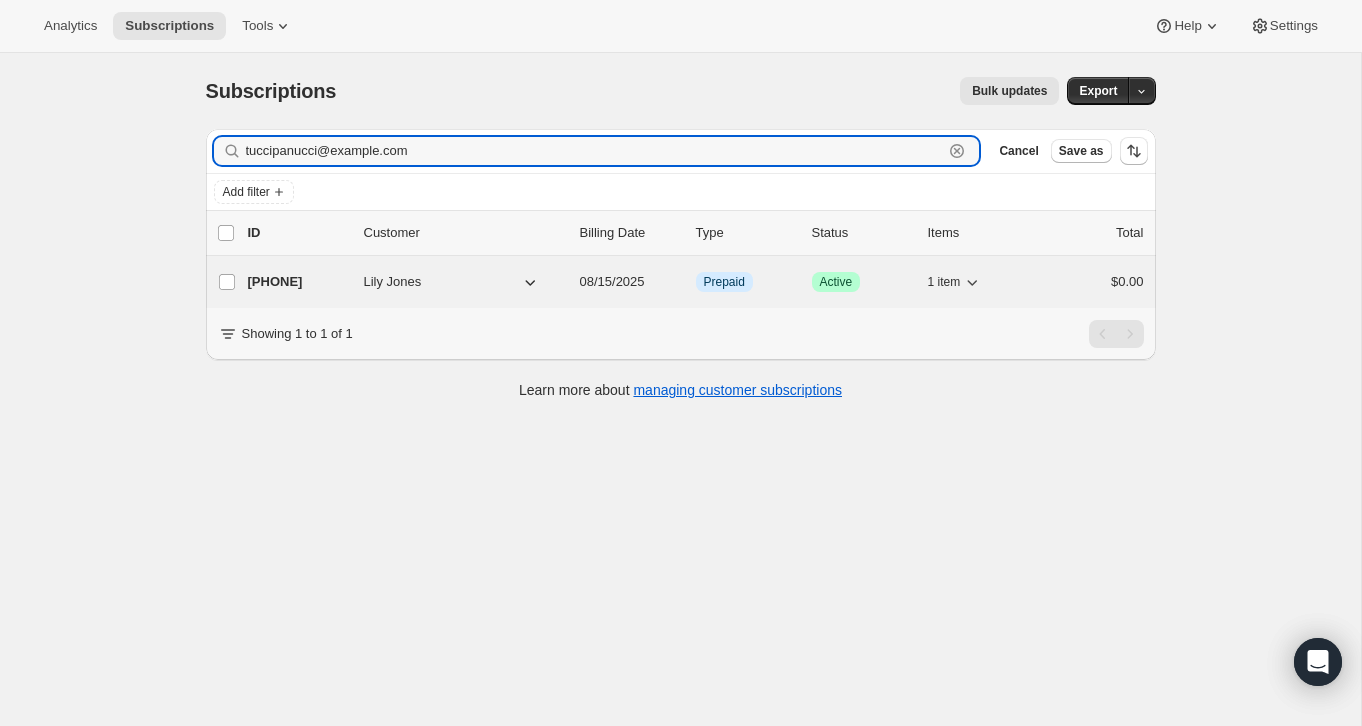 type on "tuccipanucci@example.com" 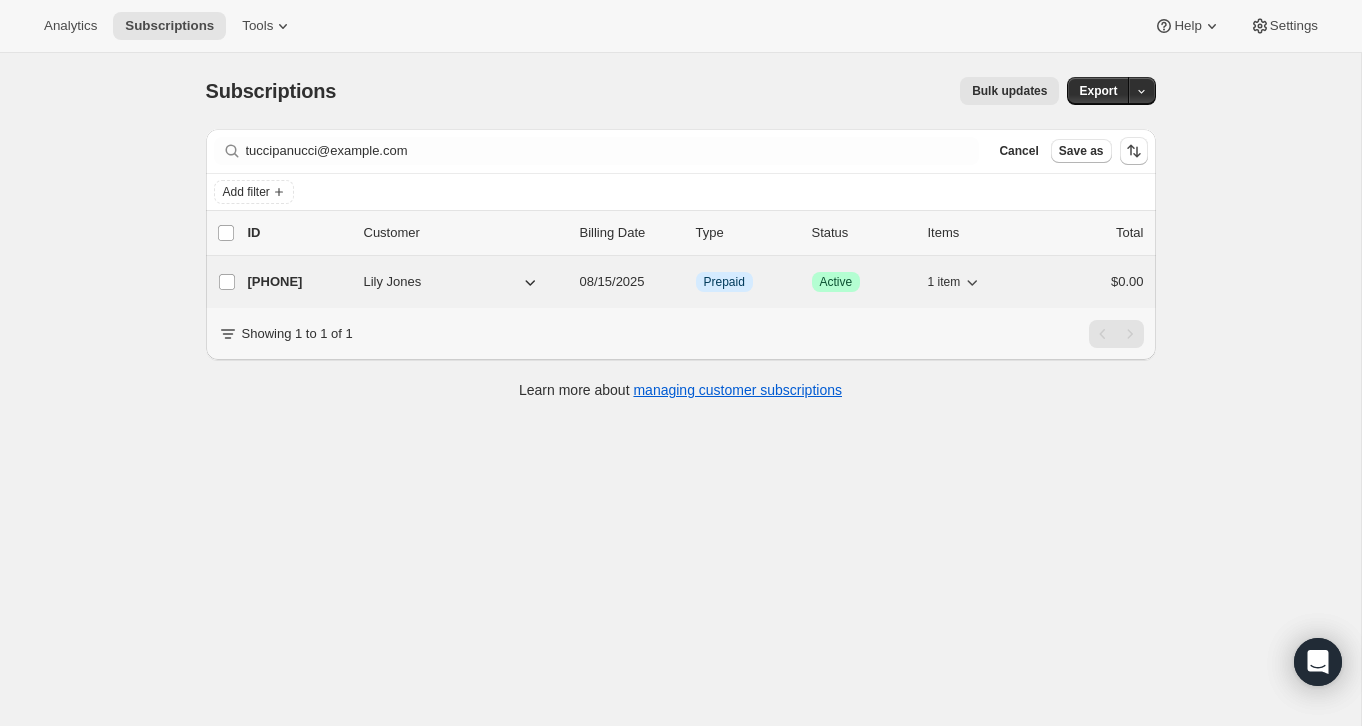 click on "[PHONE] [FIRST] [LAST] [DATE] Info Prepaid Success Active 1   item [PRICE]" at bounding box center (696, 282) 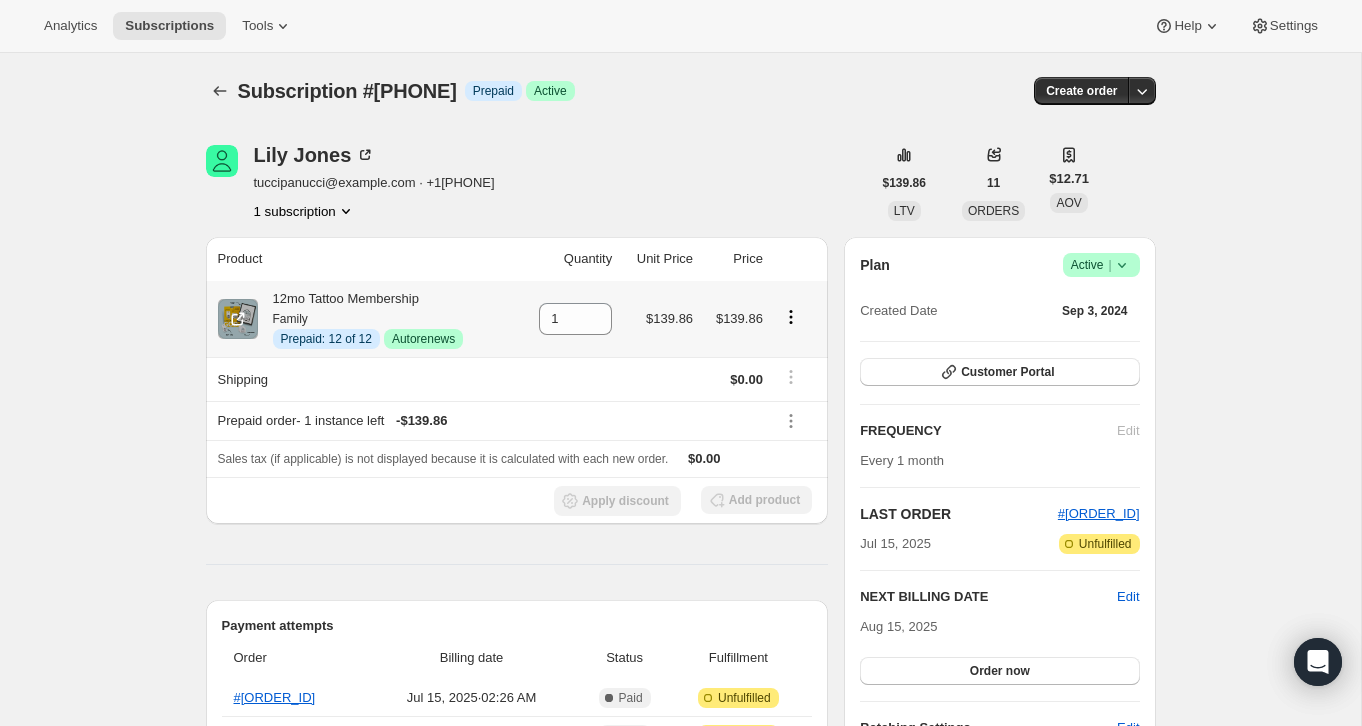 click 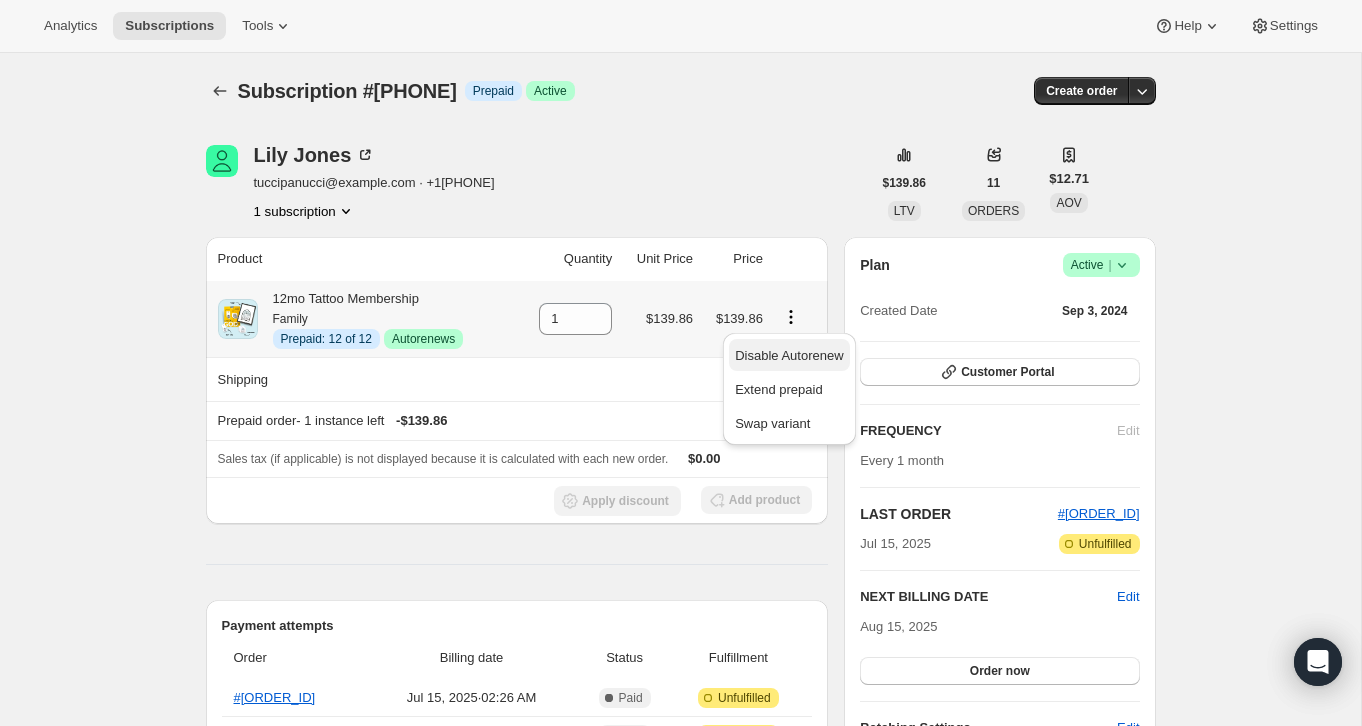 click on "Disable Autorenew" at bounding box center (789, 355) 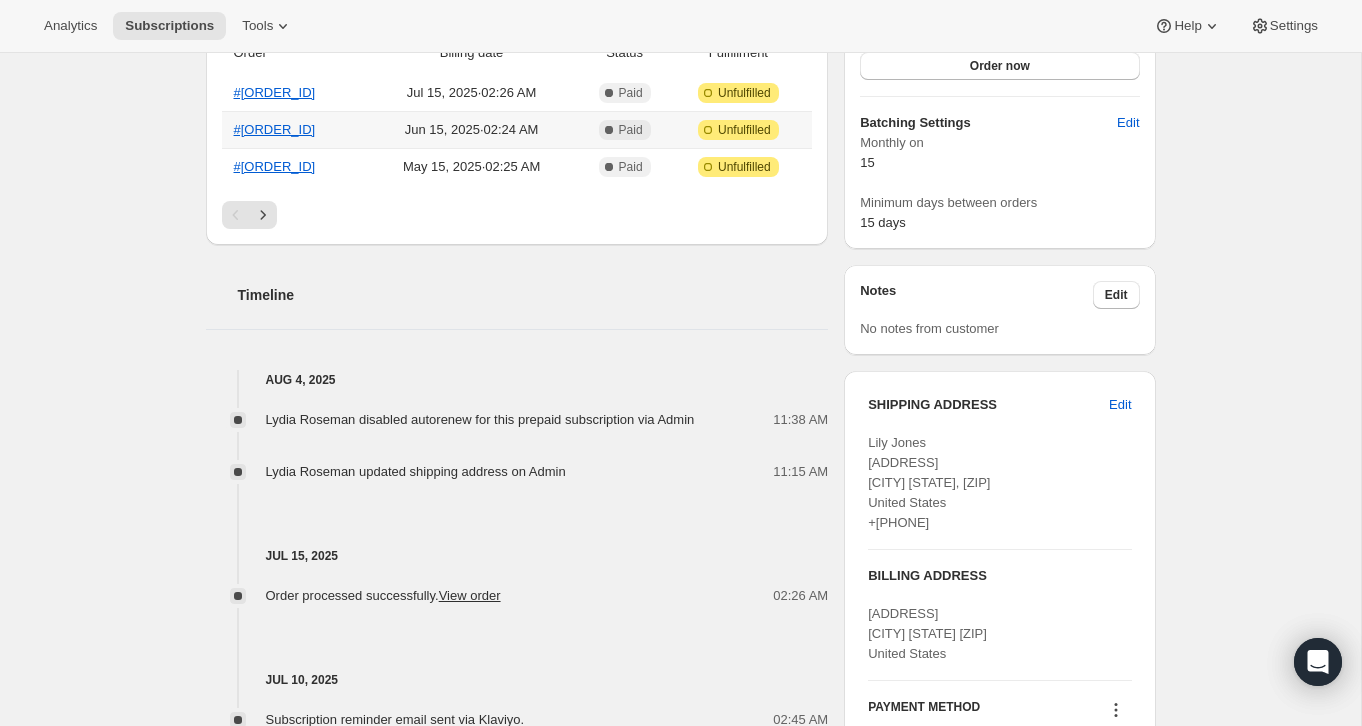 scroll, scrollTop: 699, scrollLeft: 0, axis: vertical 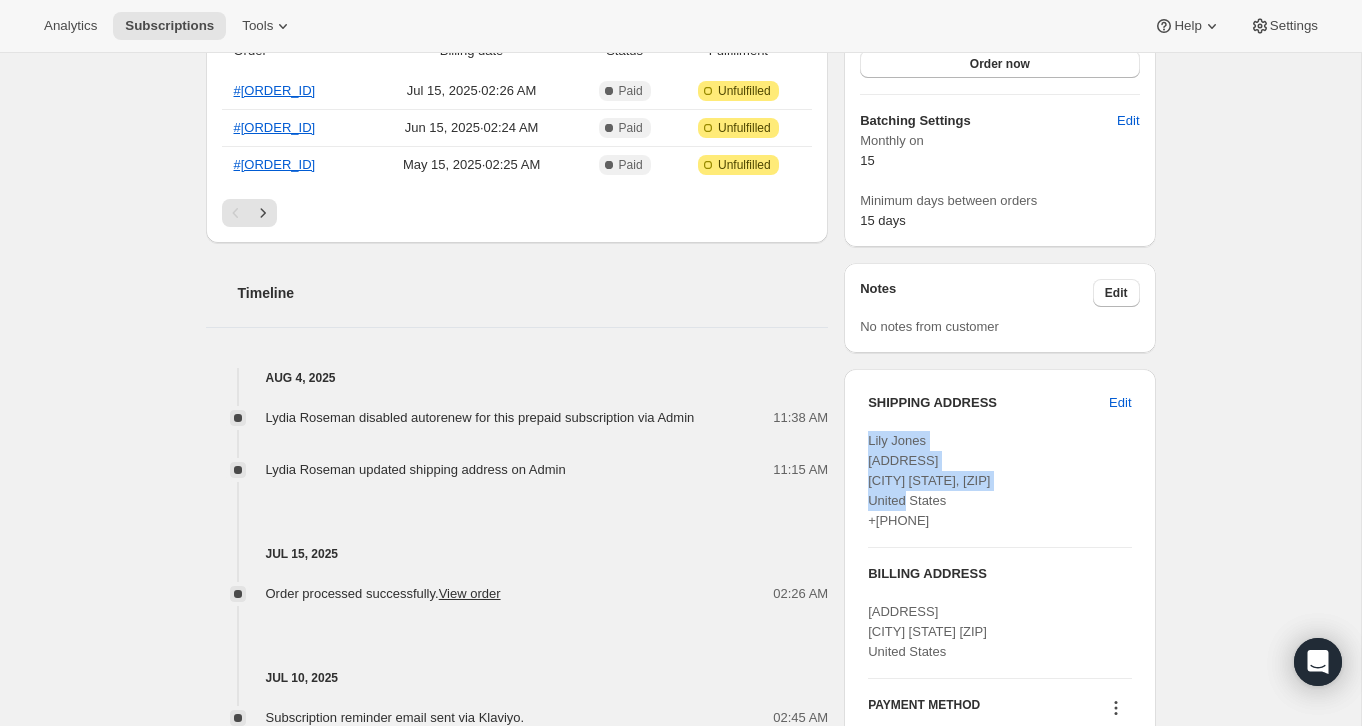 drag, startPoint x: 1000, startPoint y: 486, endPoint x: 865, endPoint y: 441, distance: 142.30249 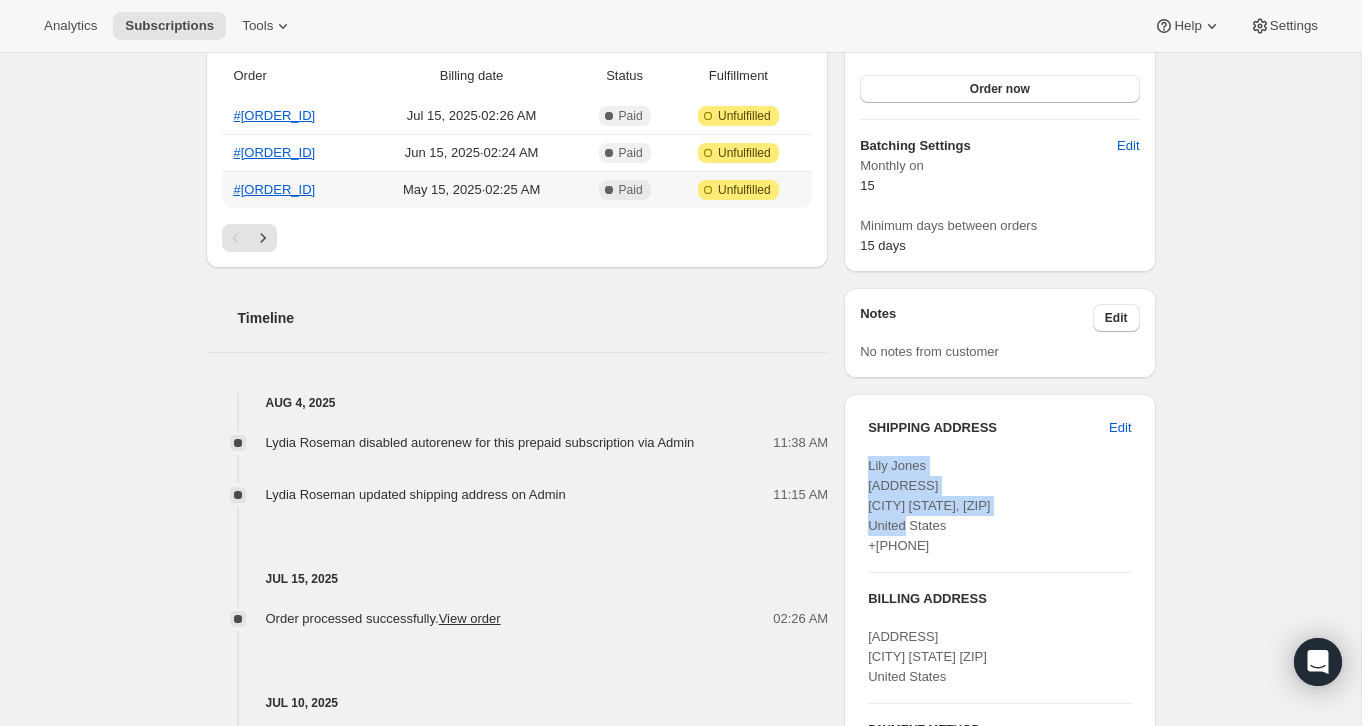 scroll, scrollTop: 0, scrollLeft: 0, axis: both 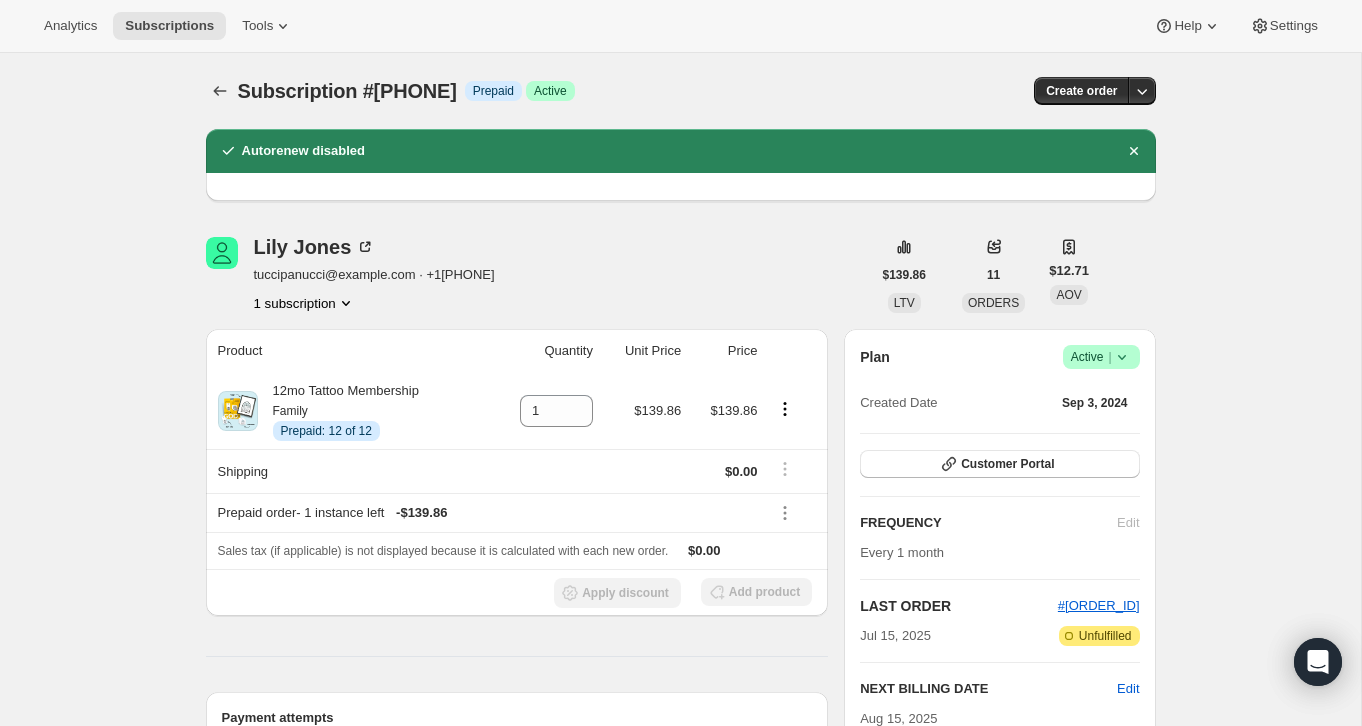 click on "Subscription #[PHONE]. This page is ready Subscription #[PHONE] Info Prepaid Success Active Create order Autorenew disabled Lily   Jones tuccipanucci@example.com · +1[PHONE] 1 subscription $139.86 LTV 11 ORDERS $12.71 AOV Product Quantity Unit Price Price 12mo Tattoo Membership Family Info Prepaid: 12 of 12 1 $139.86 $139.86 Shipping $0.00 Prepaid order  - 1 instance left   - $139.86 Sales tax (if applicable) is not displayed because it is calculated with each new order.   $0.00 Apply discount Add product Payment attempts Order Billing date Status Fulfillment #[ORDER_ID] Jul 15, 2025  ·  02:26 AM  Complete Paid Attention Incomplete Unfulfilled #[ORDER_ID] Jun 15, 2025  ·  02:24 AM  Complete Paid Attention Incomplete Unfulfilled #[ORDER_ID] May 15, 2025  ·  02:25 AM  Complete Paid Attention Incomplete Unfulfilled Timeline Aug 4, 2025 Lydia Roseman disabled autorenew for this prepaid subscription via Admin 11:38 AM Lydia Roseman updated shipping address on Admin 11:15 AM Jul 15, 2025 View order 02:26 AM Plan |" at bounding box center [680, 961] 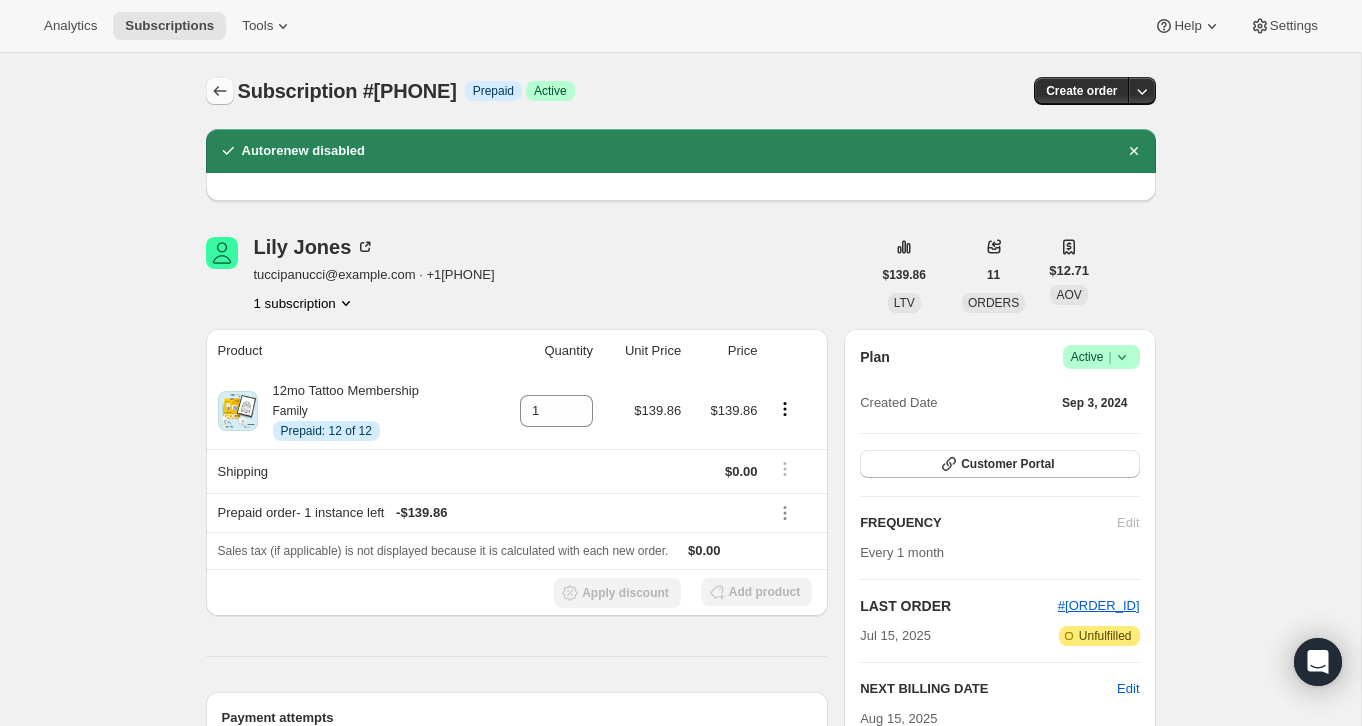 click 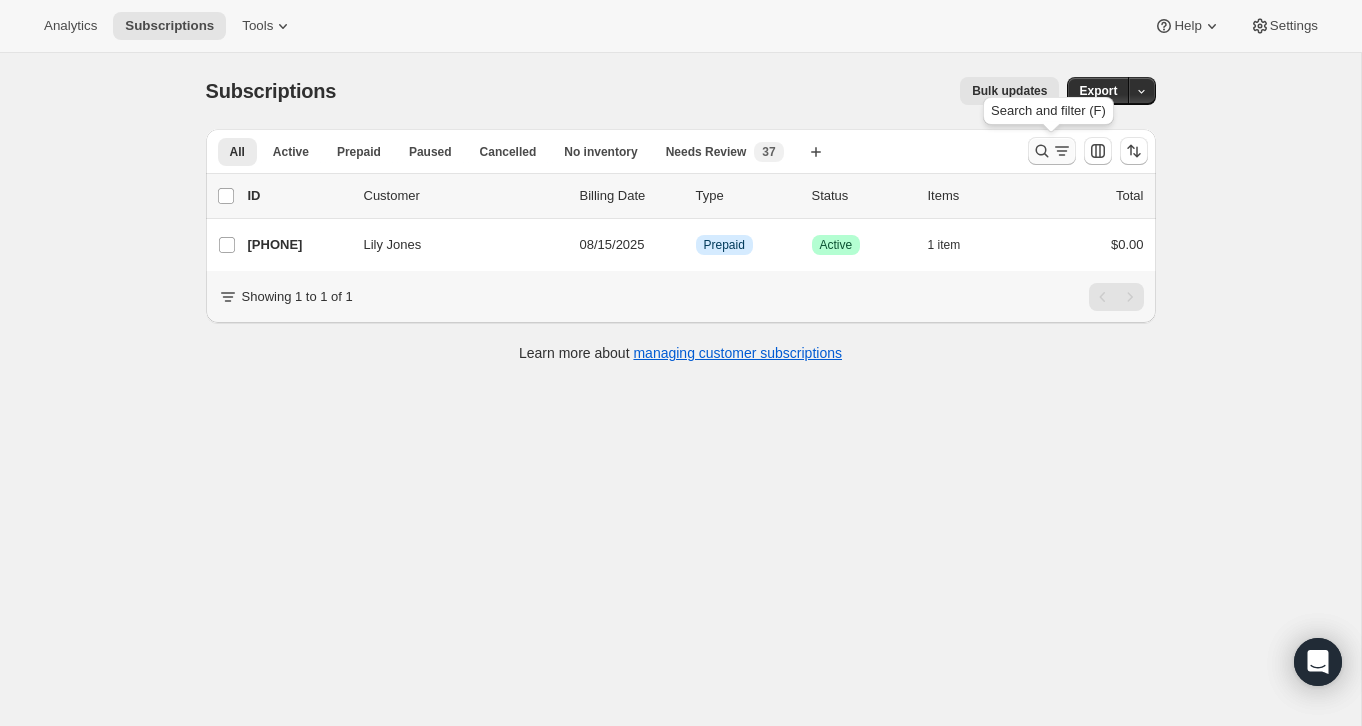 click 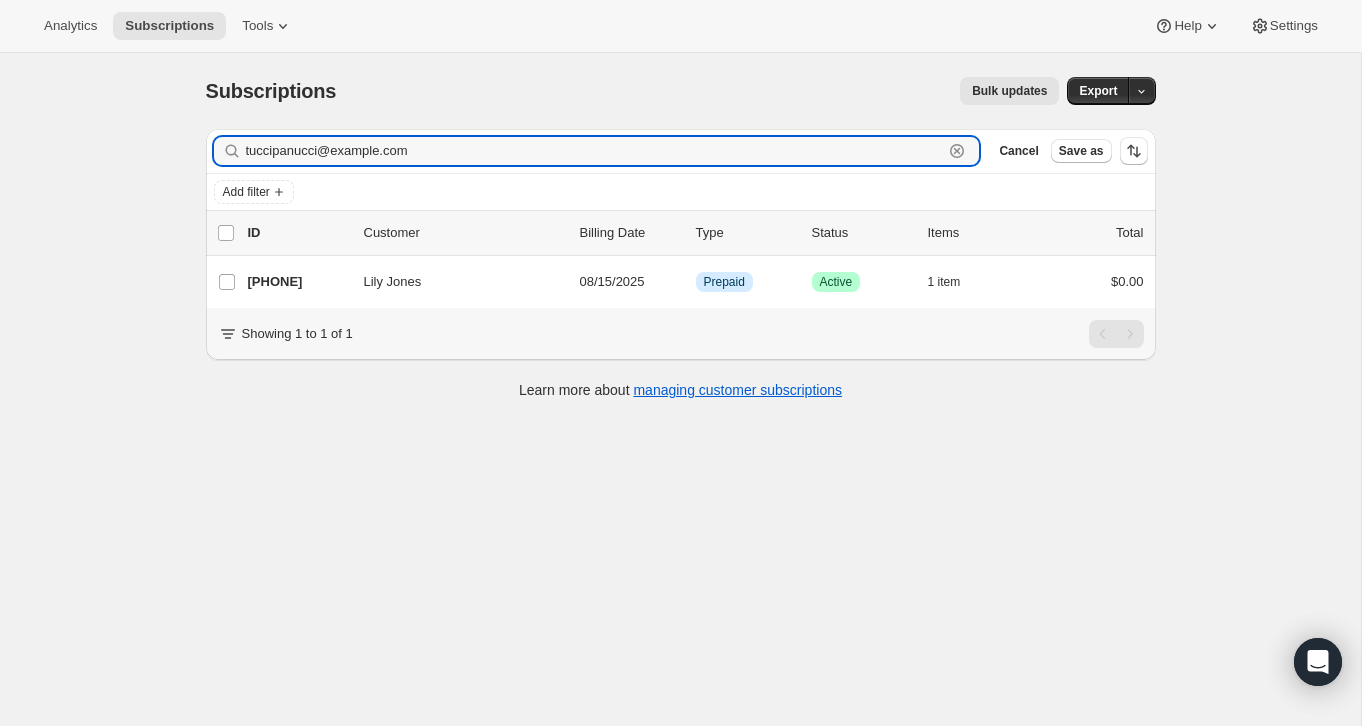 click 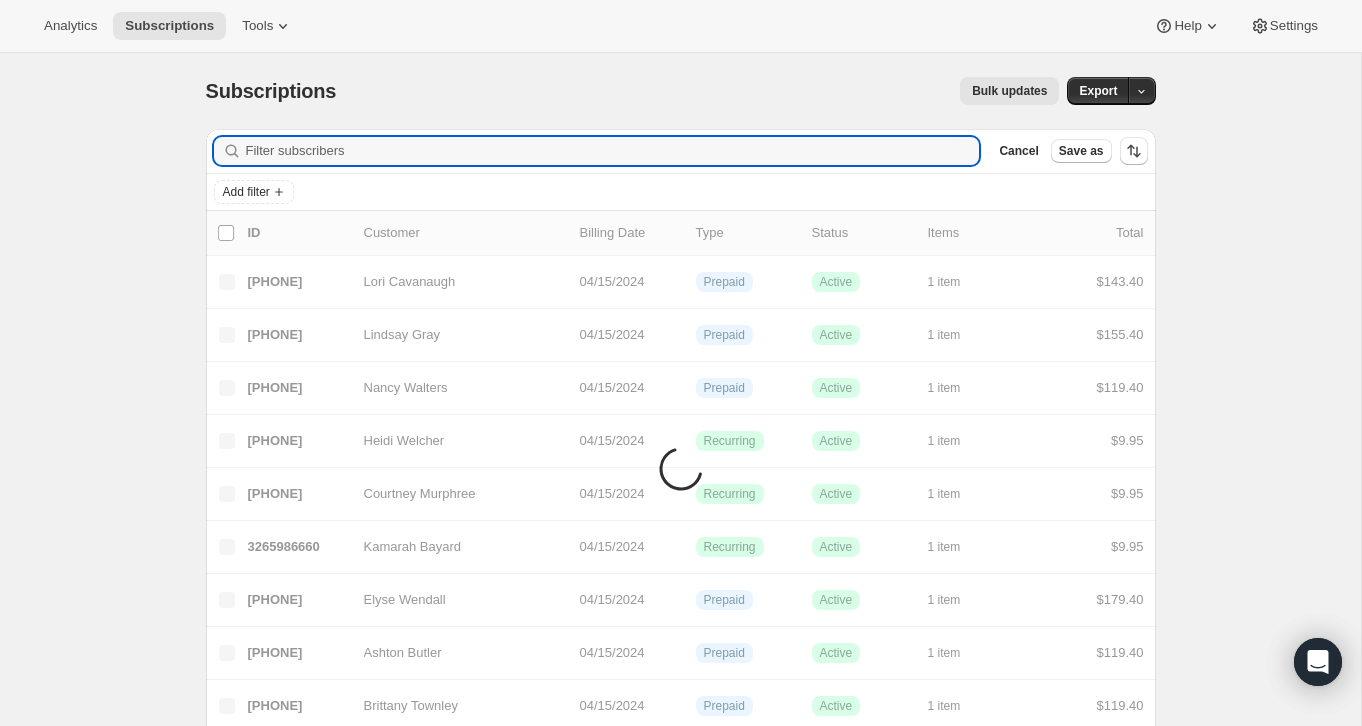 paste on "[EMAIL]" 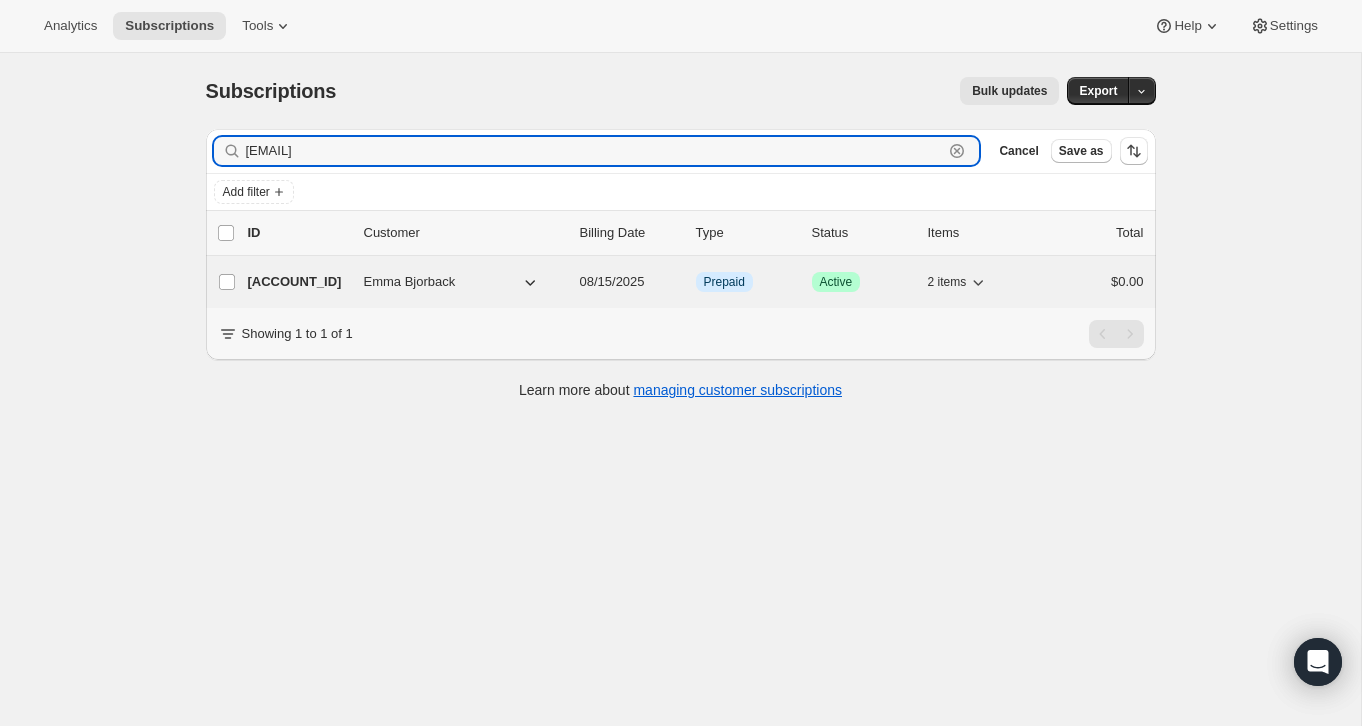 type on "[EMAIL]" 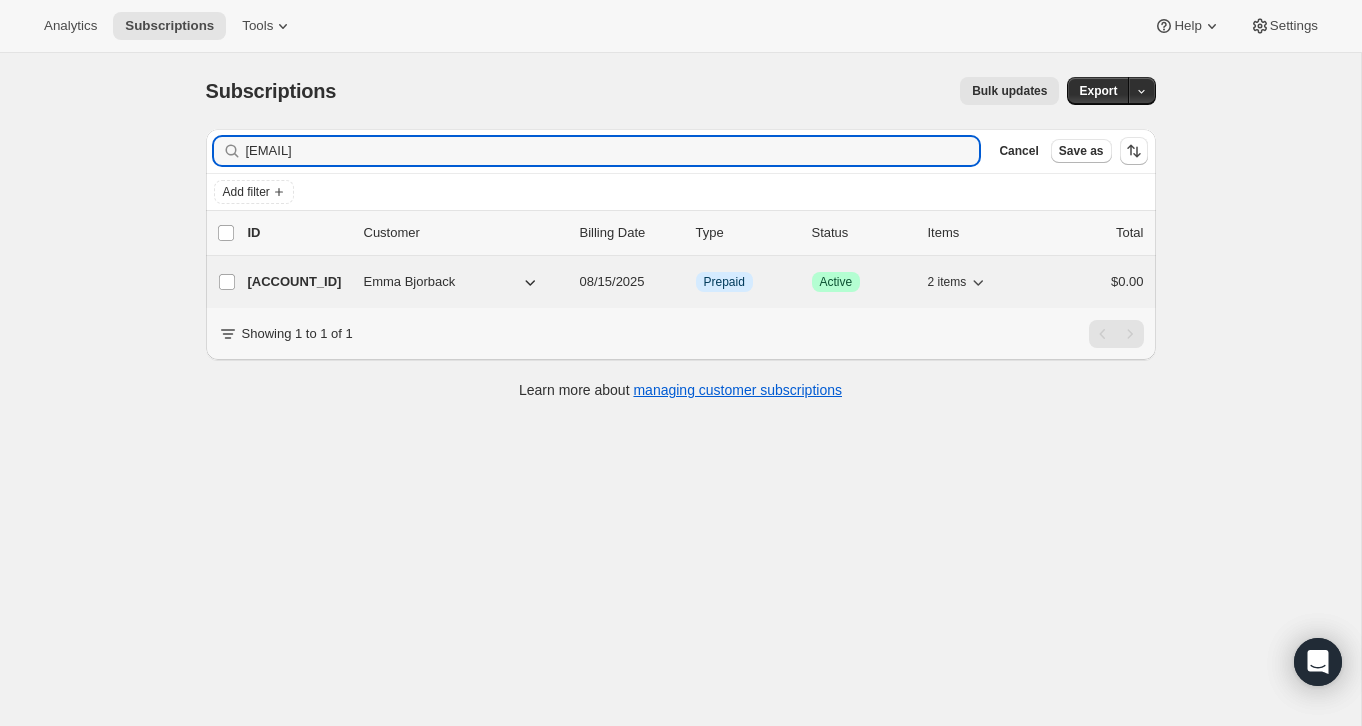 click on "$0.00" at bounding box center [1094, 282] 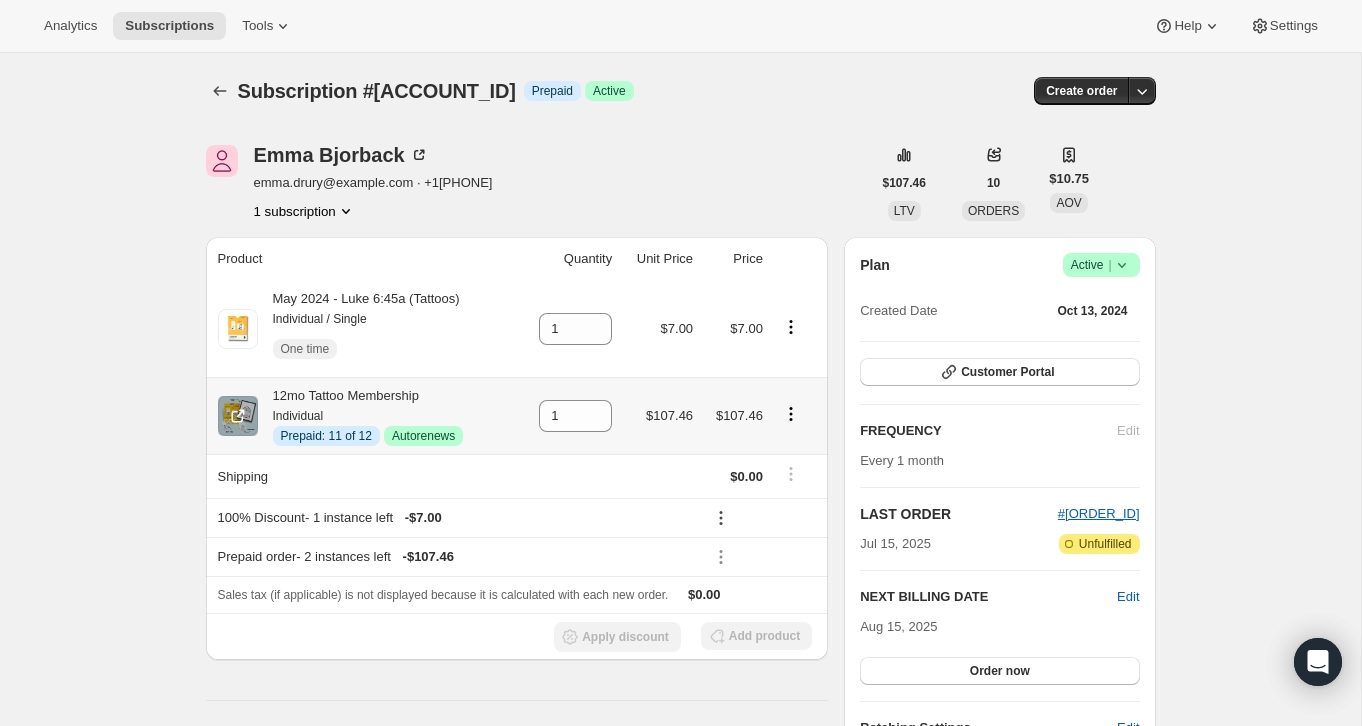 click 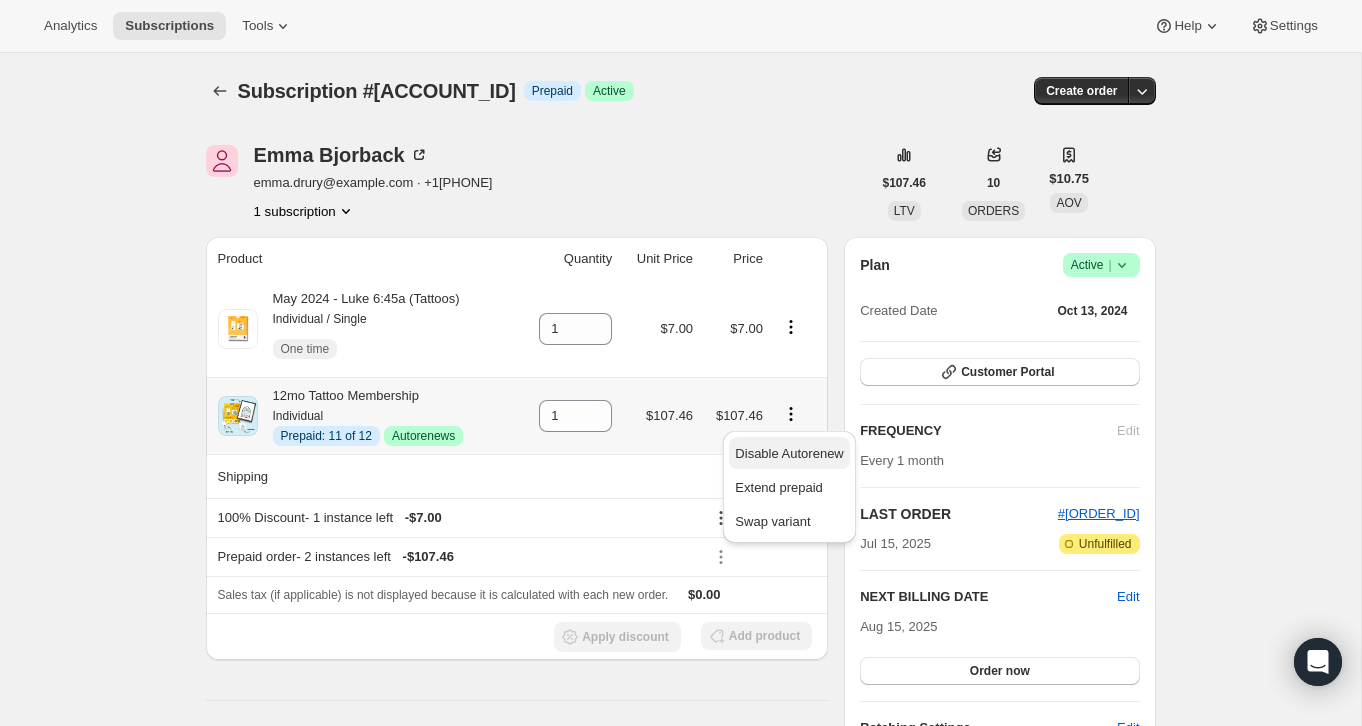 click on "Disable Autorenew" at bounding box center [789, 453] 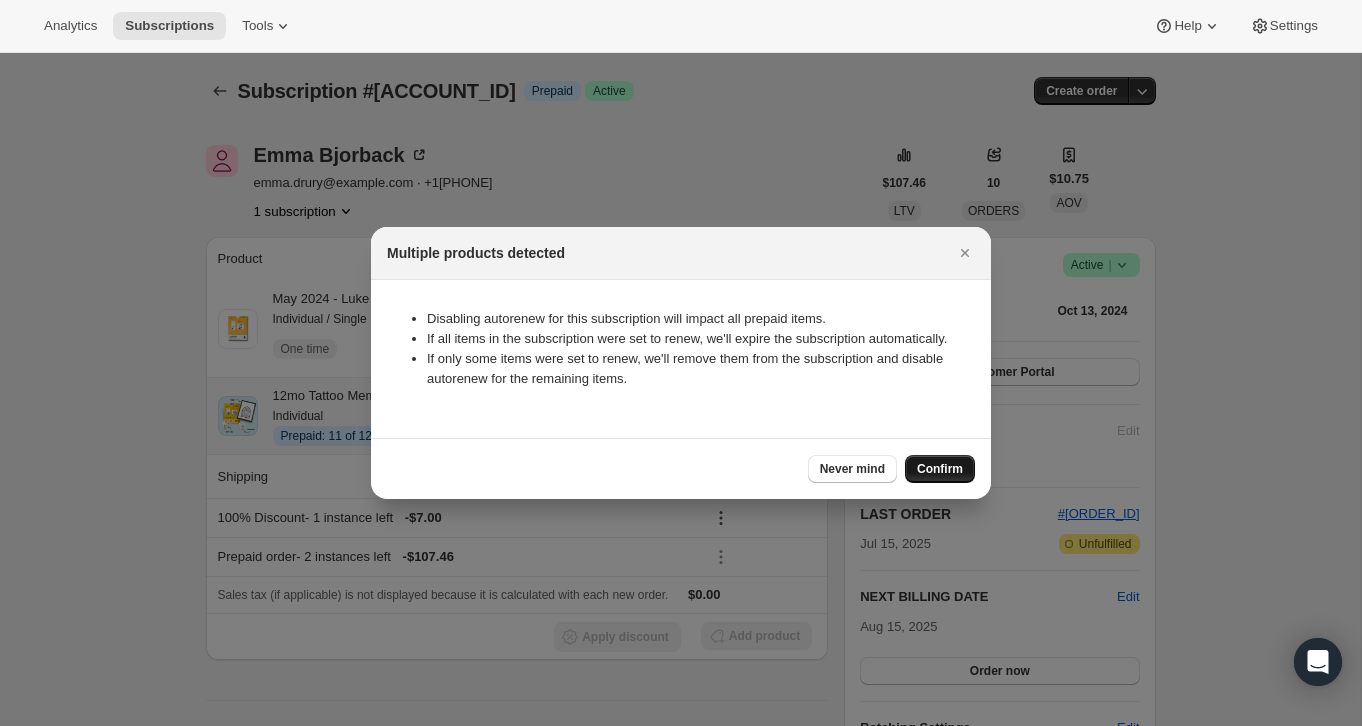 click on "Confirm" at bounding box center (940, 469) 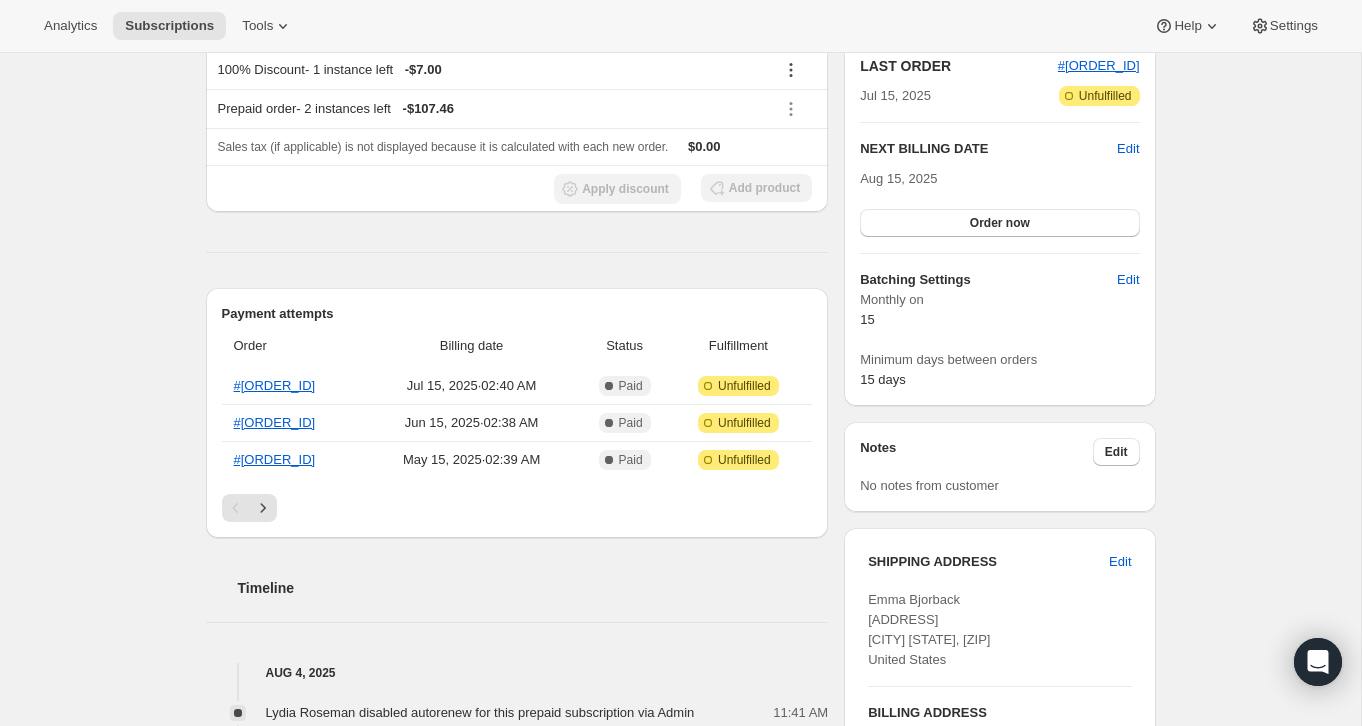scroll, scrollTop: 0, scrollLeft: 0, axis: both 